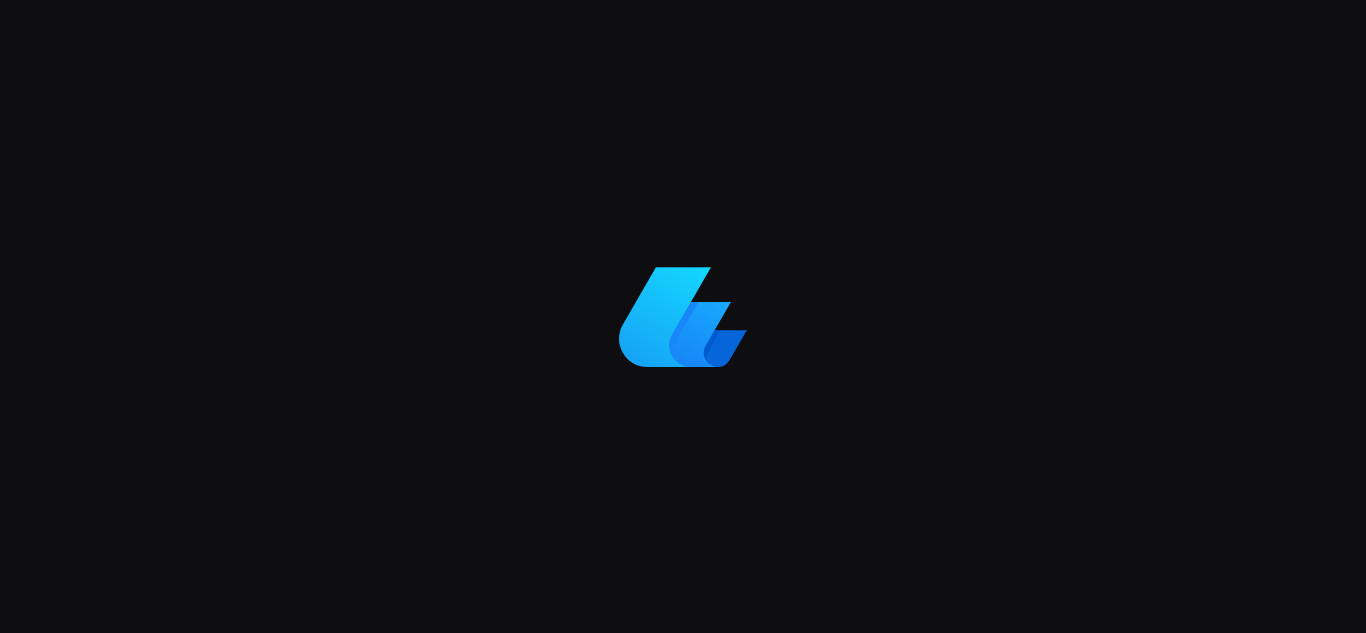 scroll, scrollTop: 0, scrollLeft: 0, axis: both 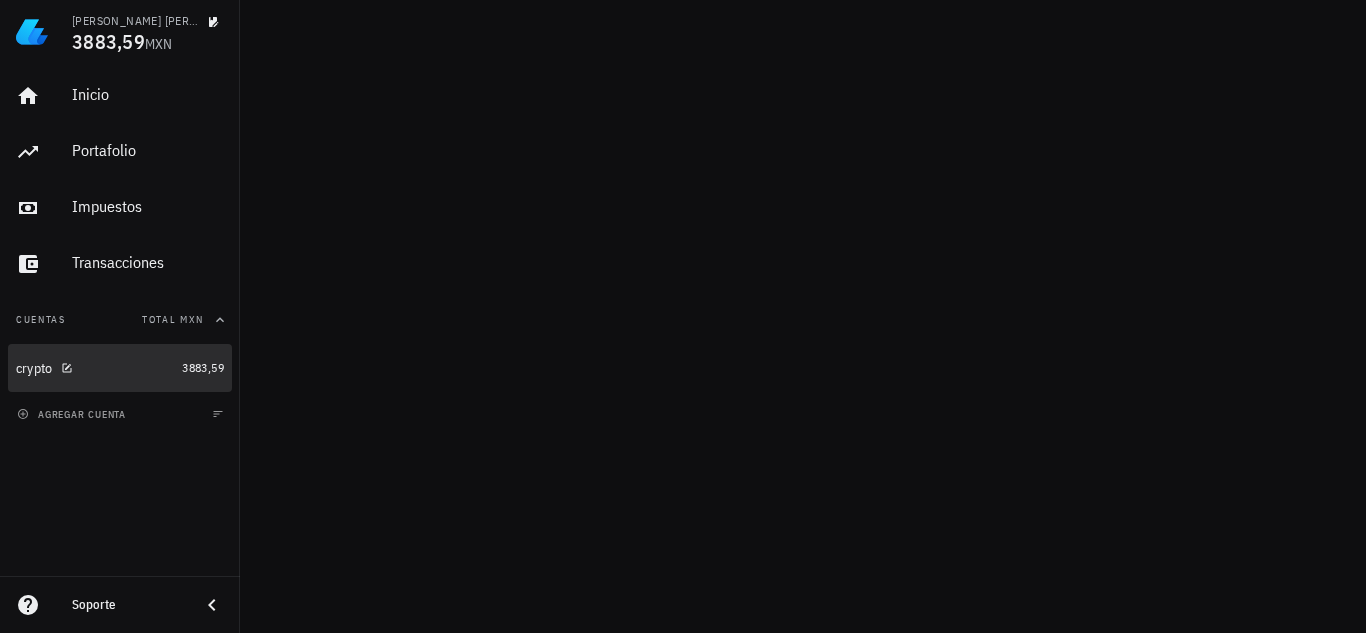 click on "crypto       3883,59" at bounding box center [120, 368] 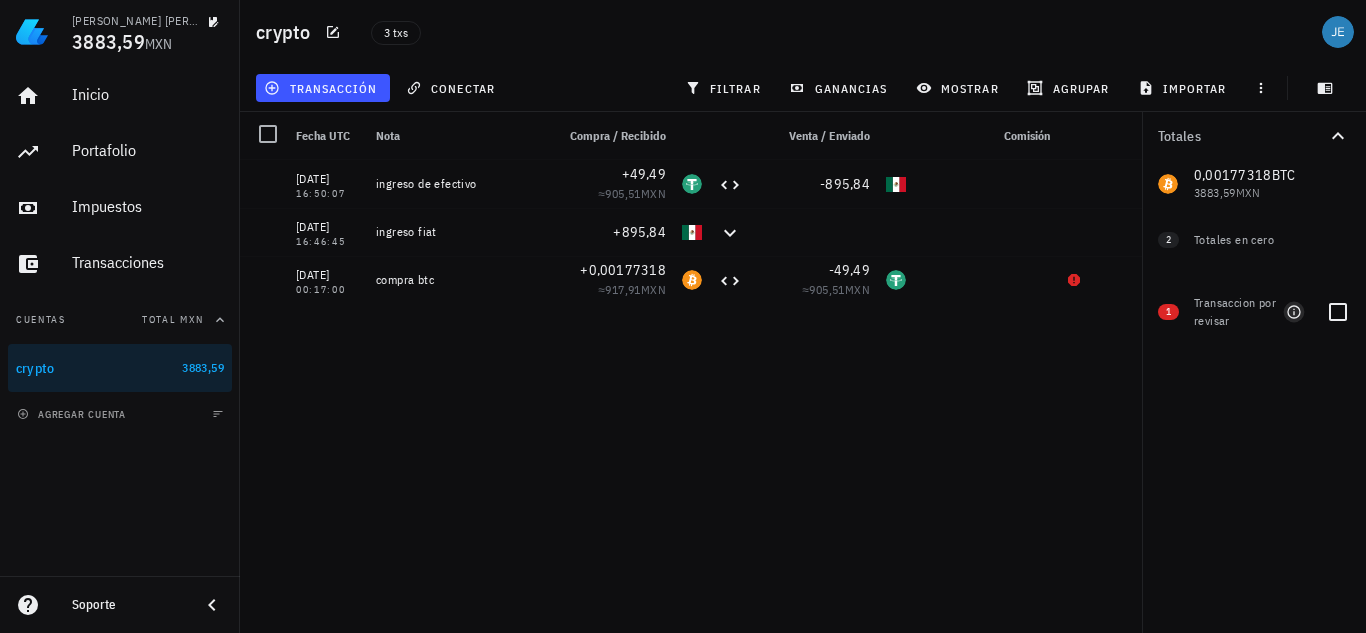 click 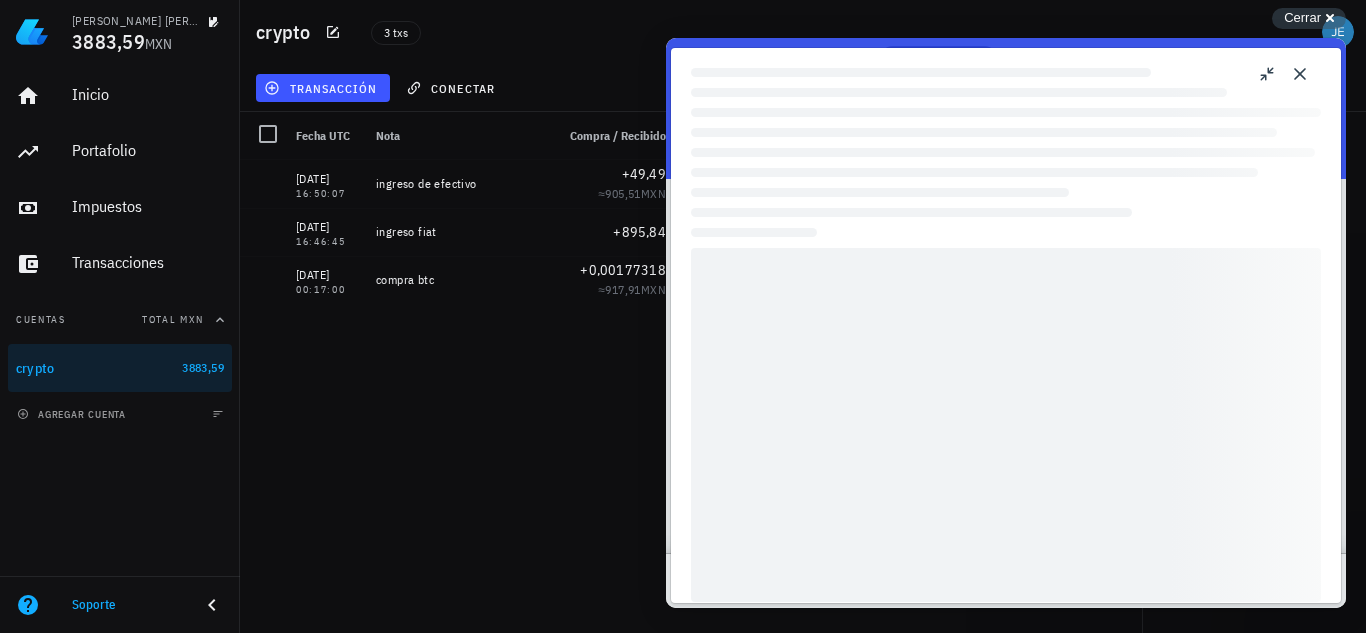 scroll, scrollTop: 0, scrollLeft: 0, axis: both 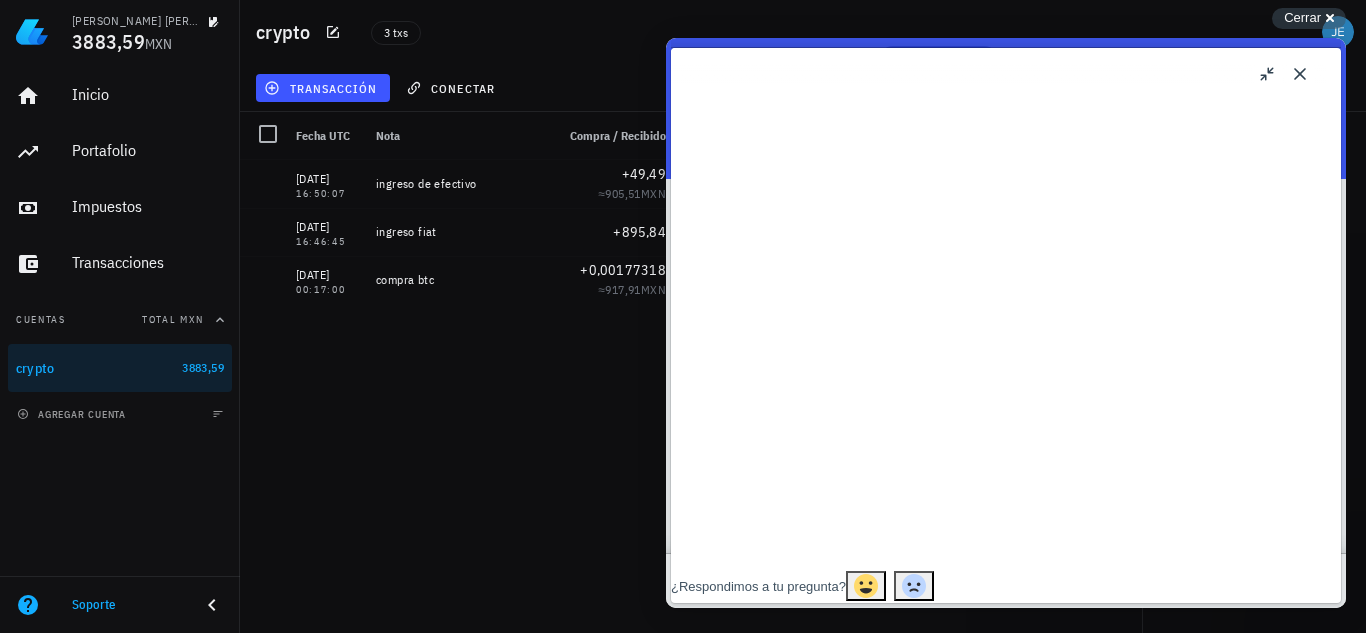 click on "Close" at bounding box center (1300, 74) 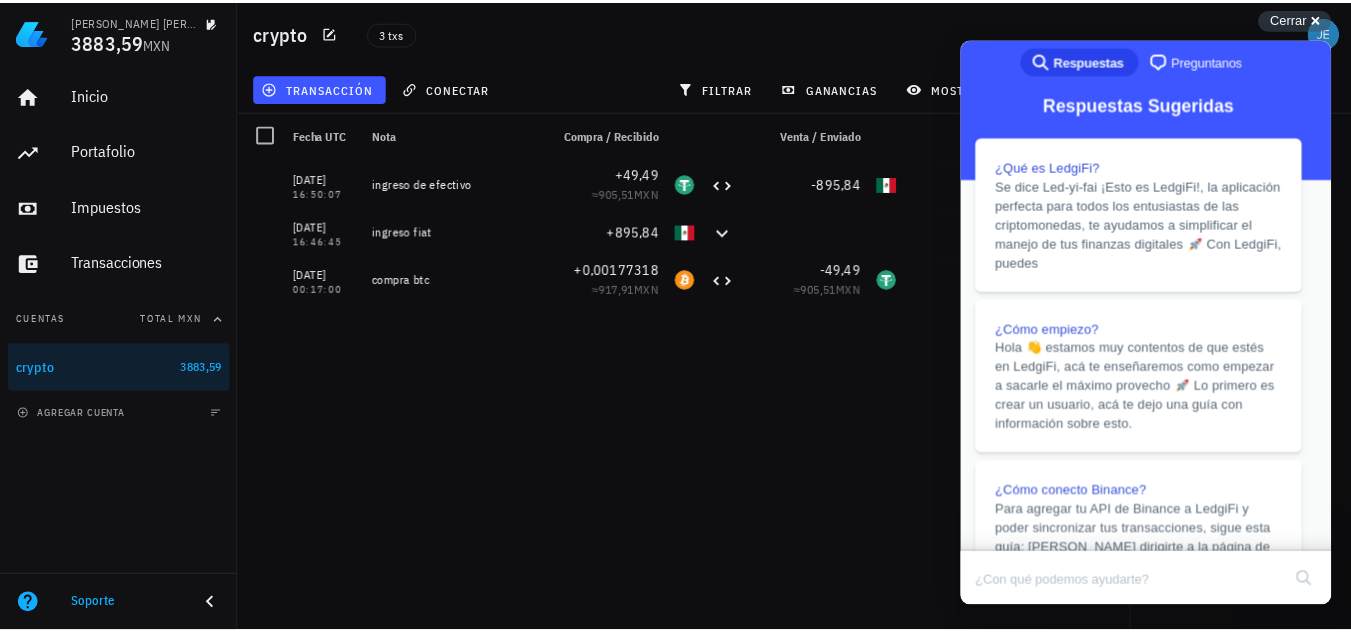 scroll, scrollTop: 1205, scrollLeft: 0, axis: vertical 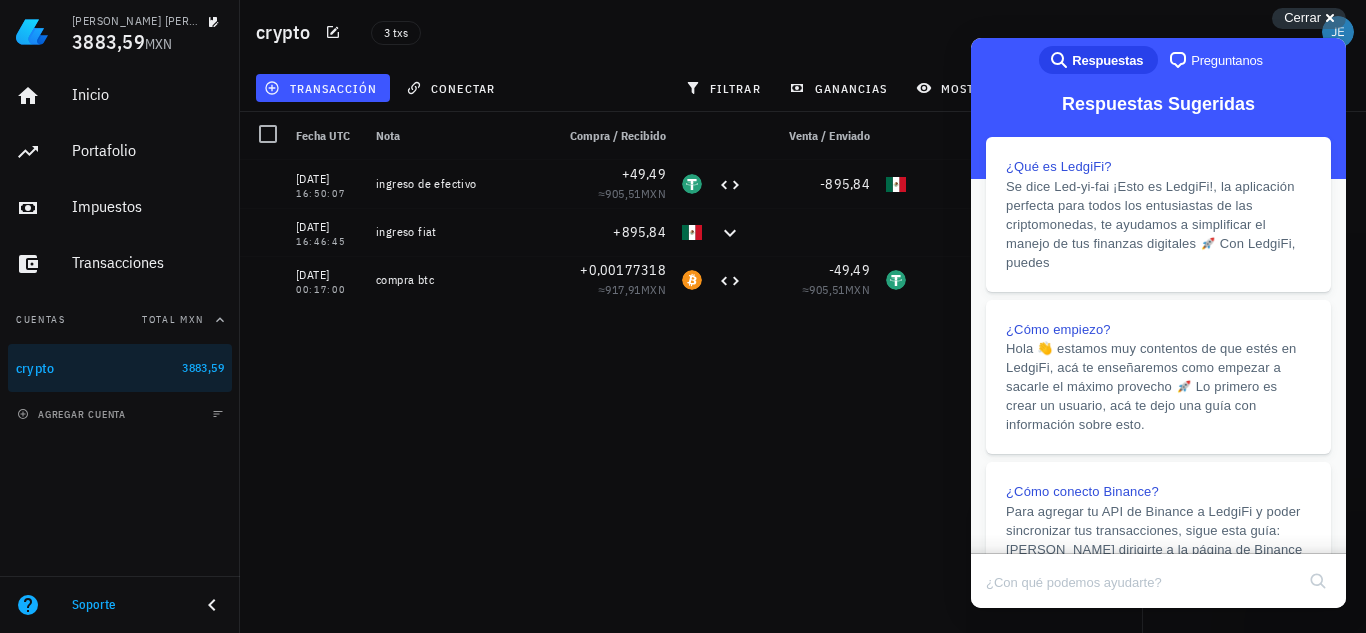 click on "[DATE]
16:50:07
ingreso de efectivo
+49,49   ≈ 905,51  MXN     -895,84
[DATE]
16:46:45
ingreso fiat
+895,84
[DATE]
00:17:00
compra btc
+0,00177318   ≈ 917,91  MXN     -49,49   ≈ 905,51  MXN" at bounding box center [691, 388] 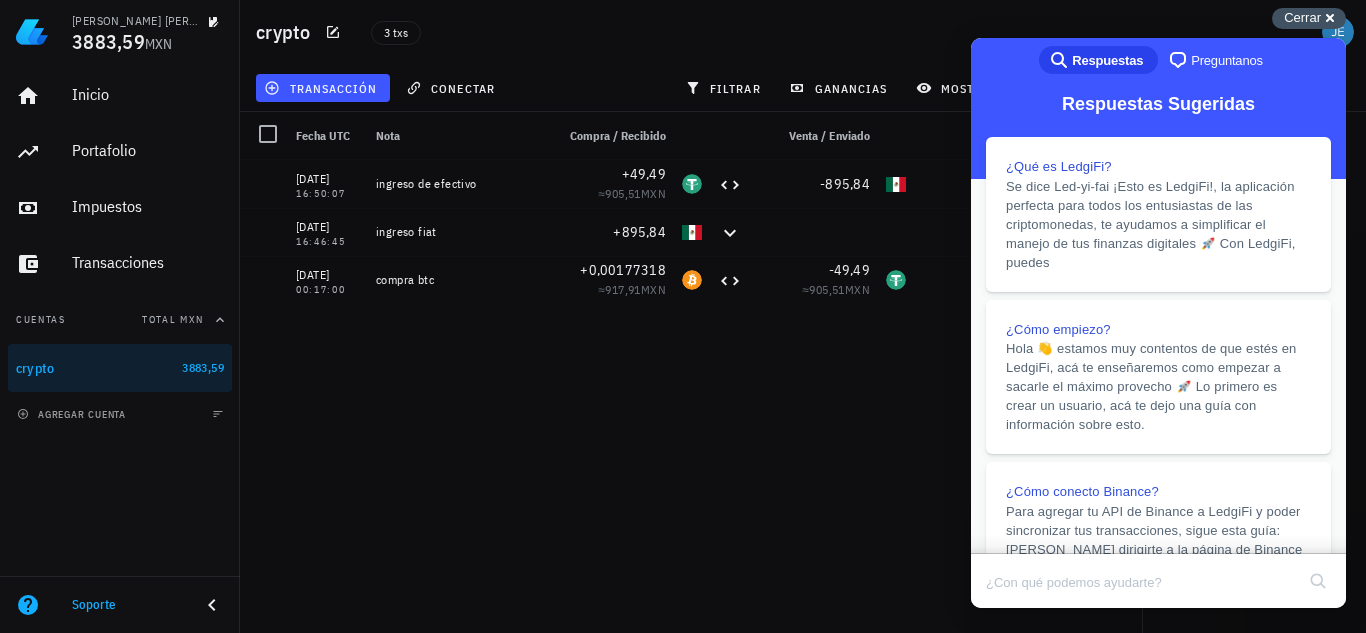 click on "crypto
3 txs" at bounding box center [803, 32] 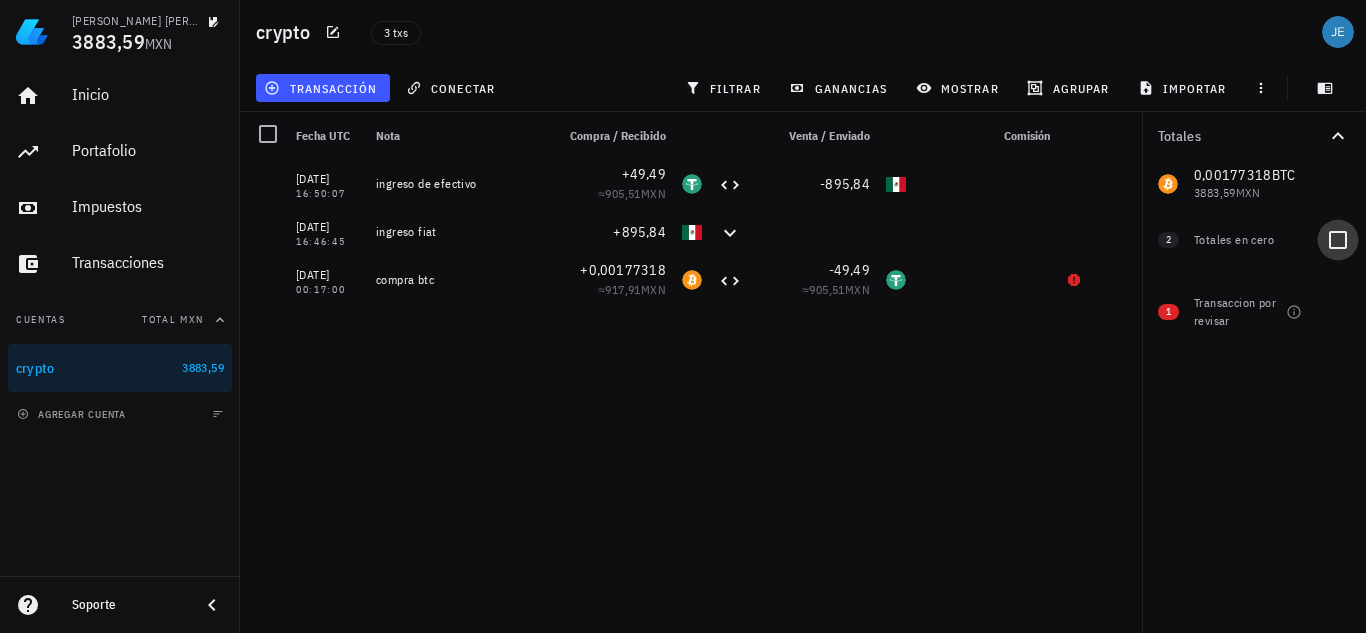 click at bounding box center [1338, 240] 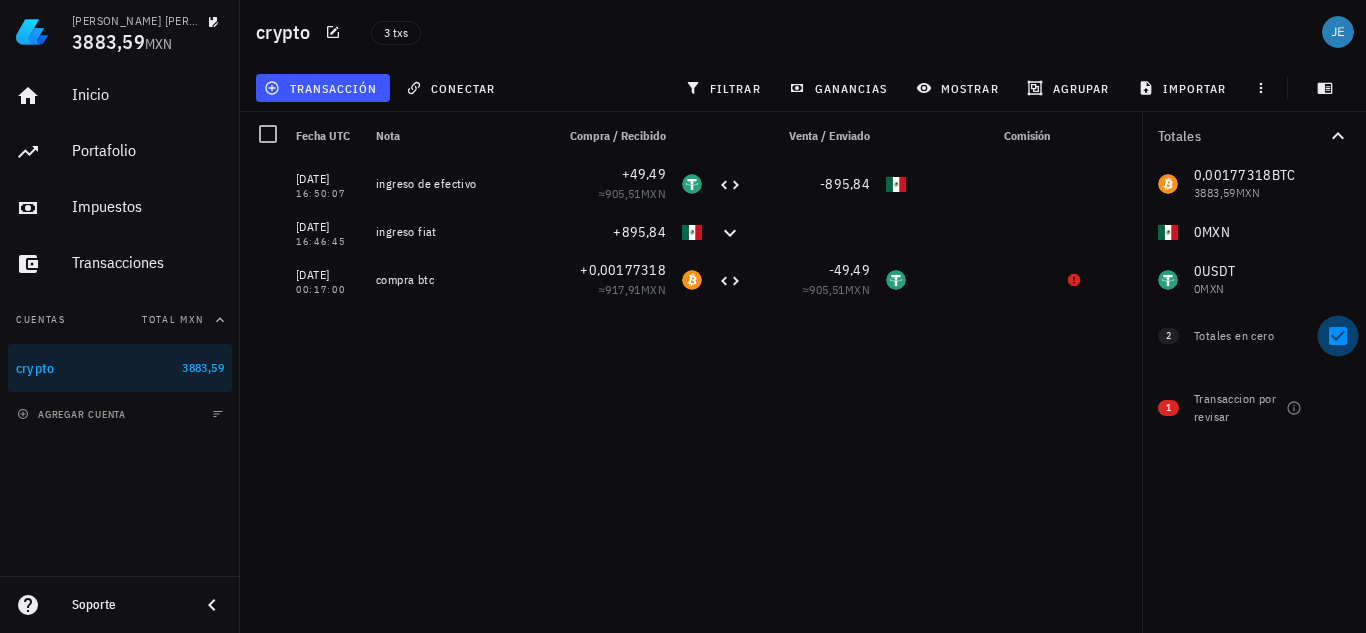 click at bounding box center (1338, 336) 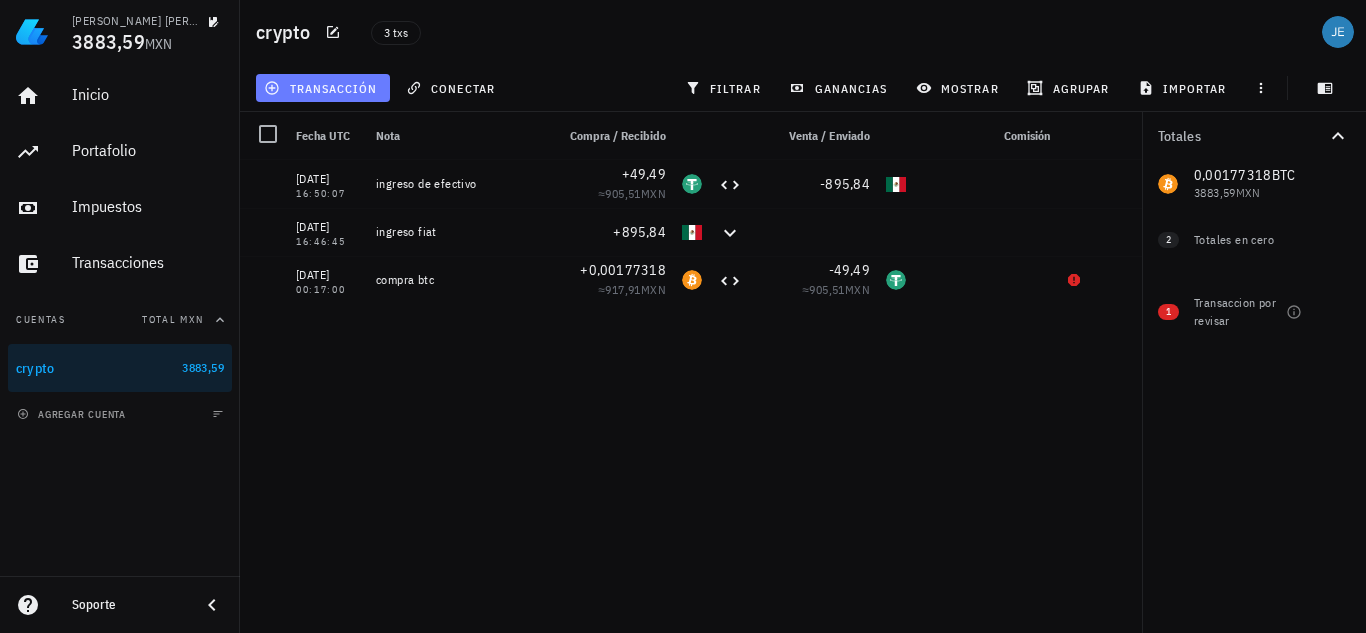 click on "transacción" at bounding box center (322, 88) 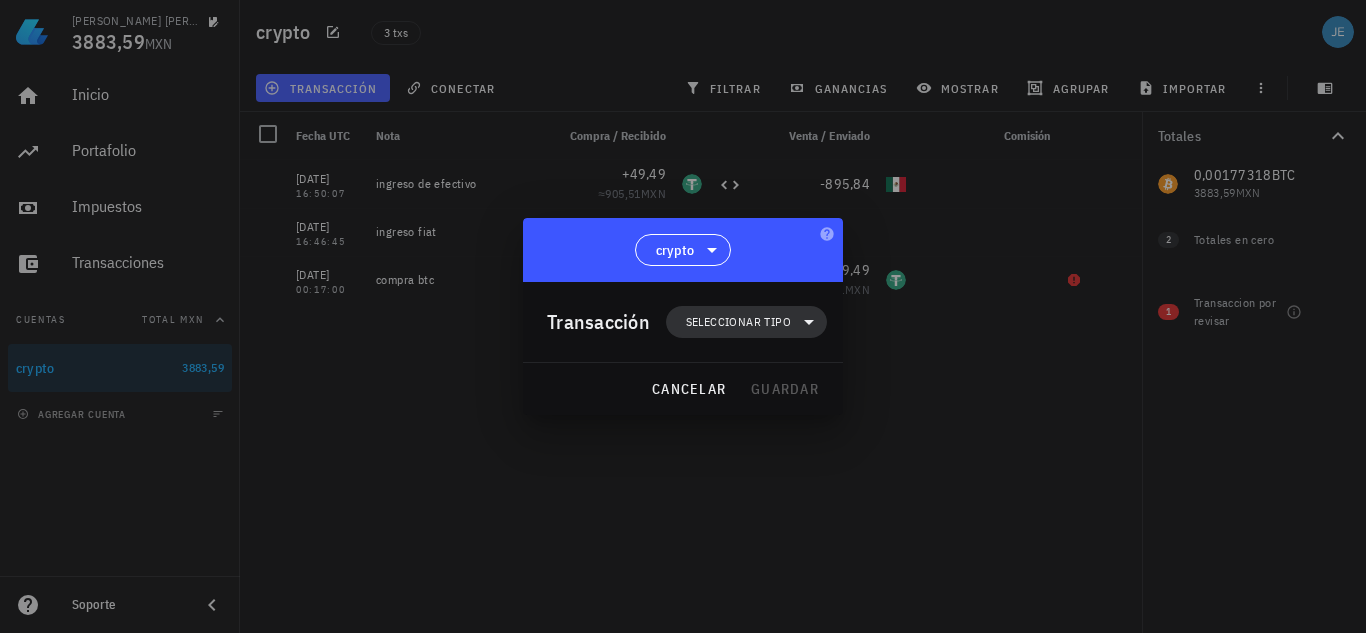 click on "Seleccionar tipo" at bounding box center [738, 322] 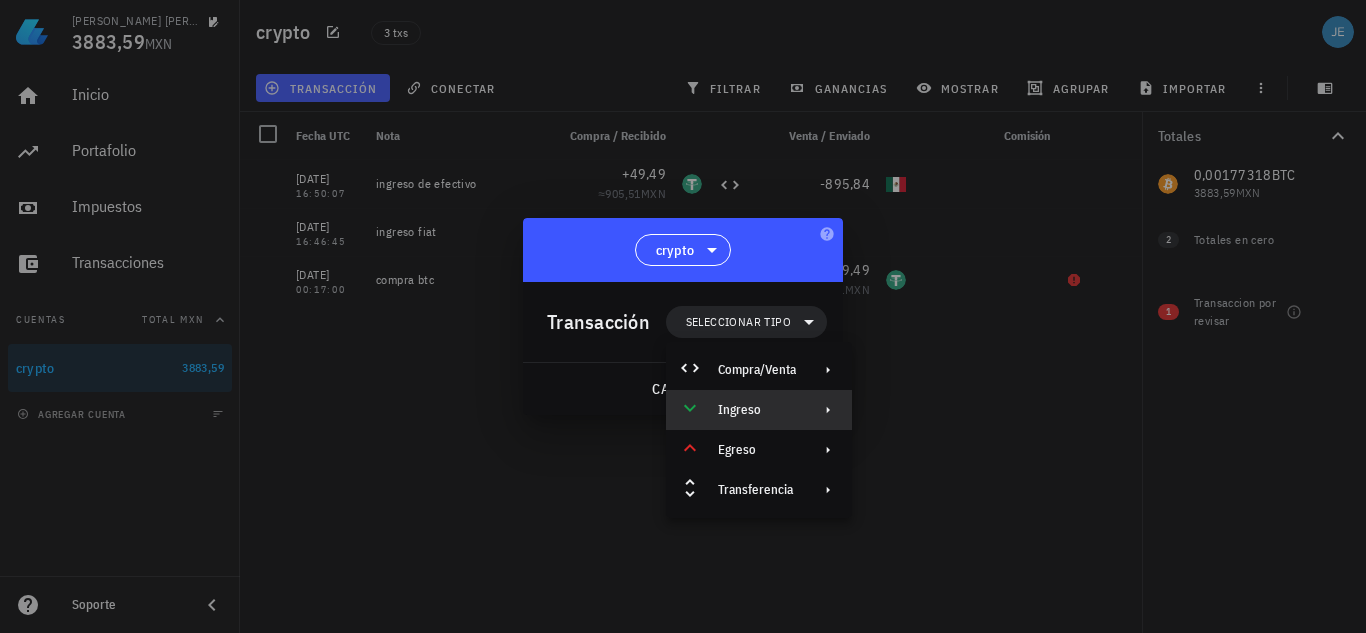 click on "Ingreso" at bounding box center [759, 410] 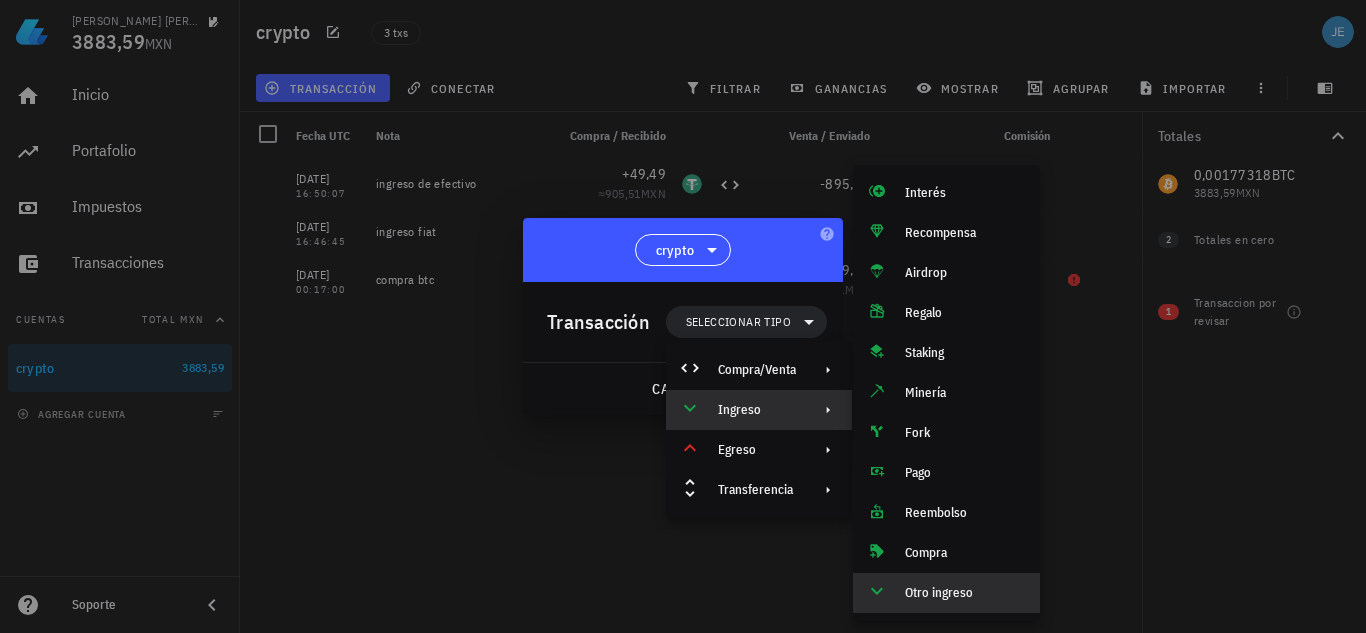 click on "Otro ingreso" at bounding box center (946, 593) 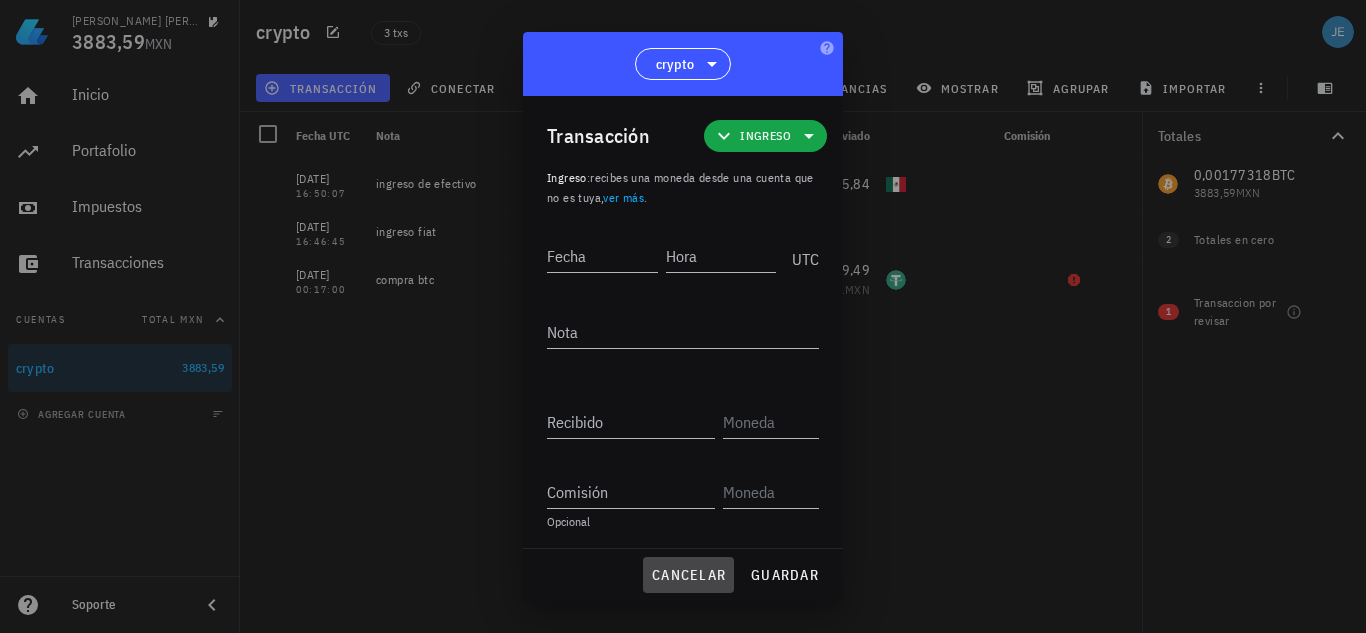 click on "cancelar" at bounding box center (688, 575) 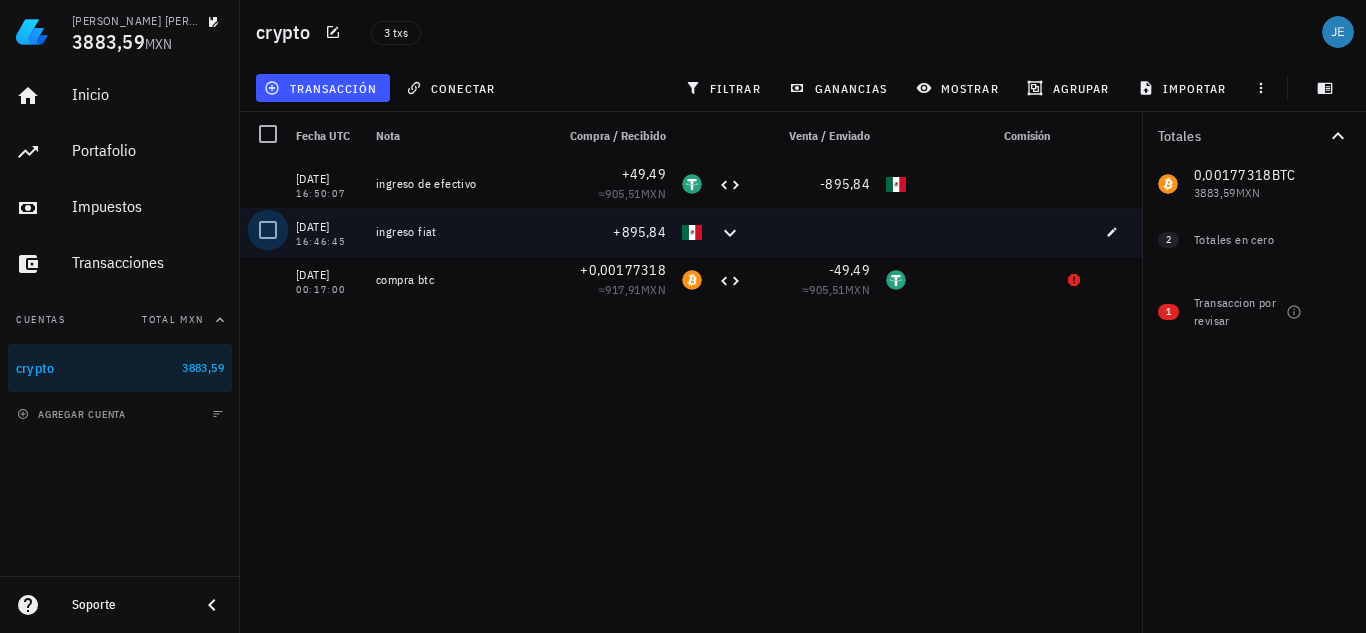 click at bounding box center [268, 230] 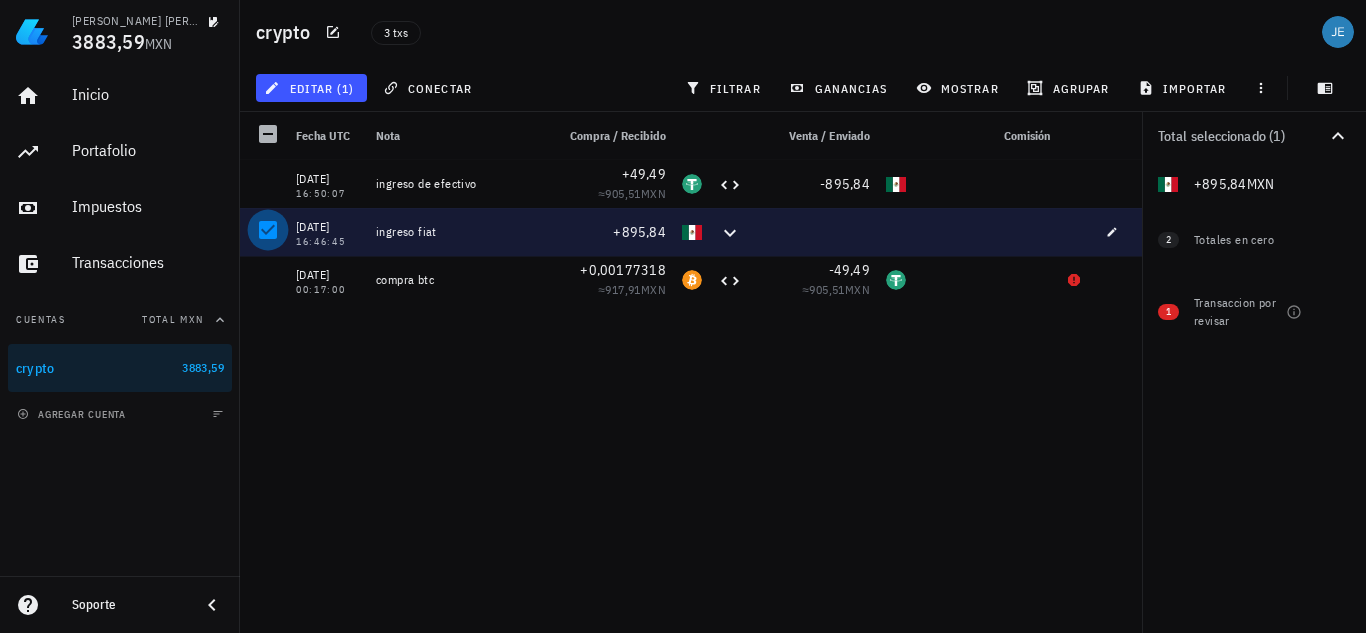 click at bounding box center [268, 230] 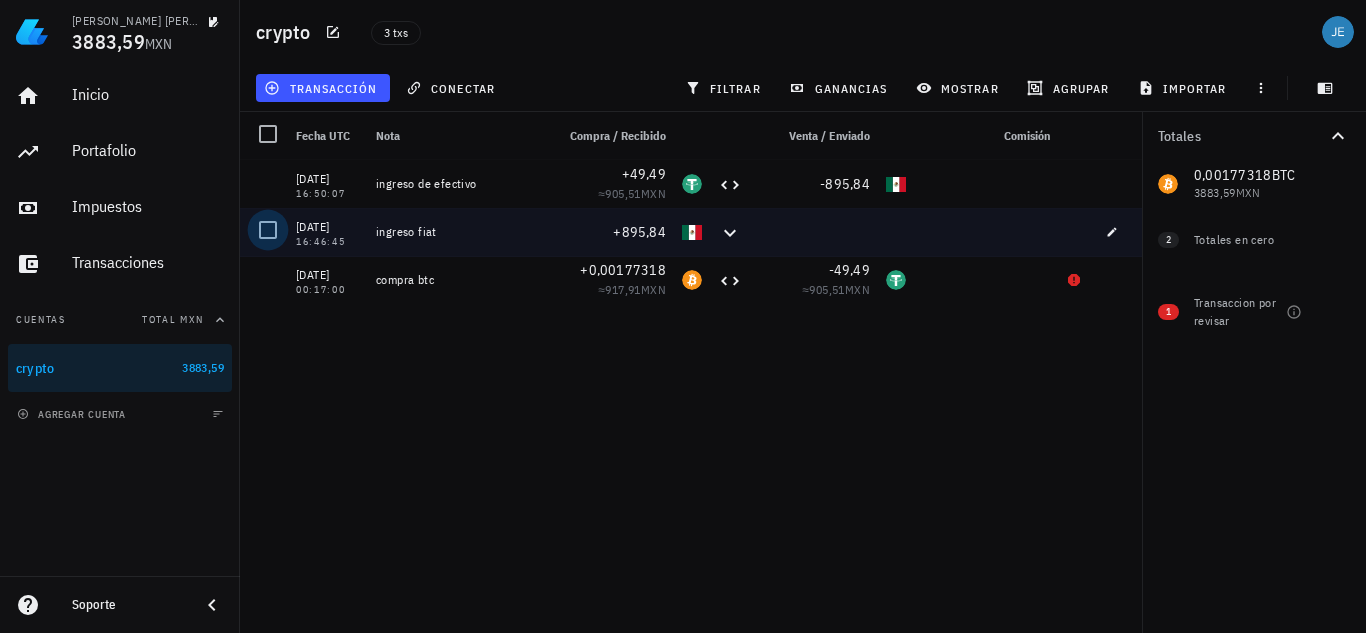 click at bounding box center (268, 230) 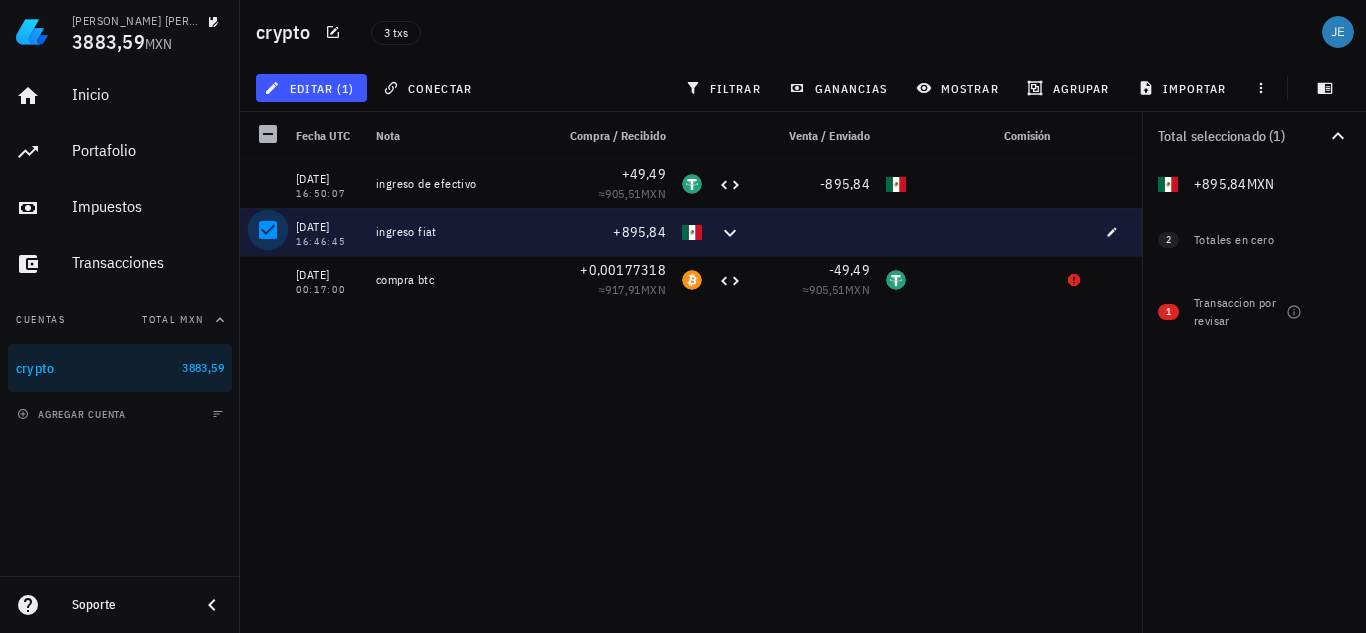 click at bounding box center [268, 230] 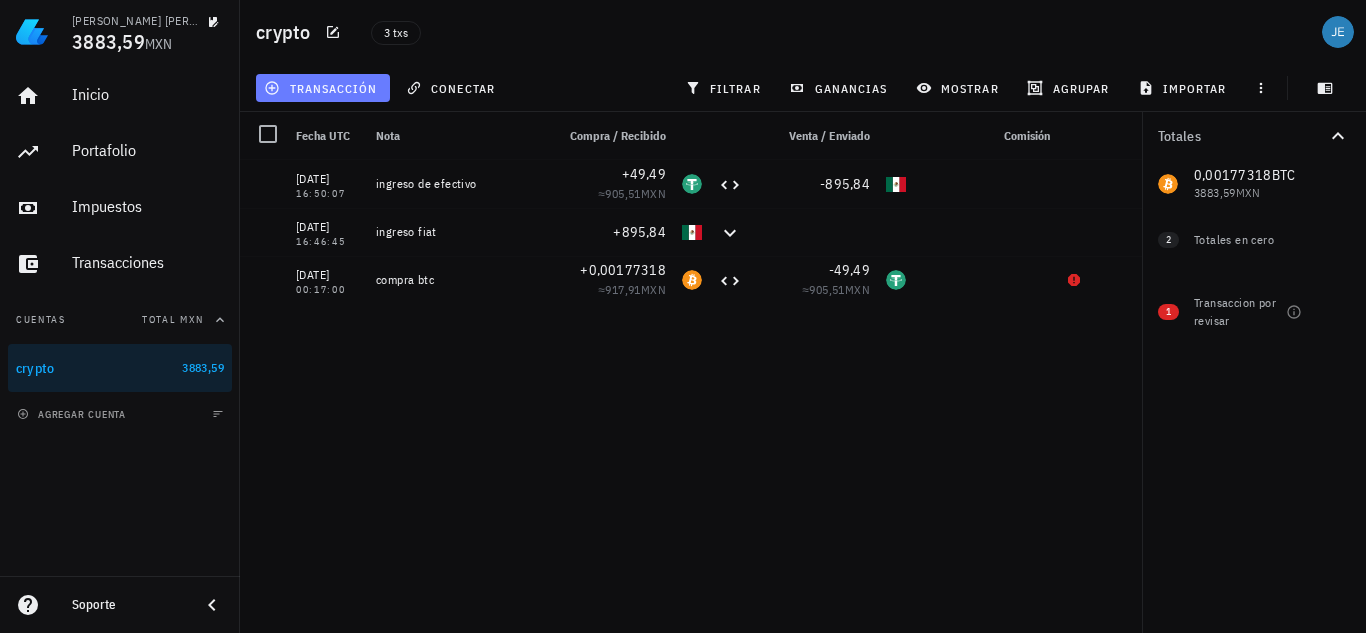click on "transacción" at bounding box center (322, 88) 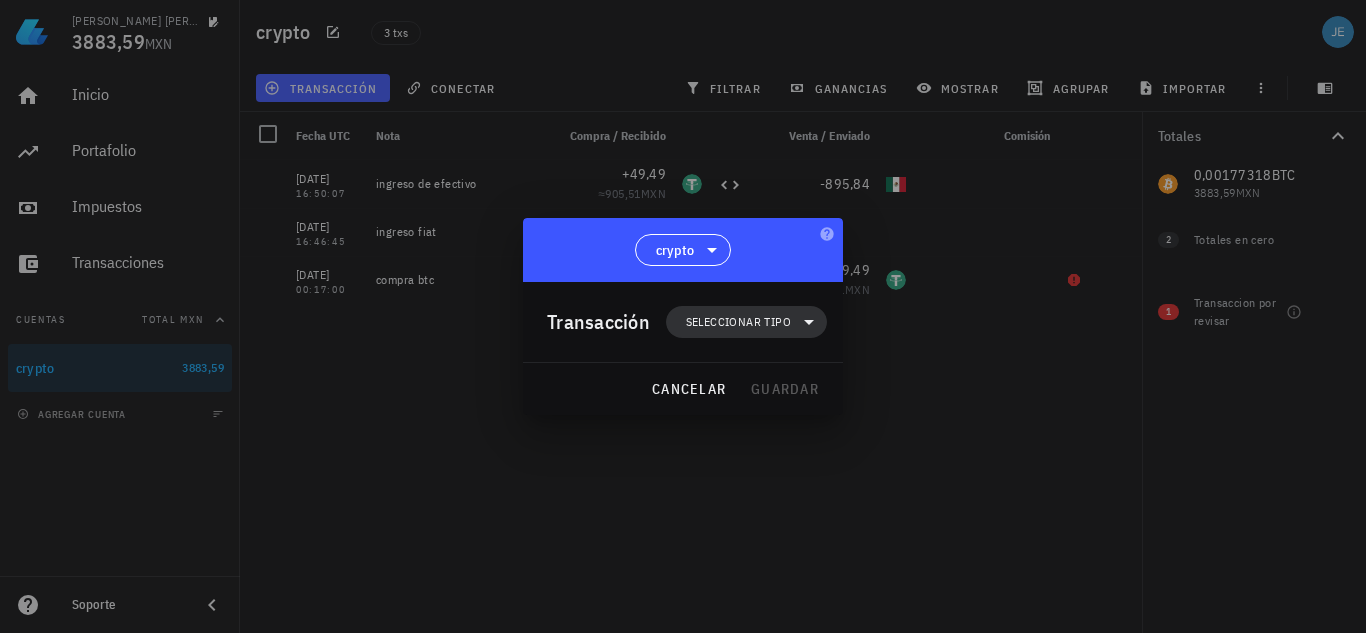 click on "Seleccionar tipo" at bounding box center [738, 322] 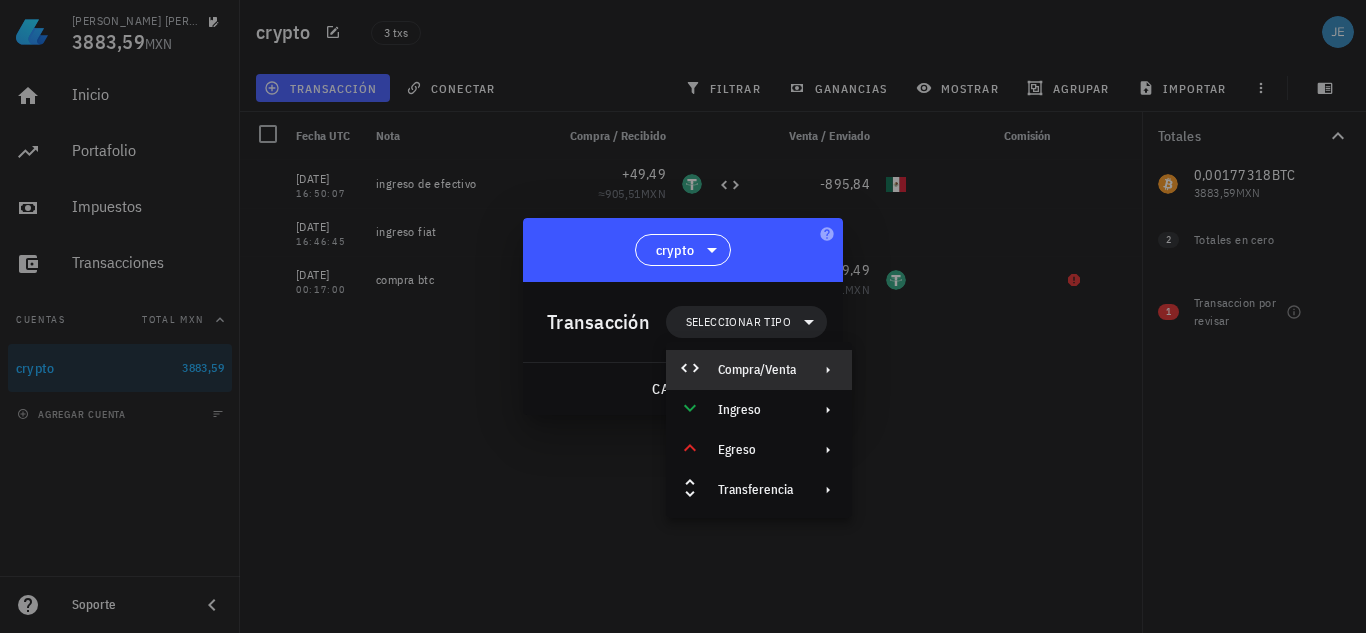 click on "Compra/Venta" at bounding box center [759, 370] 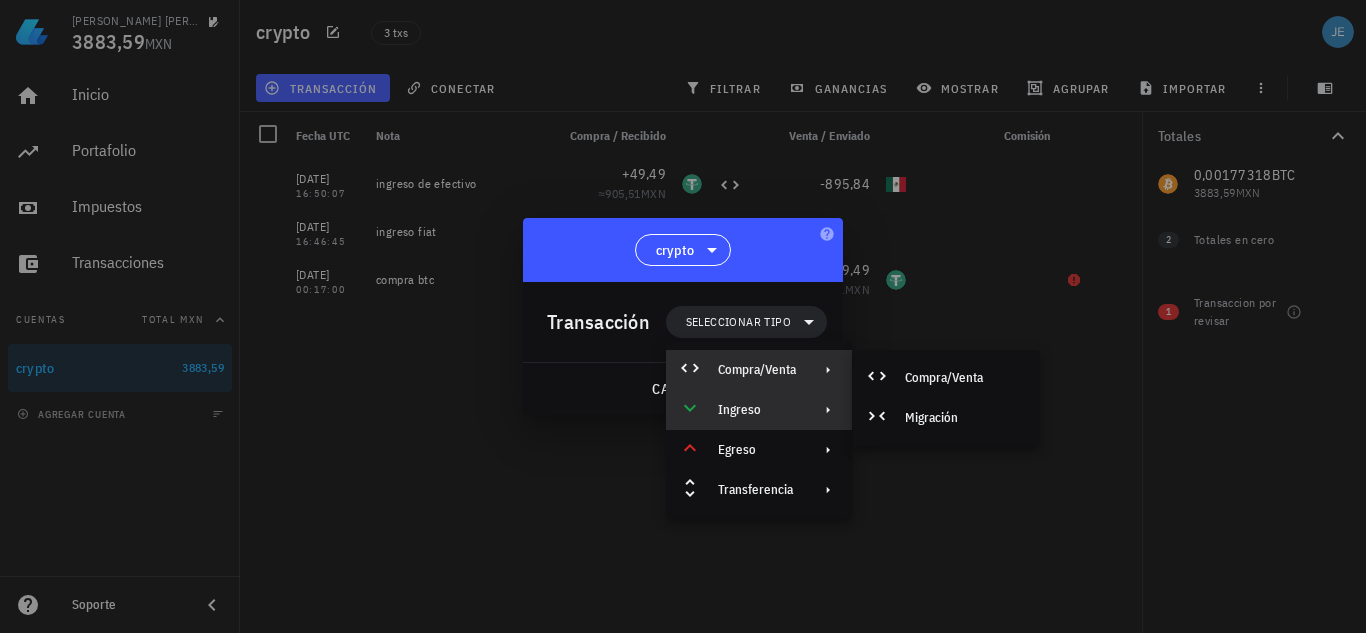 click on "Ingreso" at bounding box center [759, 410] 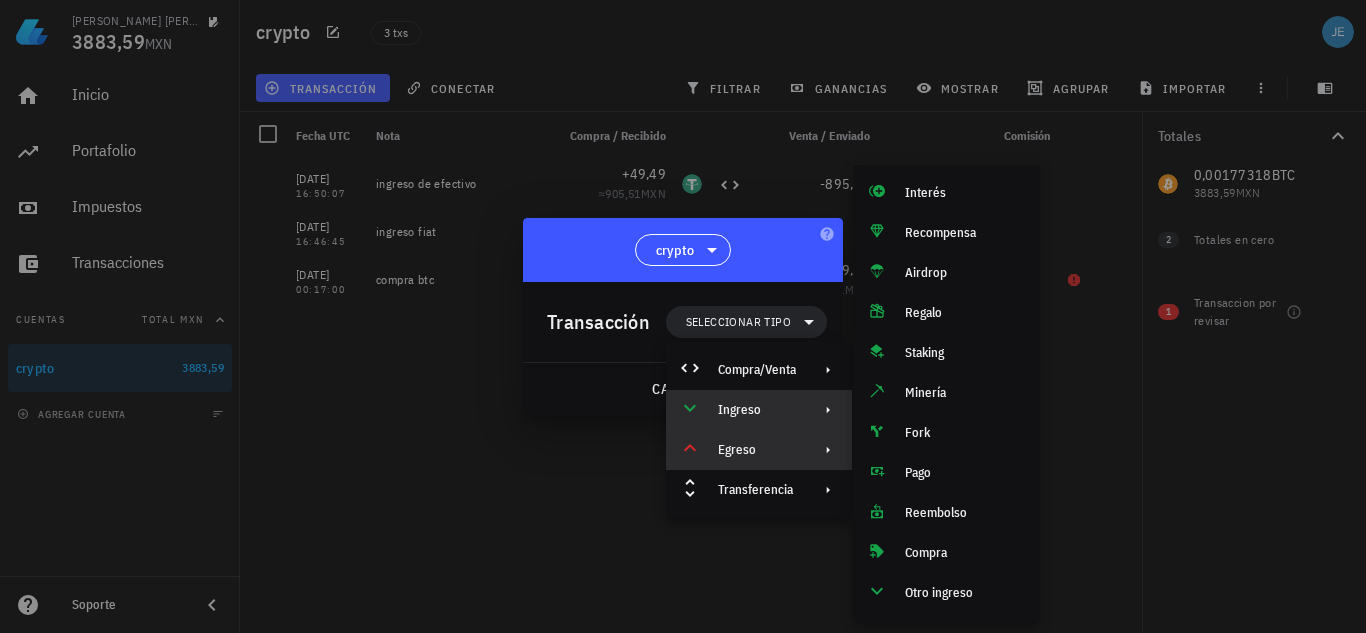 click on "Egreso" at bounding box center [757, 450] 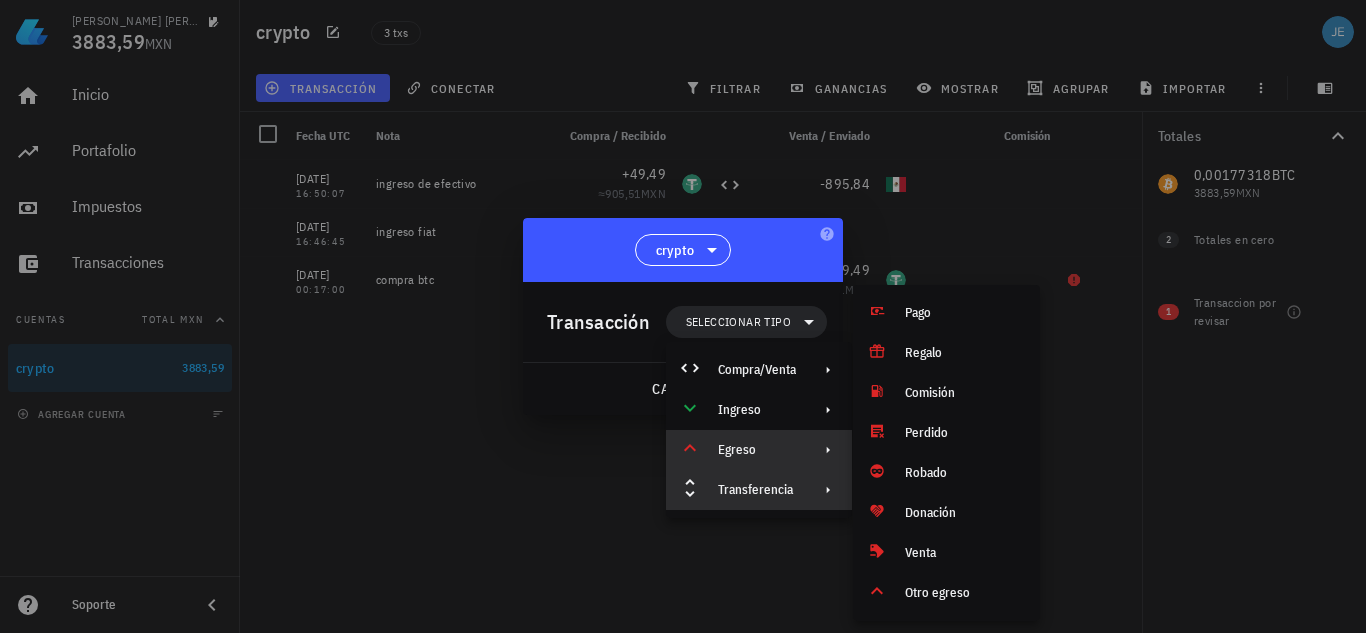 click on "Transferencia" at bounding box center (757, 490) 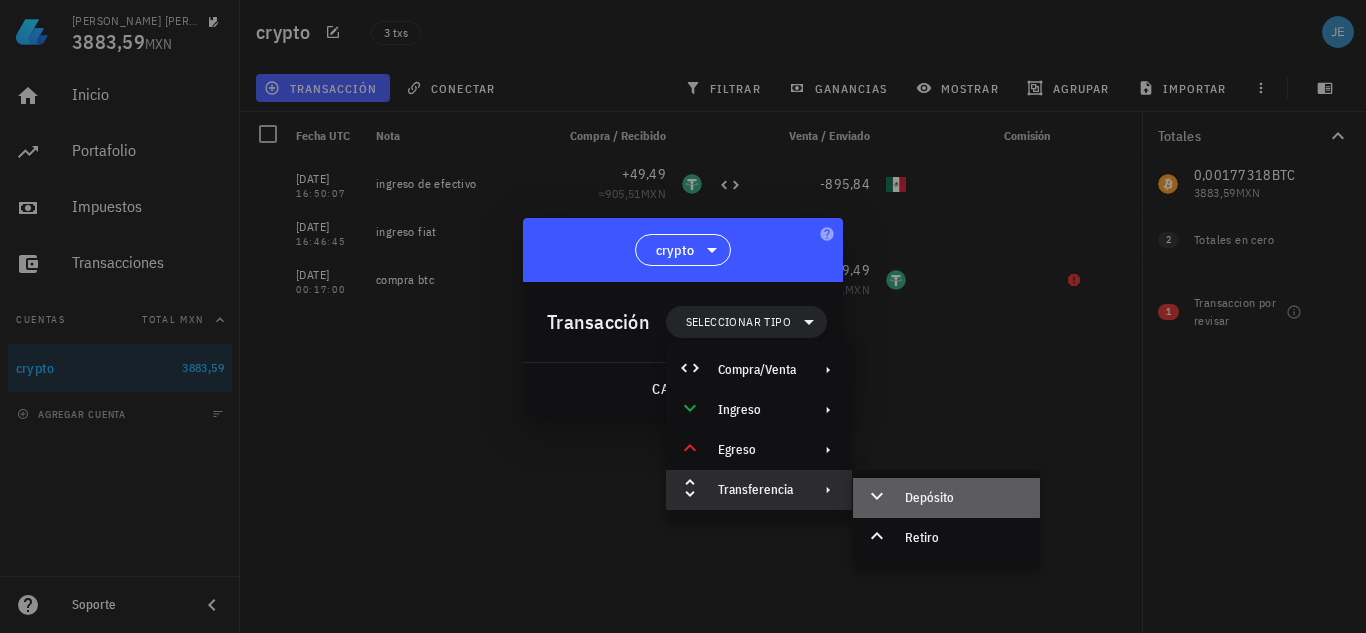 click on "Depósito" at bounding box center [964, 498] 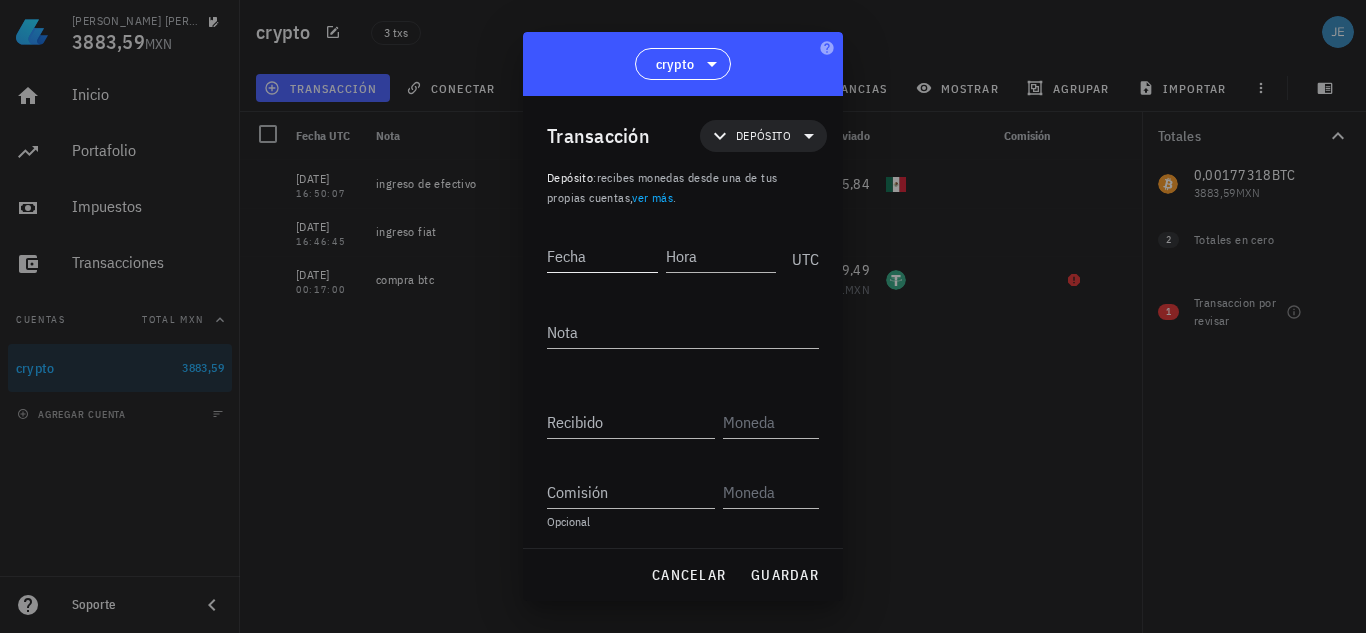 click on "Fecha" at bounding box center (602, 256) 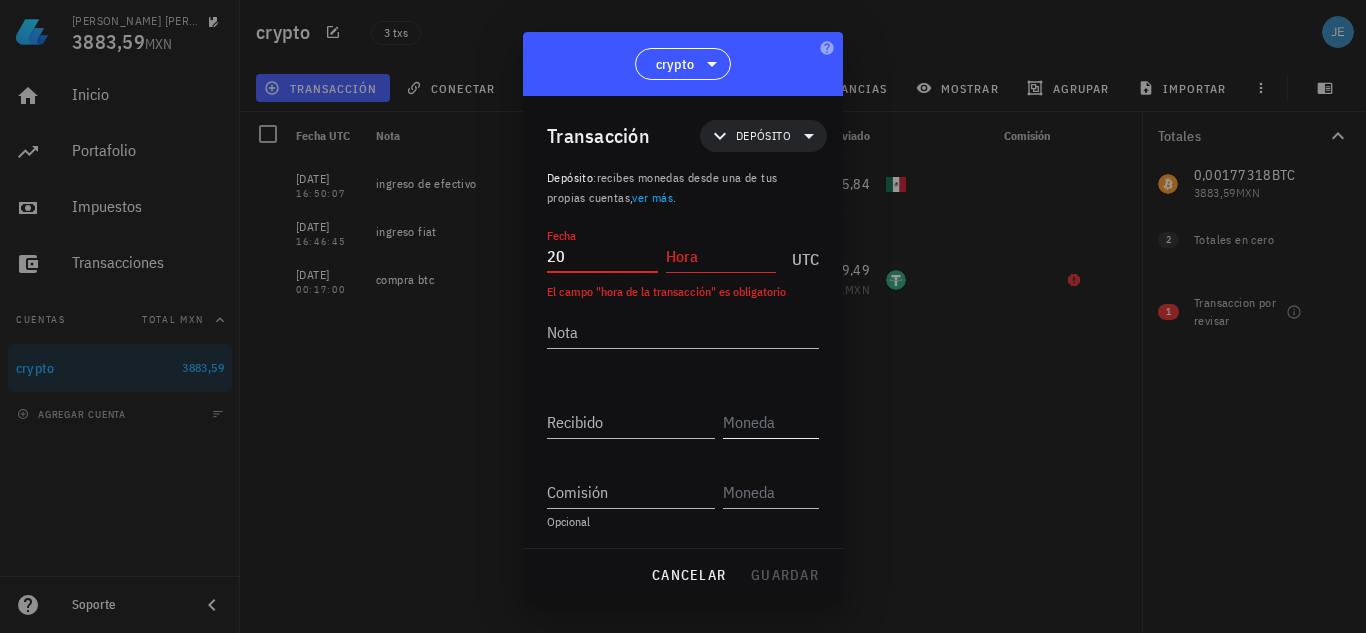 type on "2" 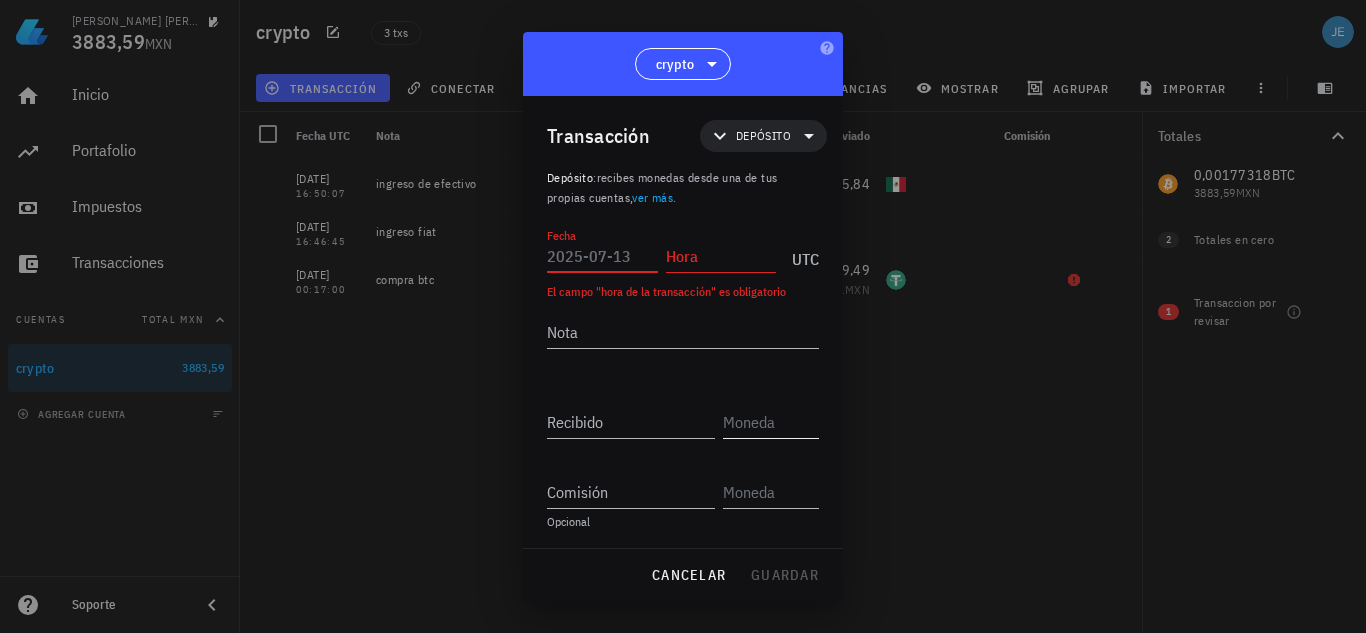 type on "2" 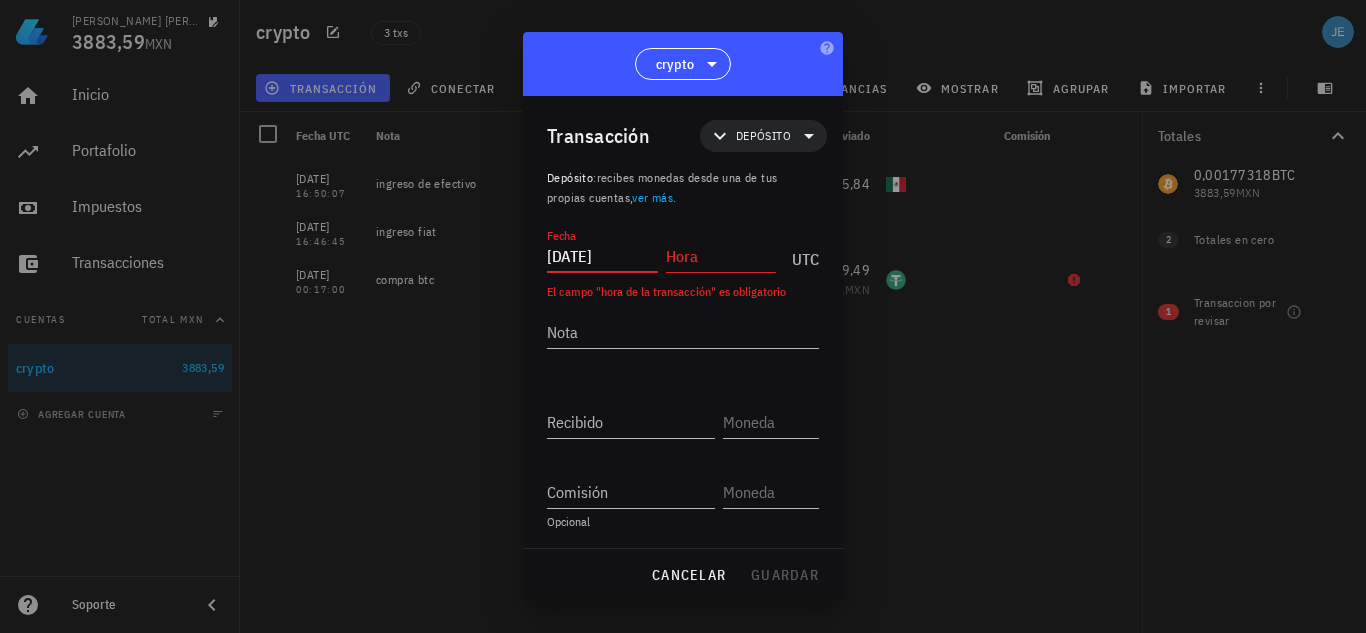 type on "[DATE]" 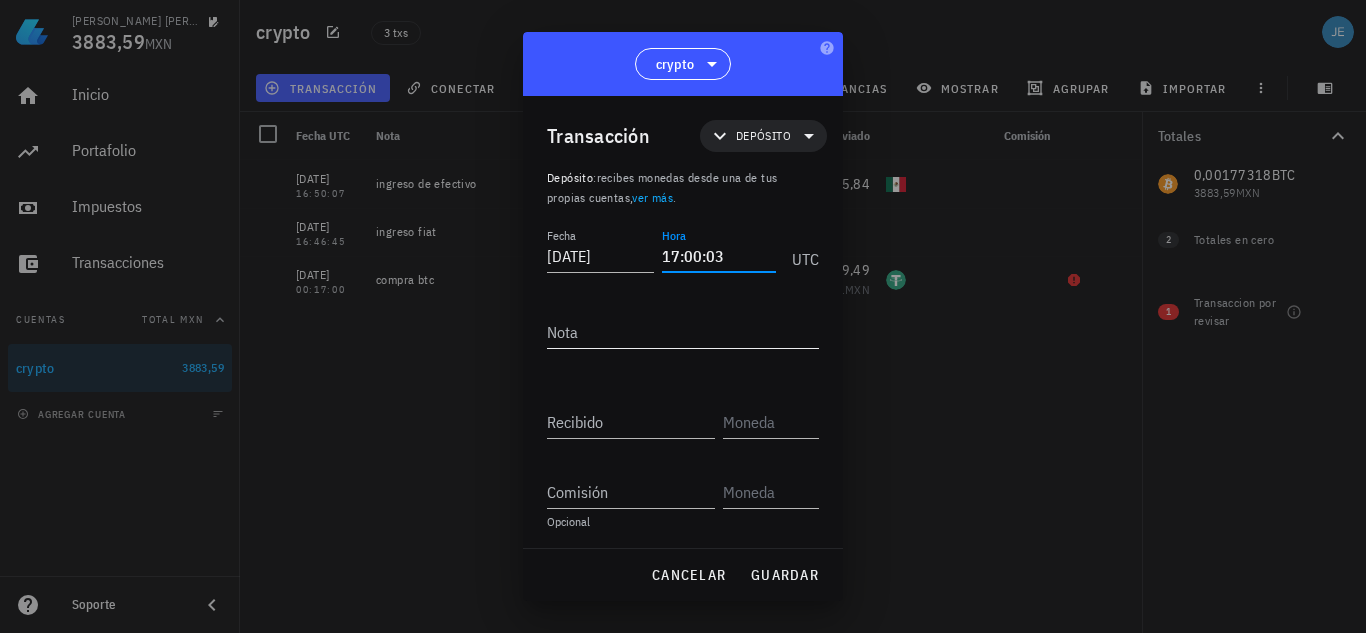 type on "17:00:03" 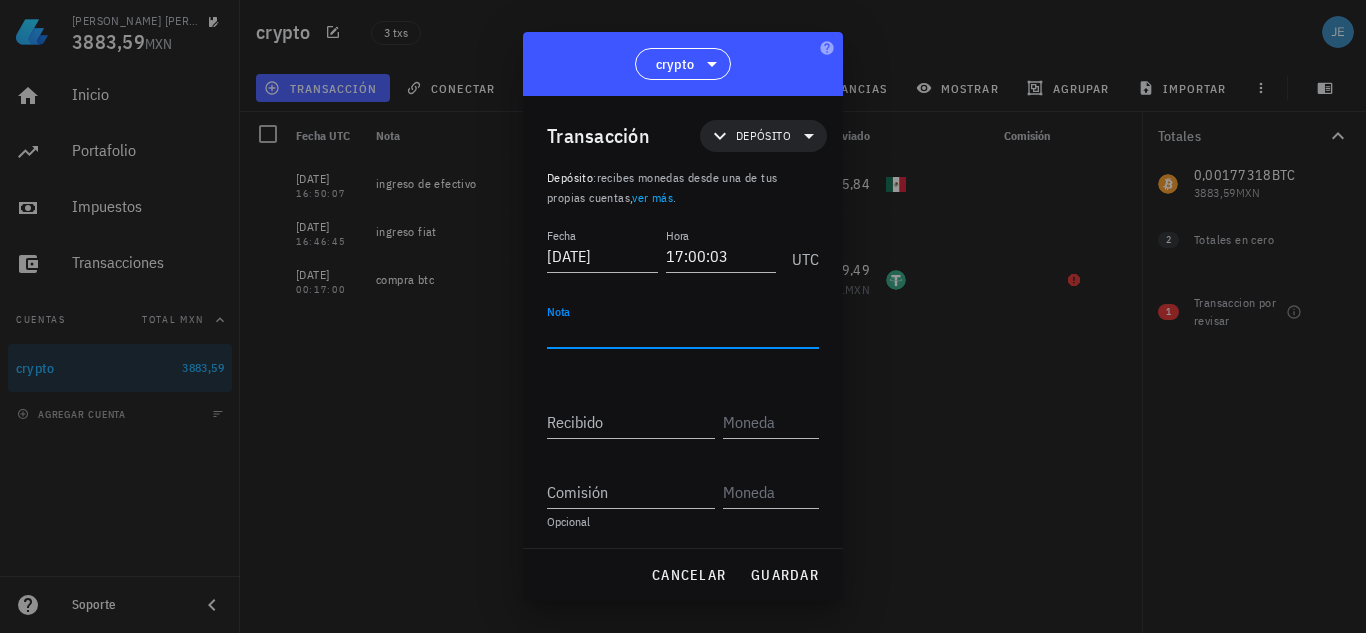 click on "Nota" at bounding box center [683, 332] 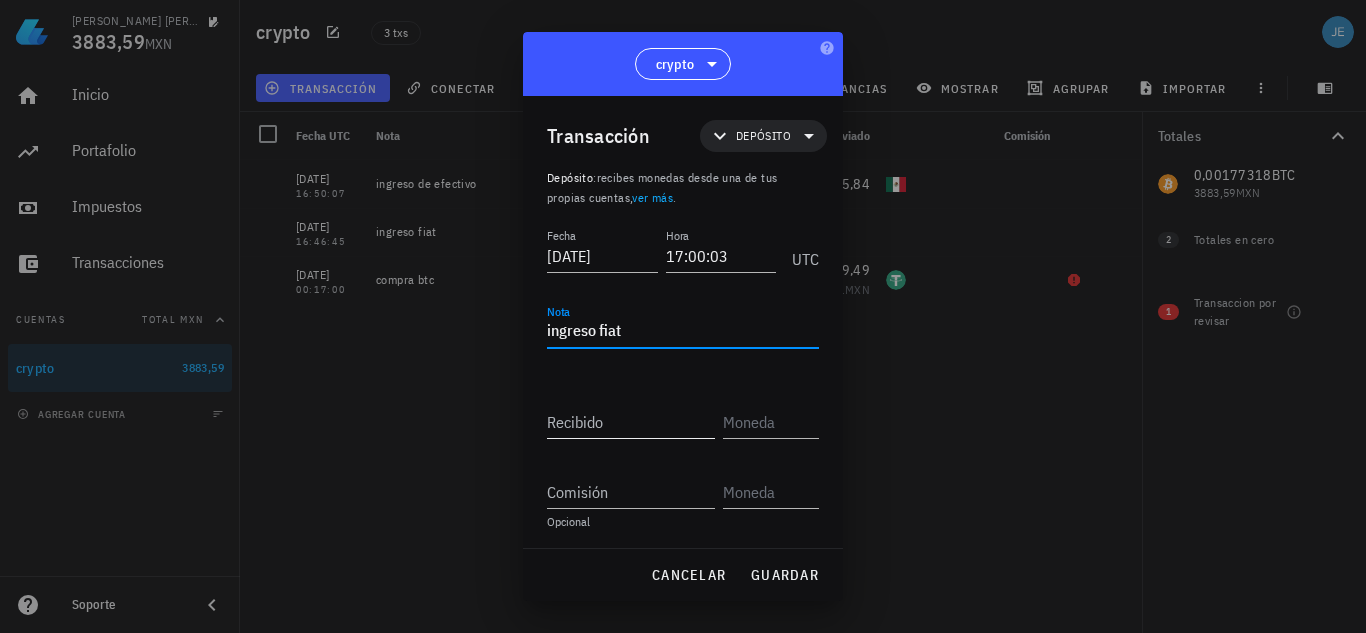 type on "ingreso fiat" 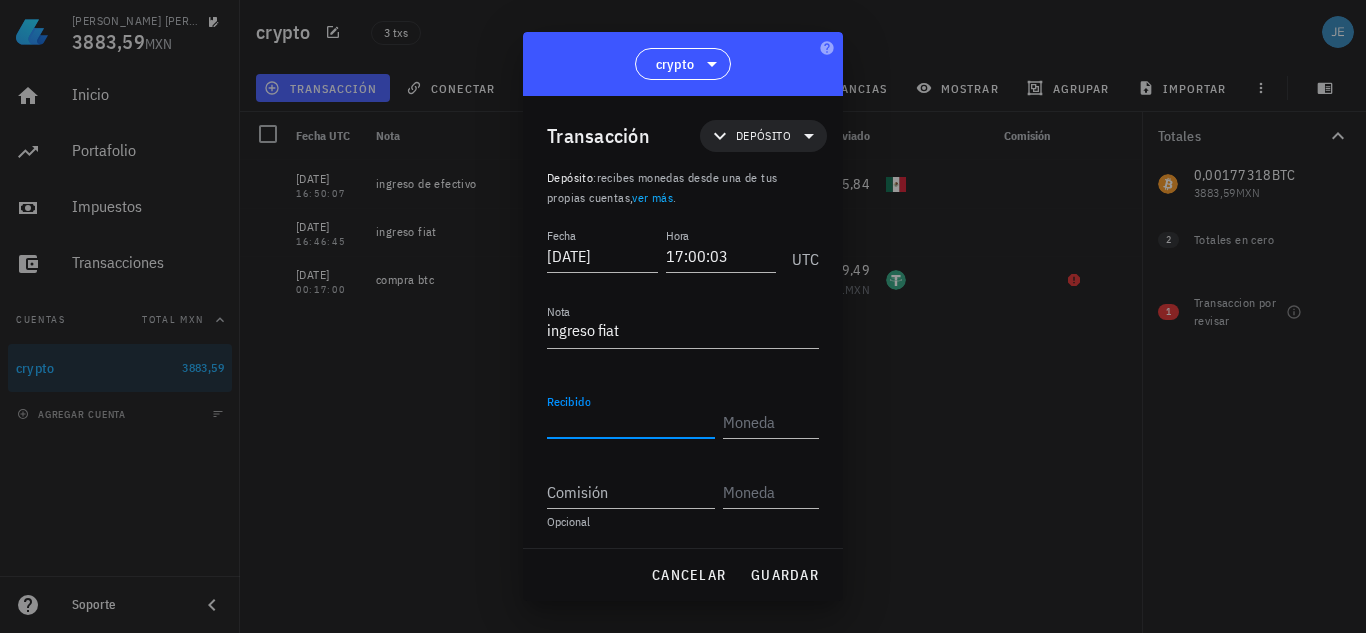 click on "Recibido" at bounding box center [631, 422] 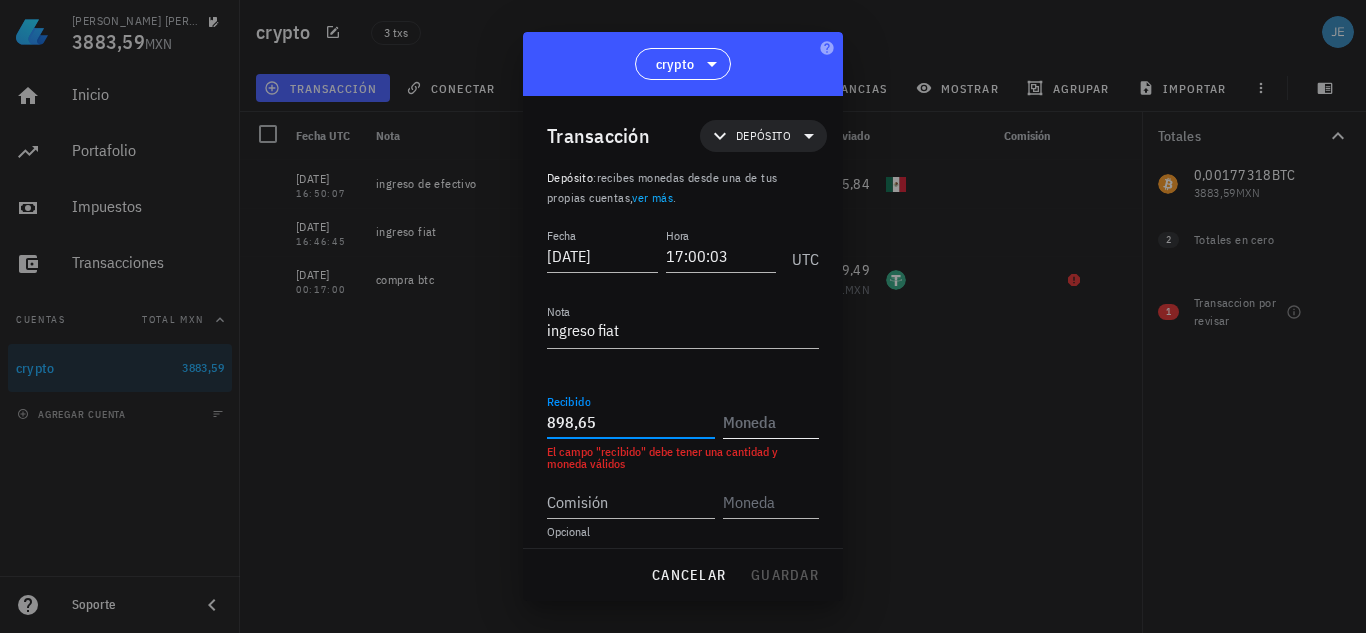 type on "898,65" 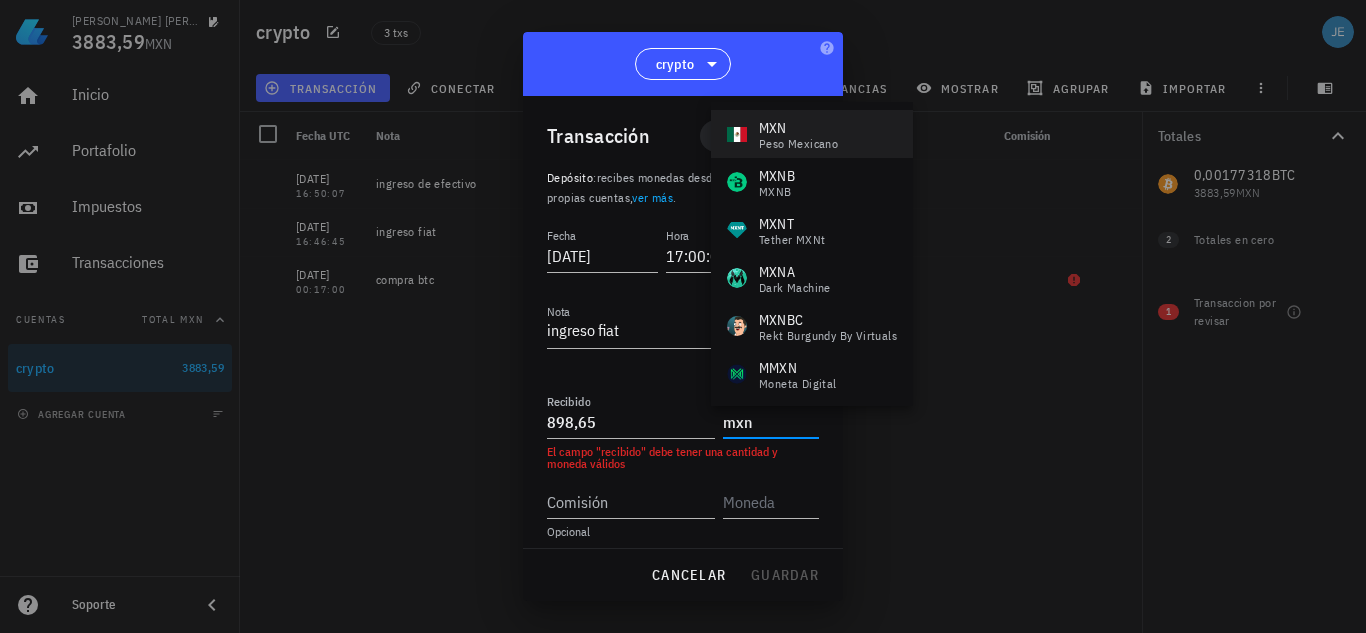 click on "MXN" at bounding box center (798, 128) 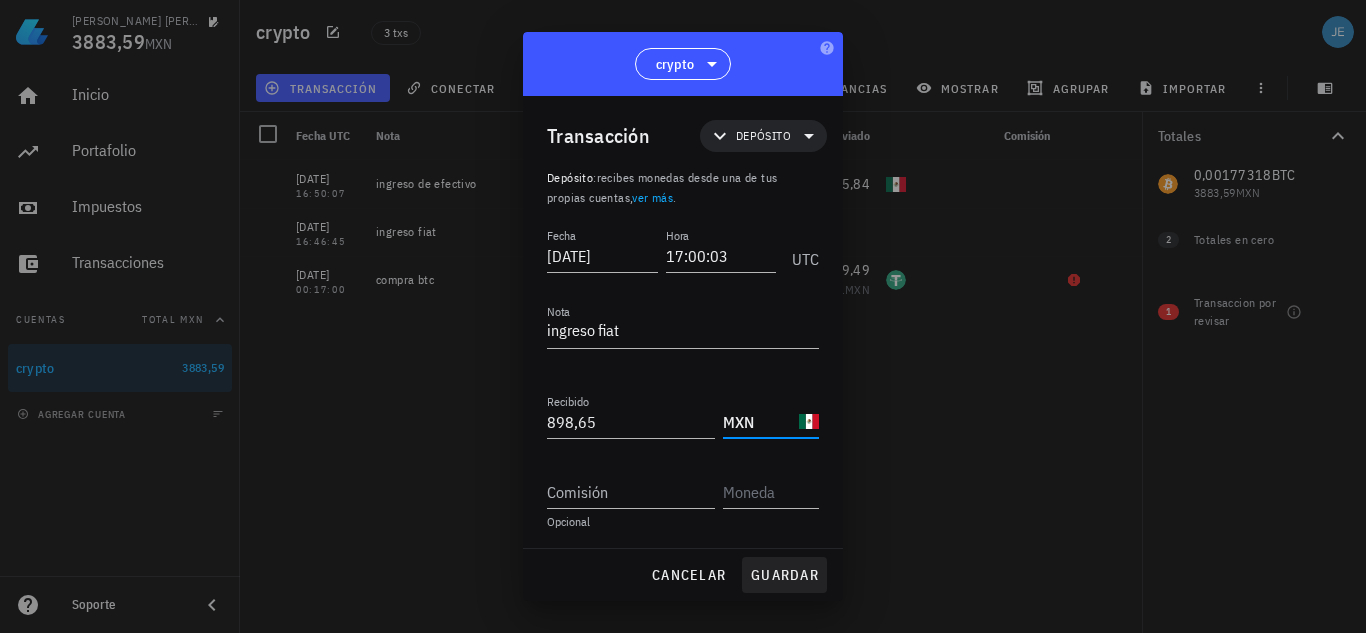 type on "MXN" 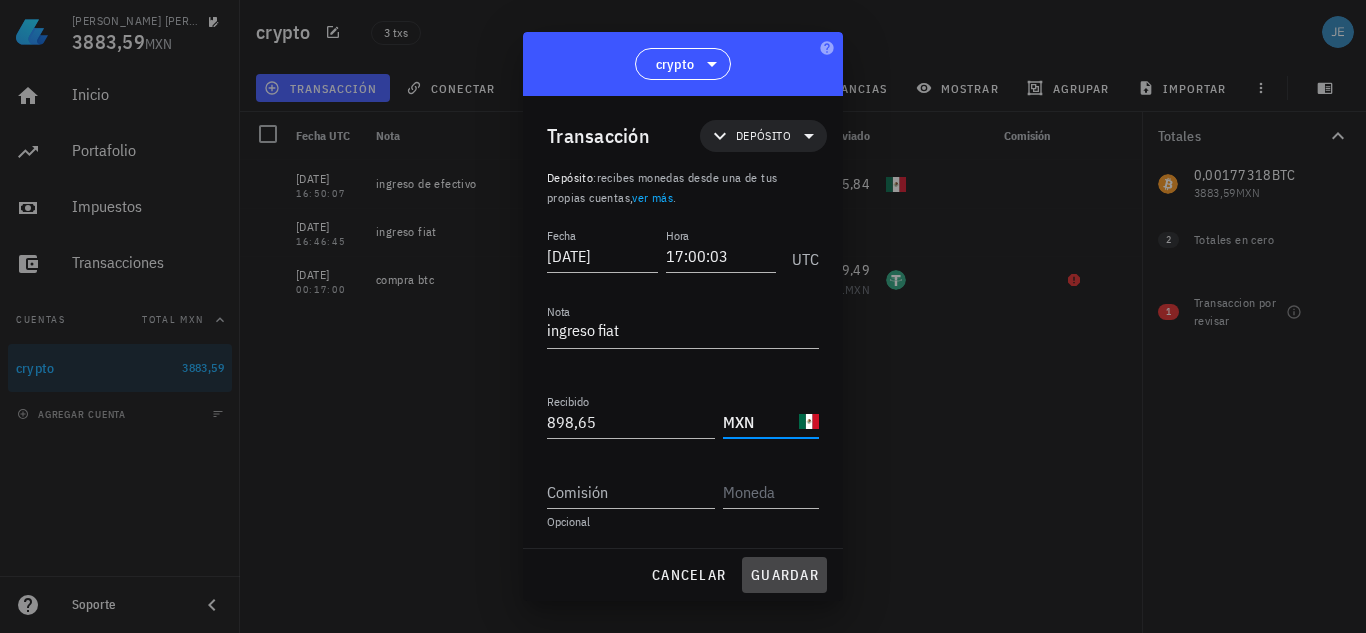 click on "guardar" at bounding box center (784, 575) 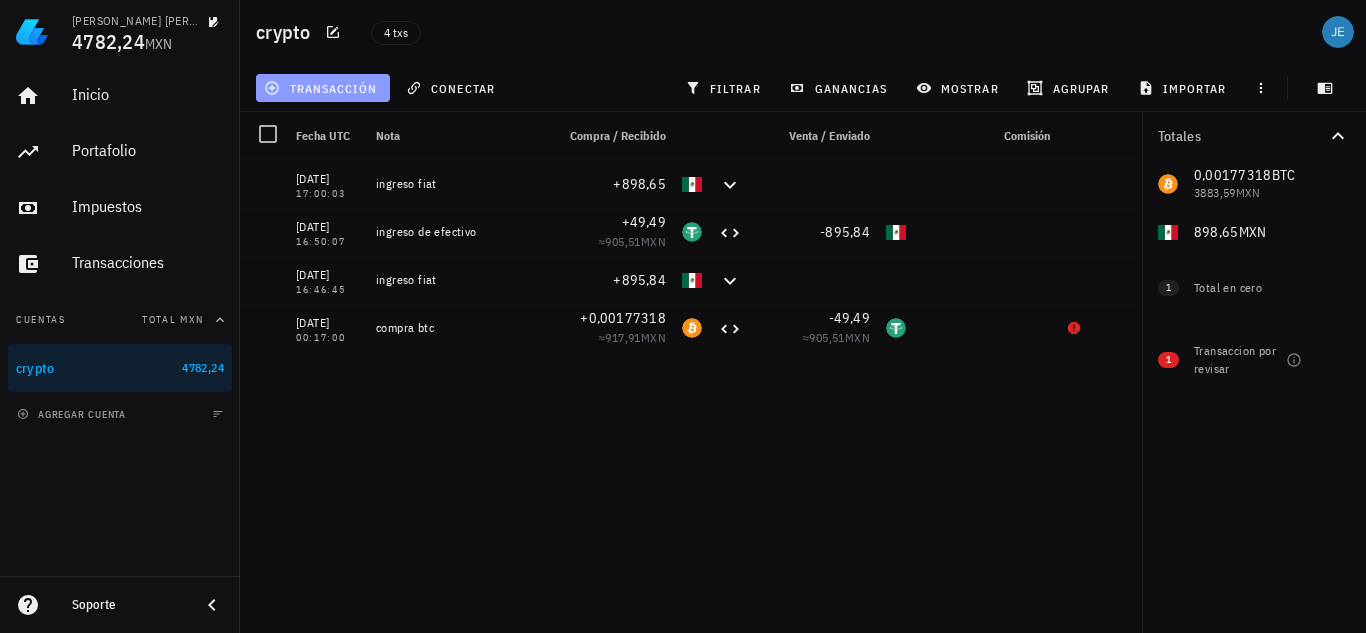 click on "transacción" at bounding box center (322, 88) 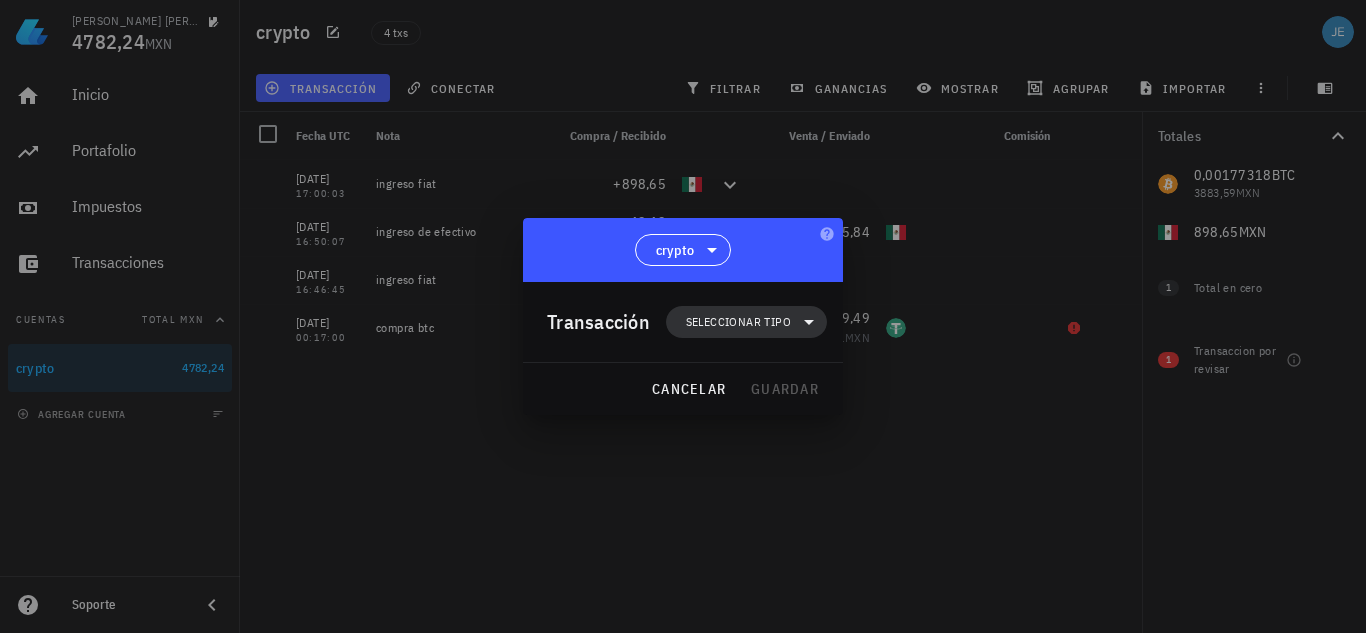 click on "Seleccionar tipo" at bounding box center [738, 322] 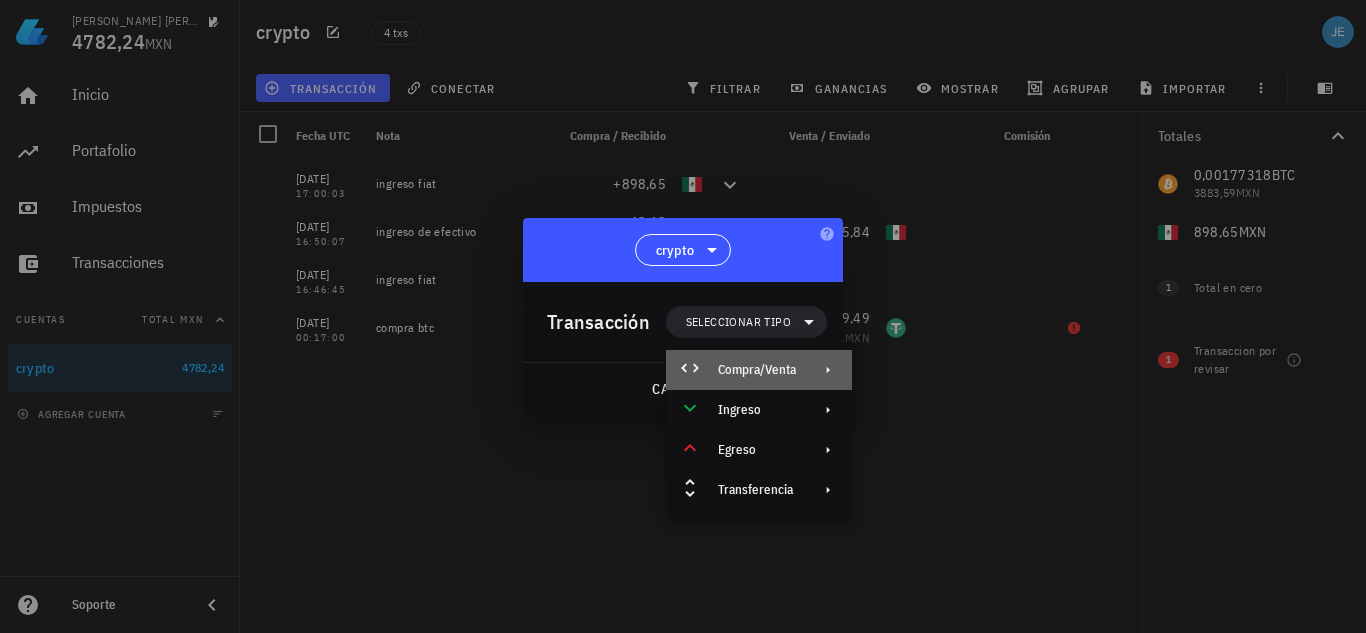 click on "Compra/Venta" at bounding box center (757, 370) 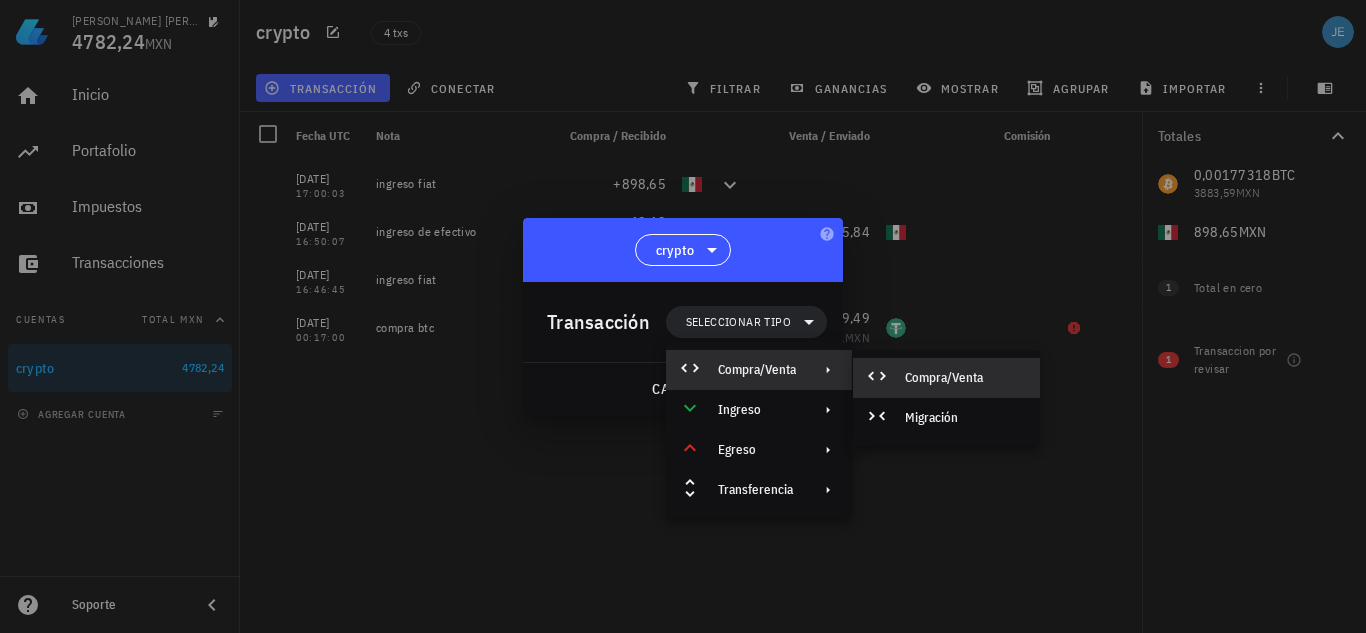 click on "Compra/Venta" at bounding box center (964, 378) 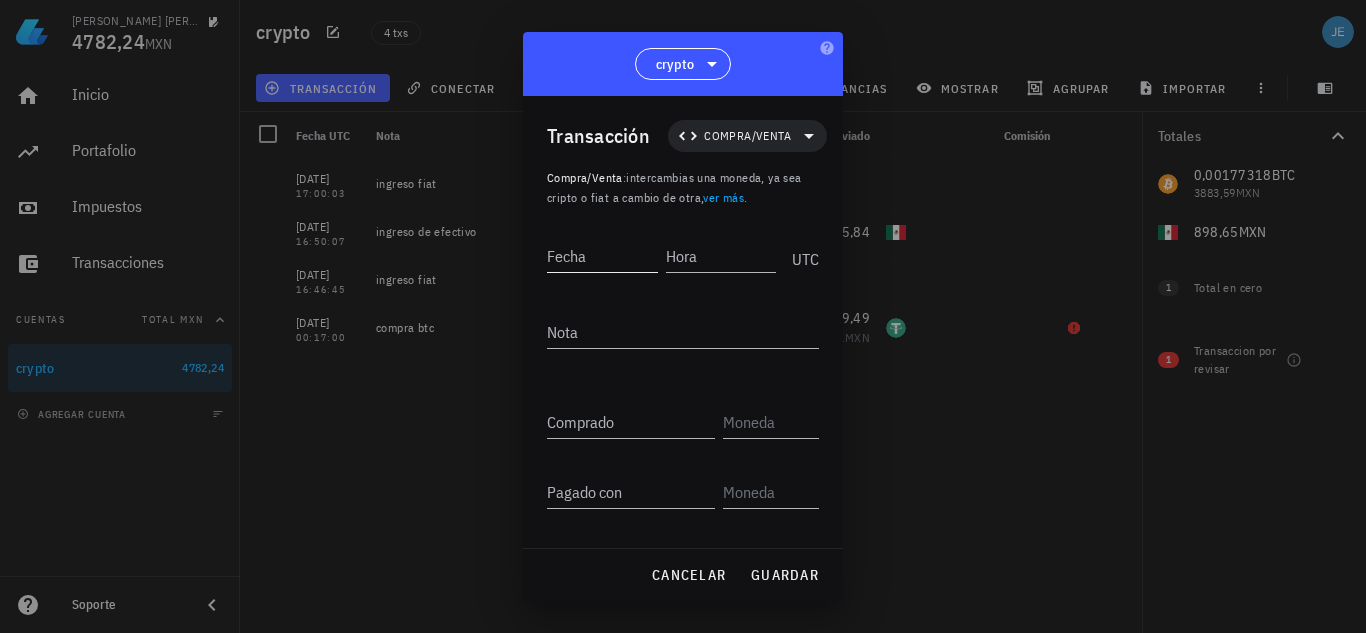 click on "Fecha" at bounding box center [602, 256] 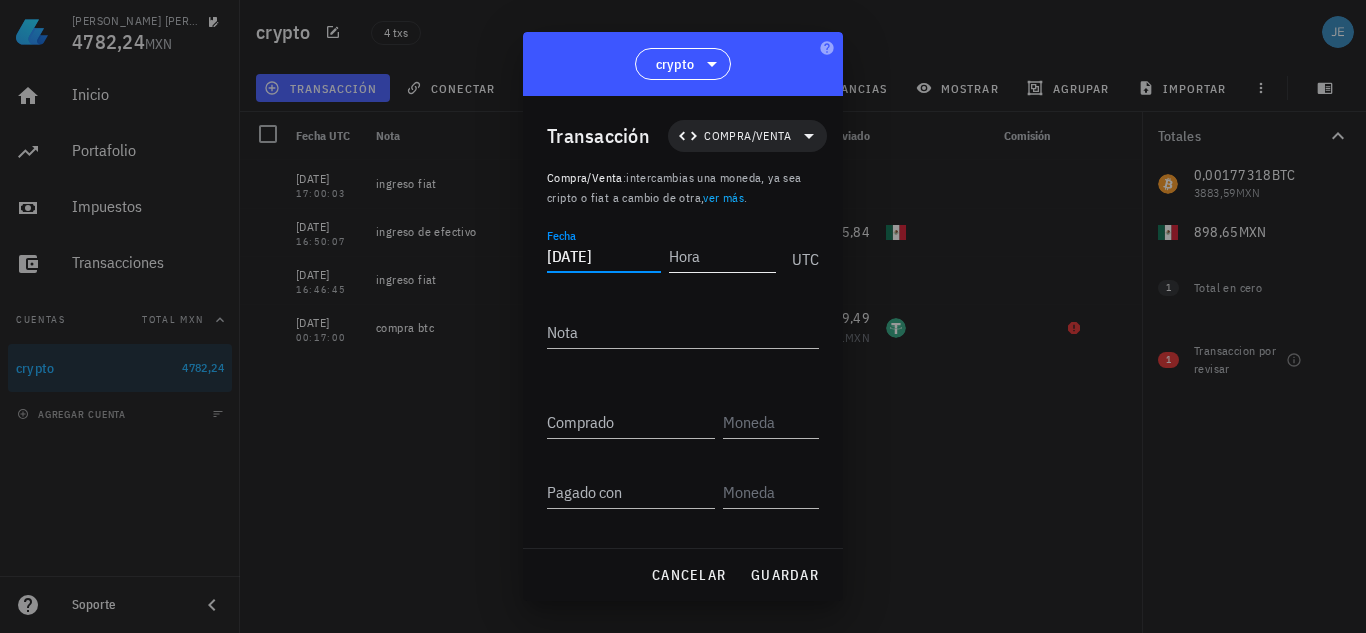 type on "[DATE]" 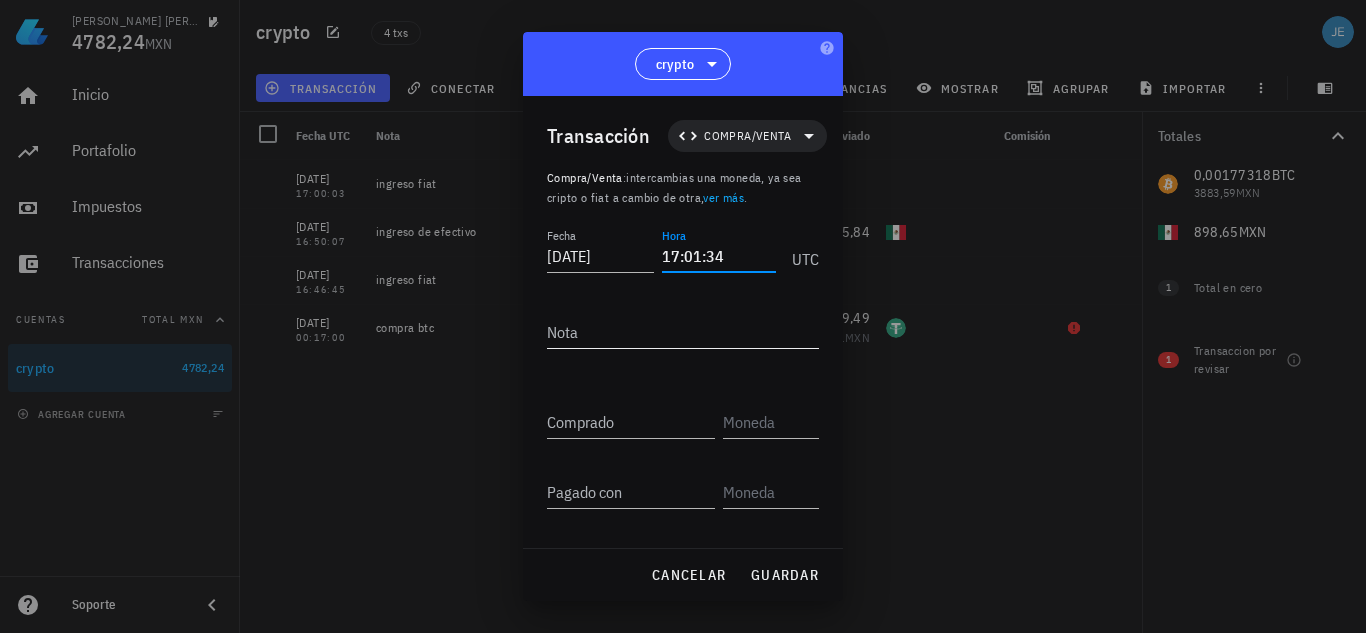 type on "17:01:34" 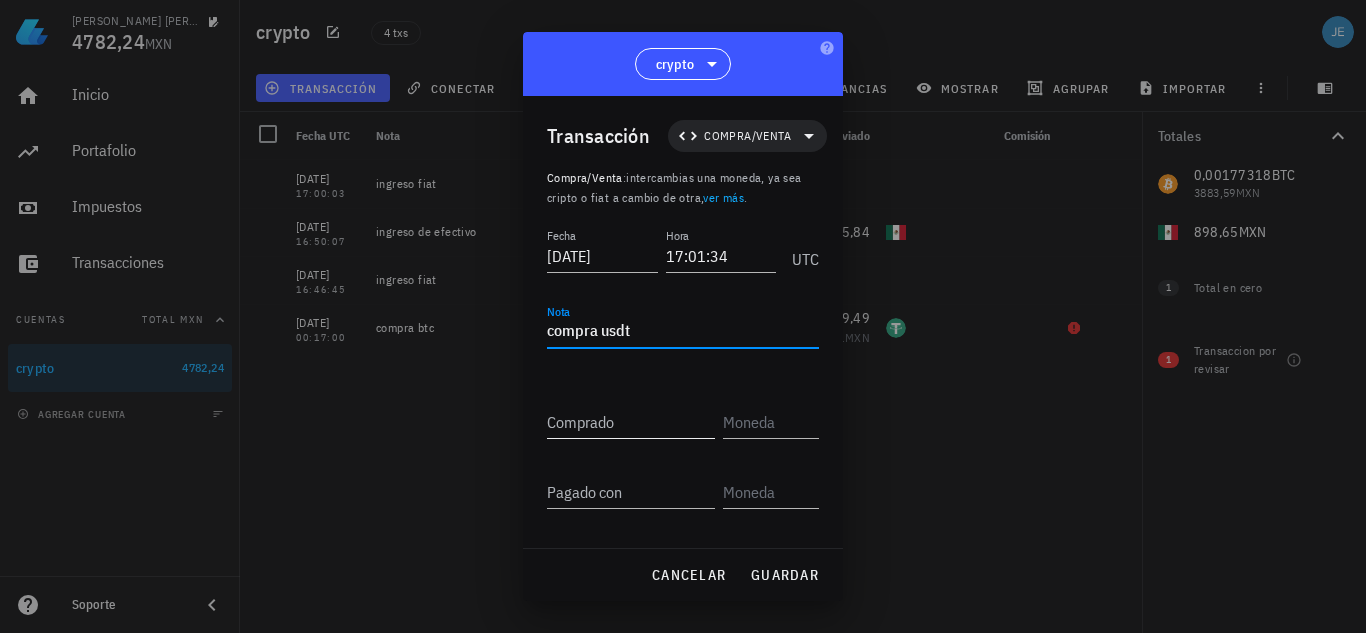 type on "compra usdt" 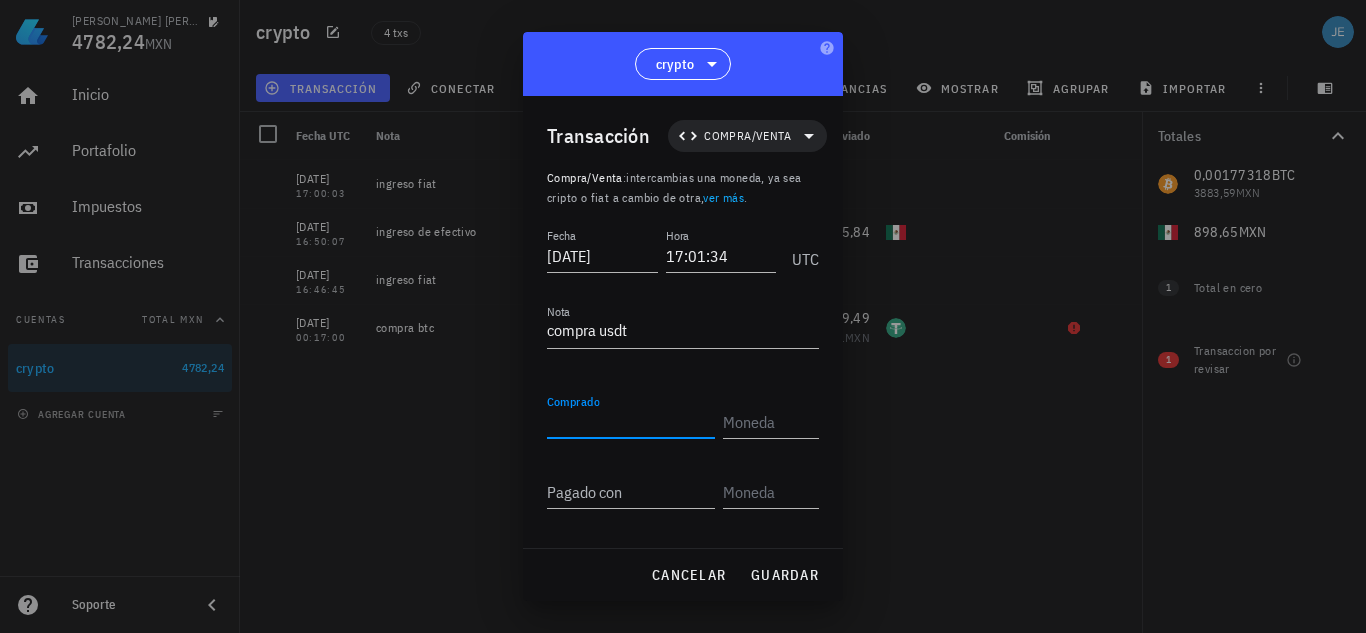 click on "Comprado" at bounding box center (631, 422) 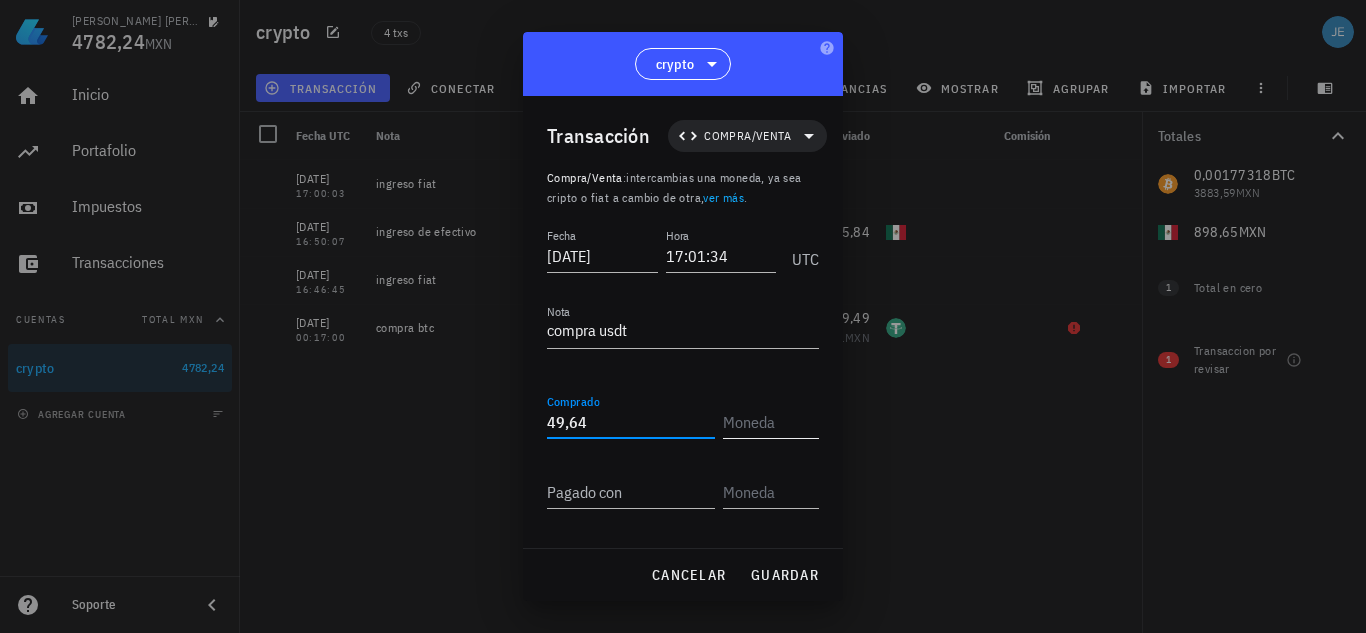 type on "49,64" 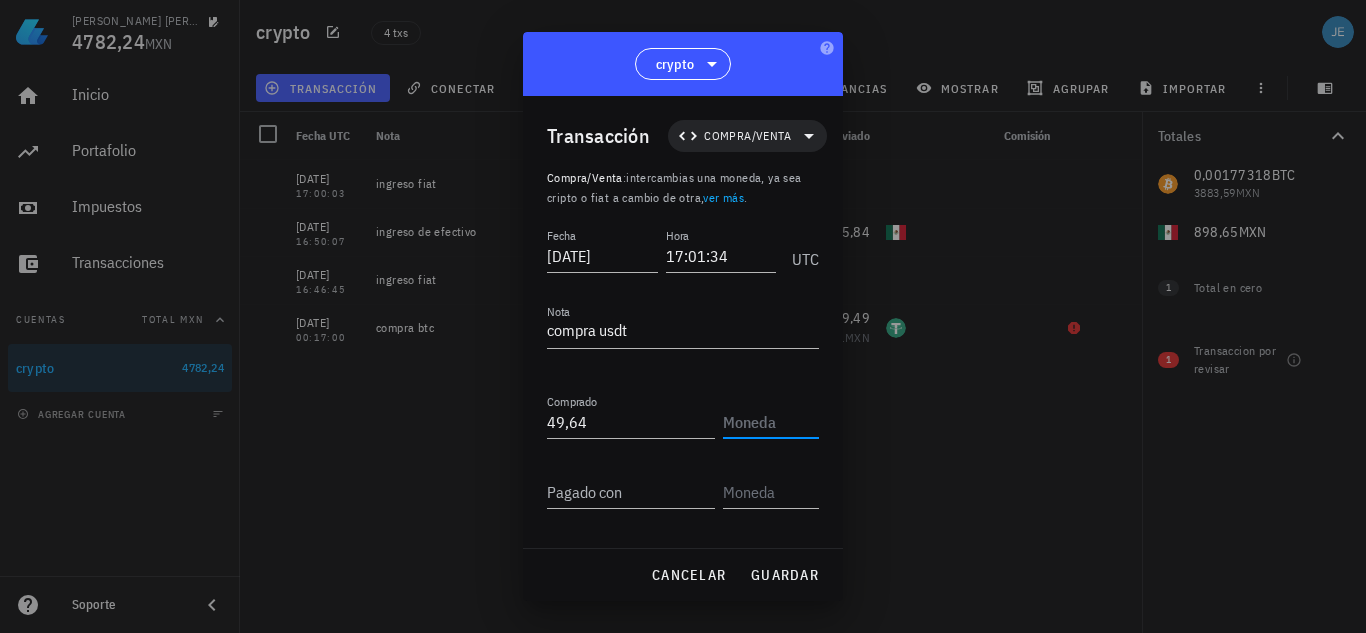click at bounding box center (769, 422) 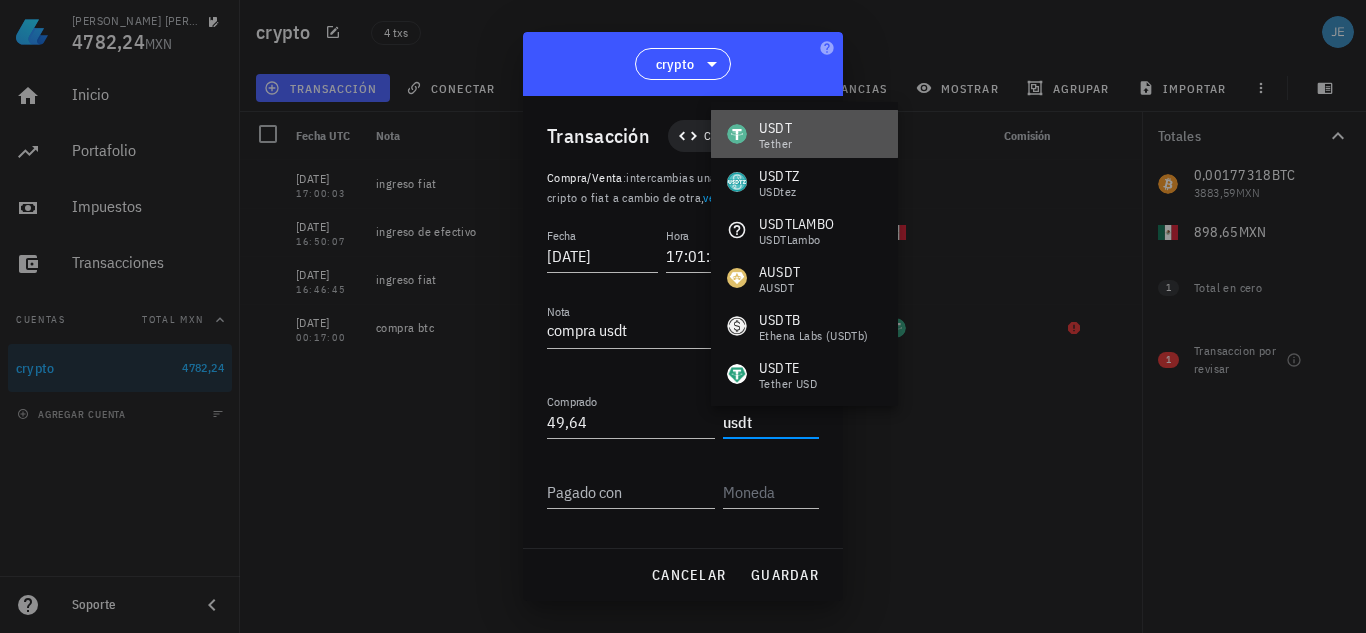 click on "USDT" at bounding box center (775, 128) 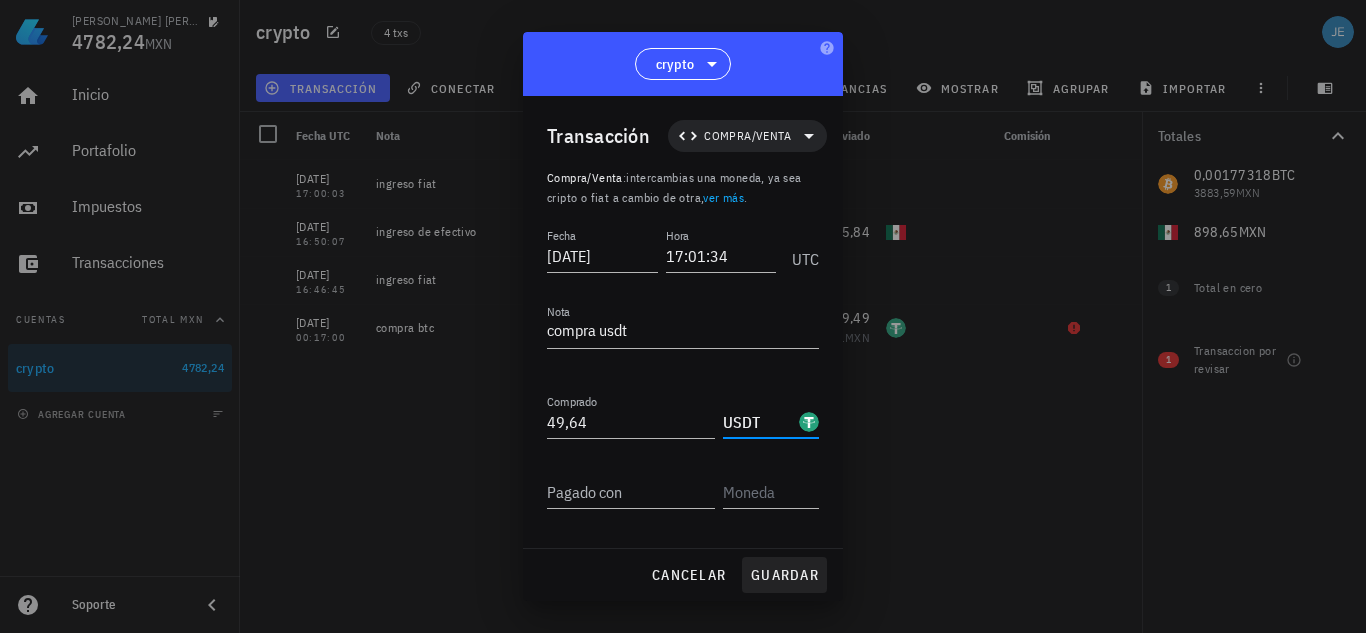 type on "USDT" 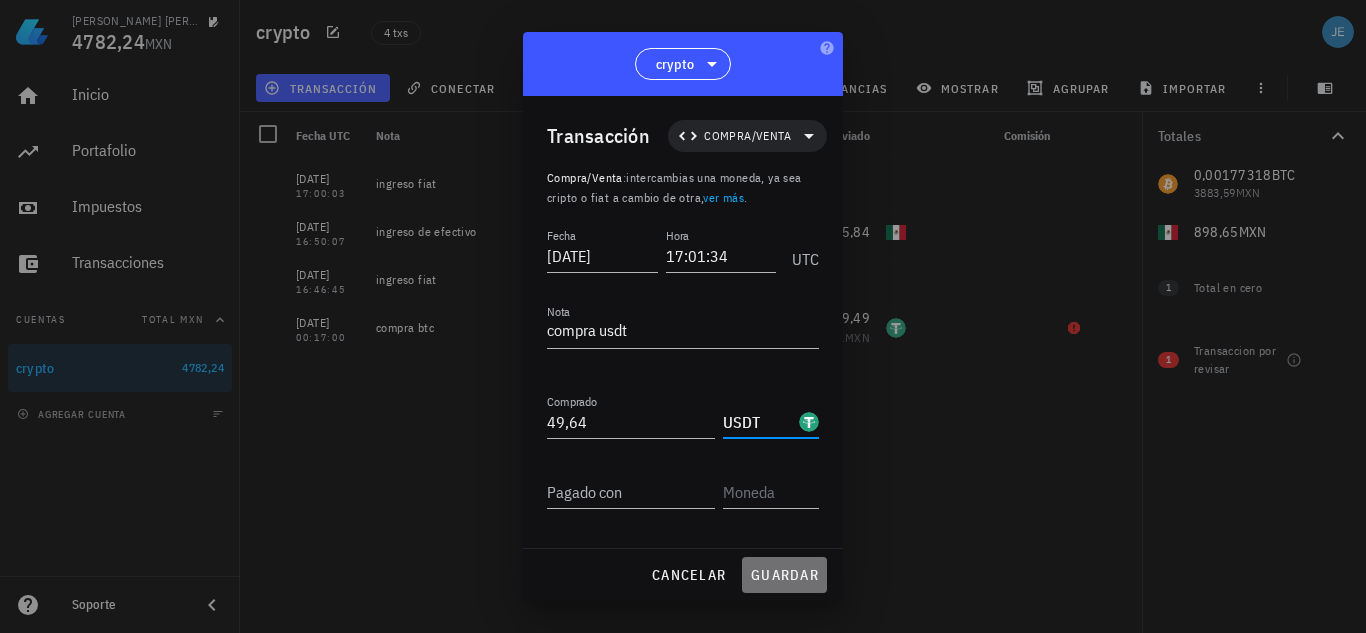 click on "guardar" at bounding box center (784, 575) 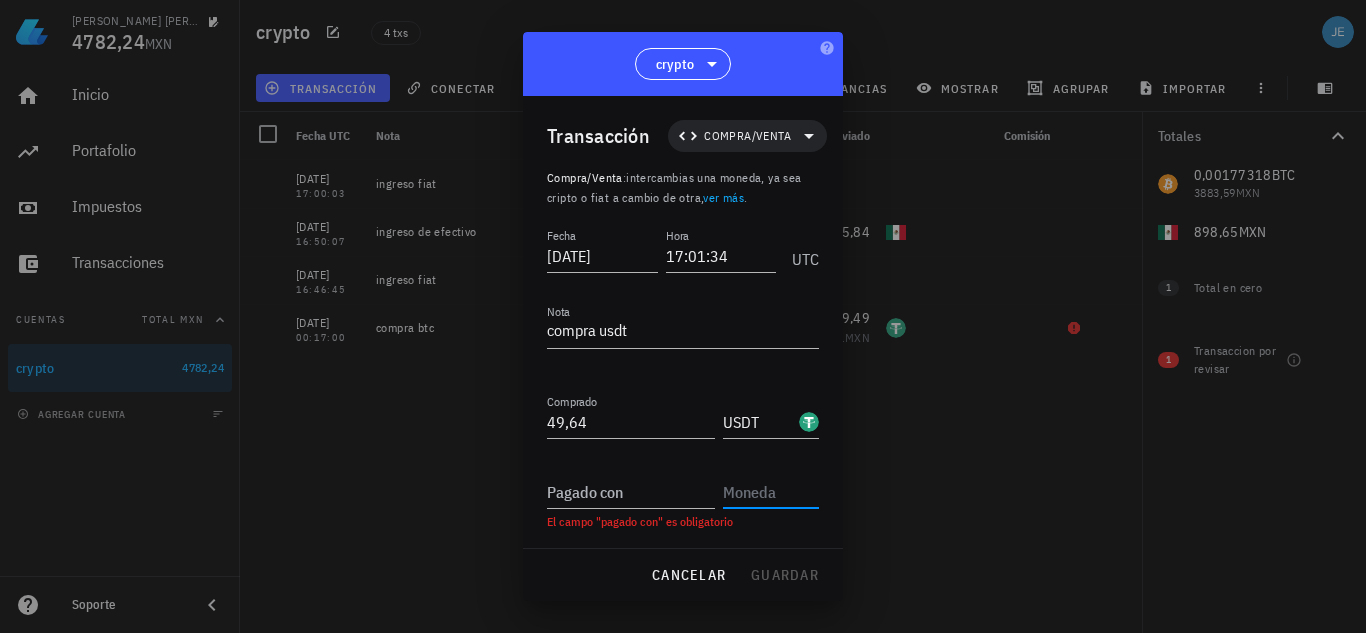 click at bounding box center (769, 492) 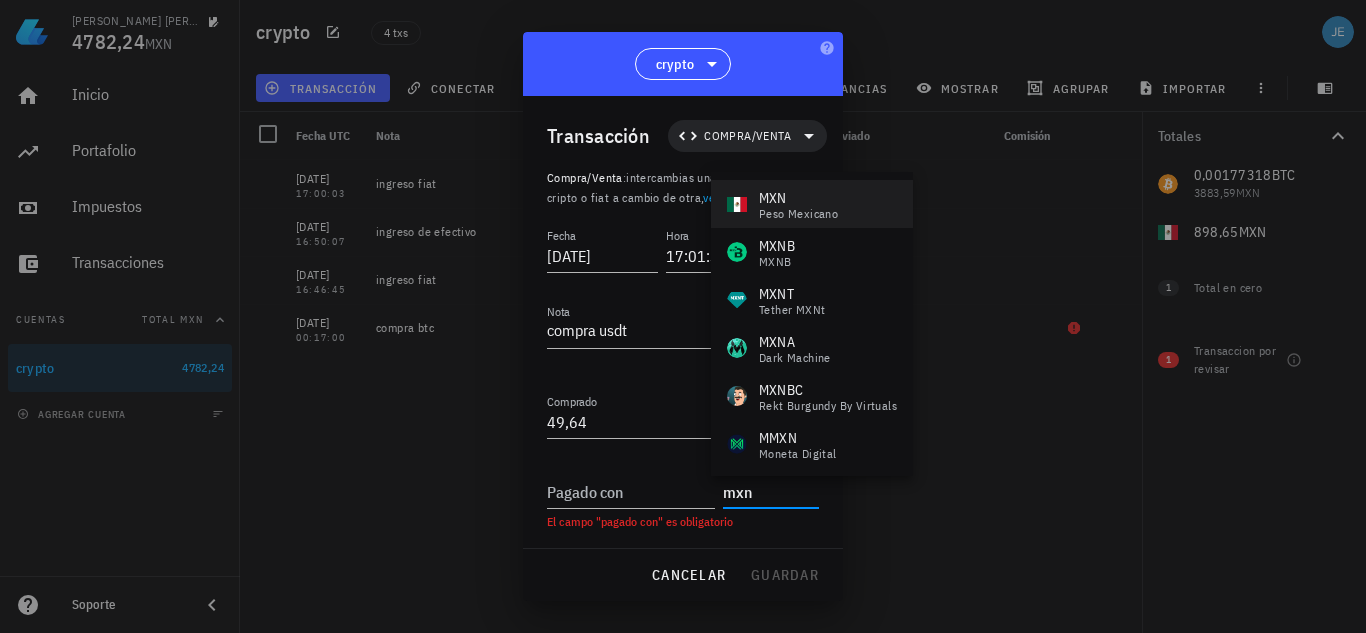 click on "peso mexicano" at bounding box center (798, 214) 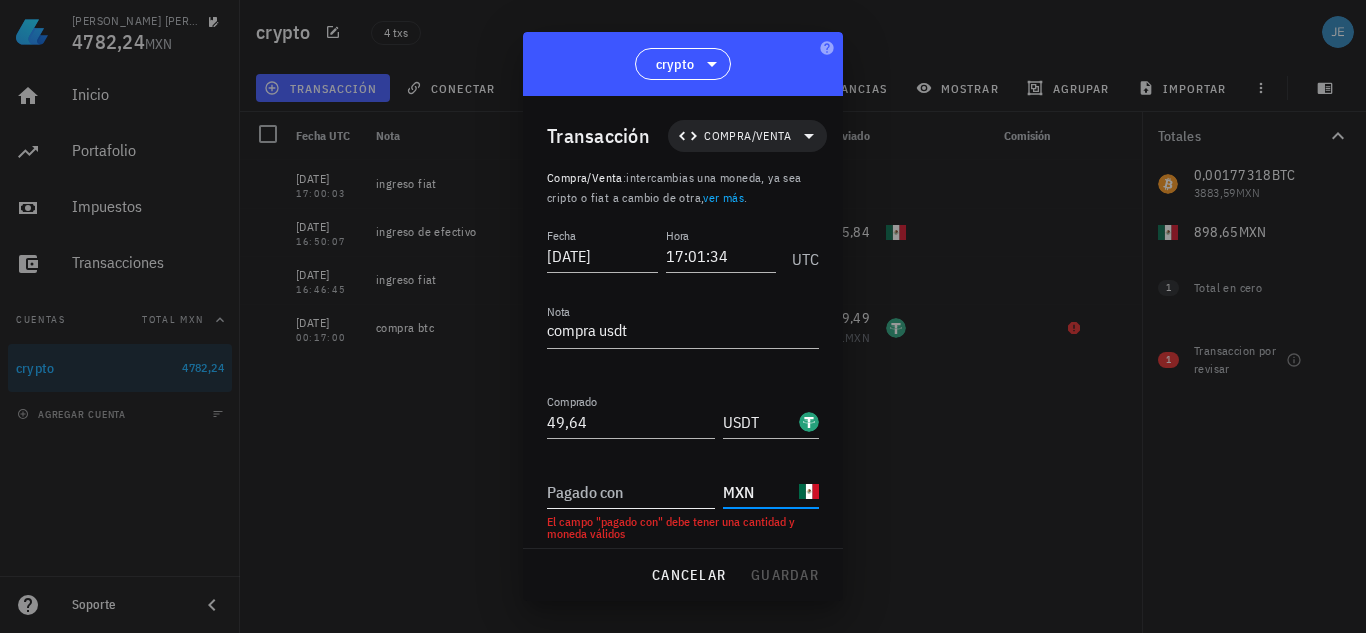 type on "MXN" 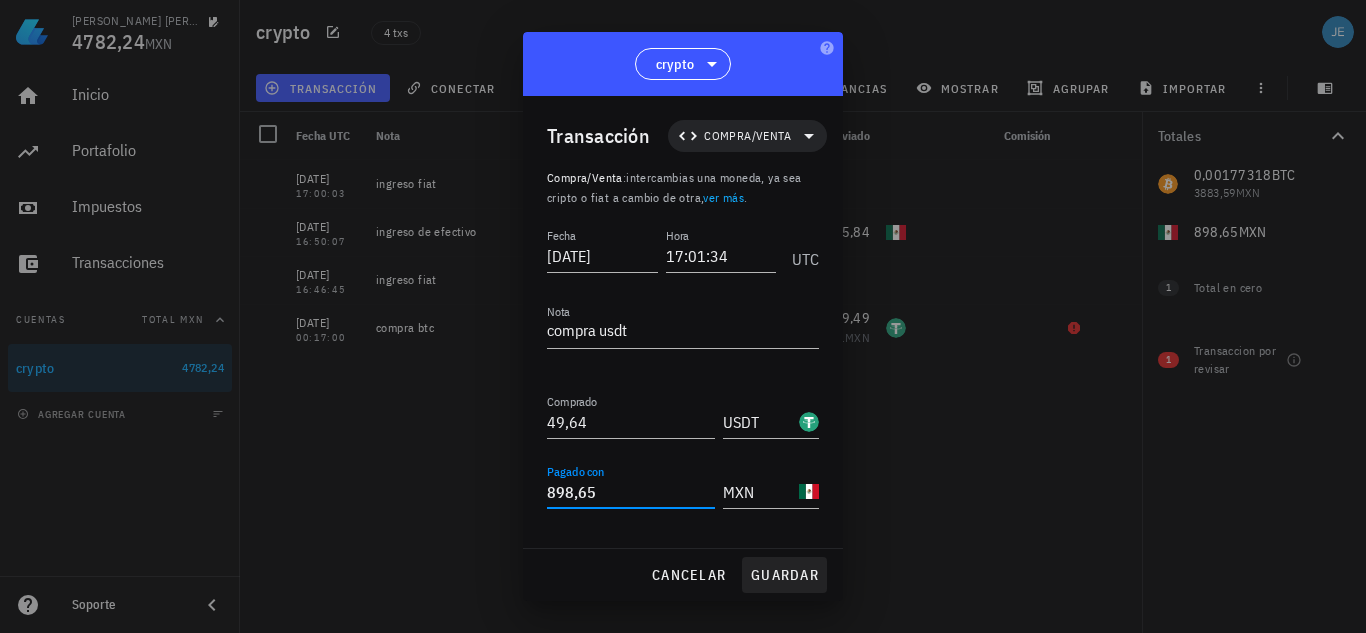 type on "898,65" 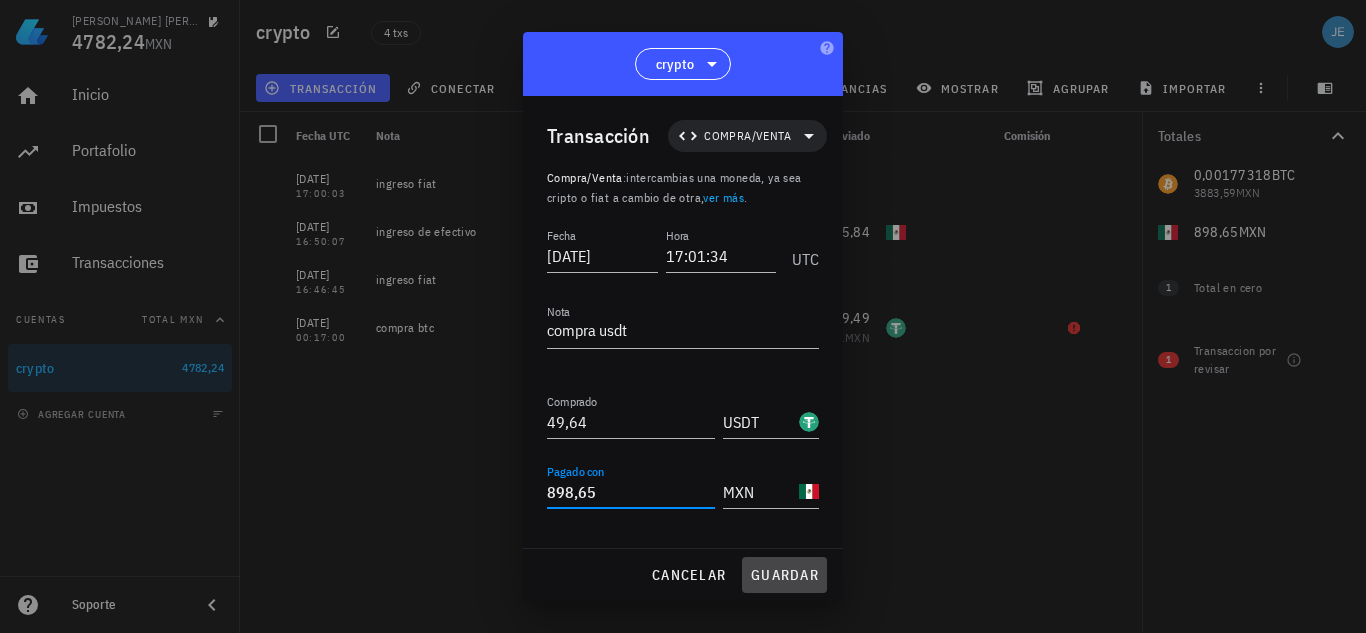 click on "guardar" at bounding box center [784, 575] 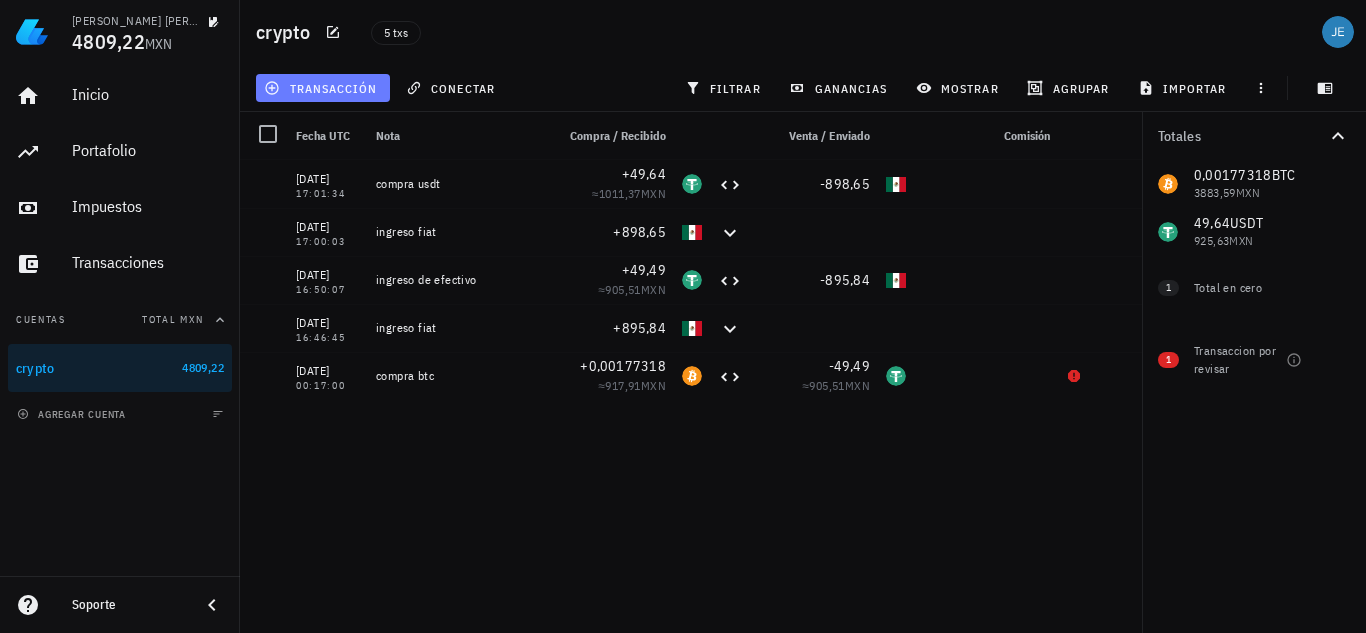 click on "transacción" at bounding box center (322, 88) 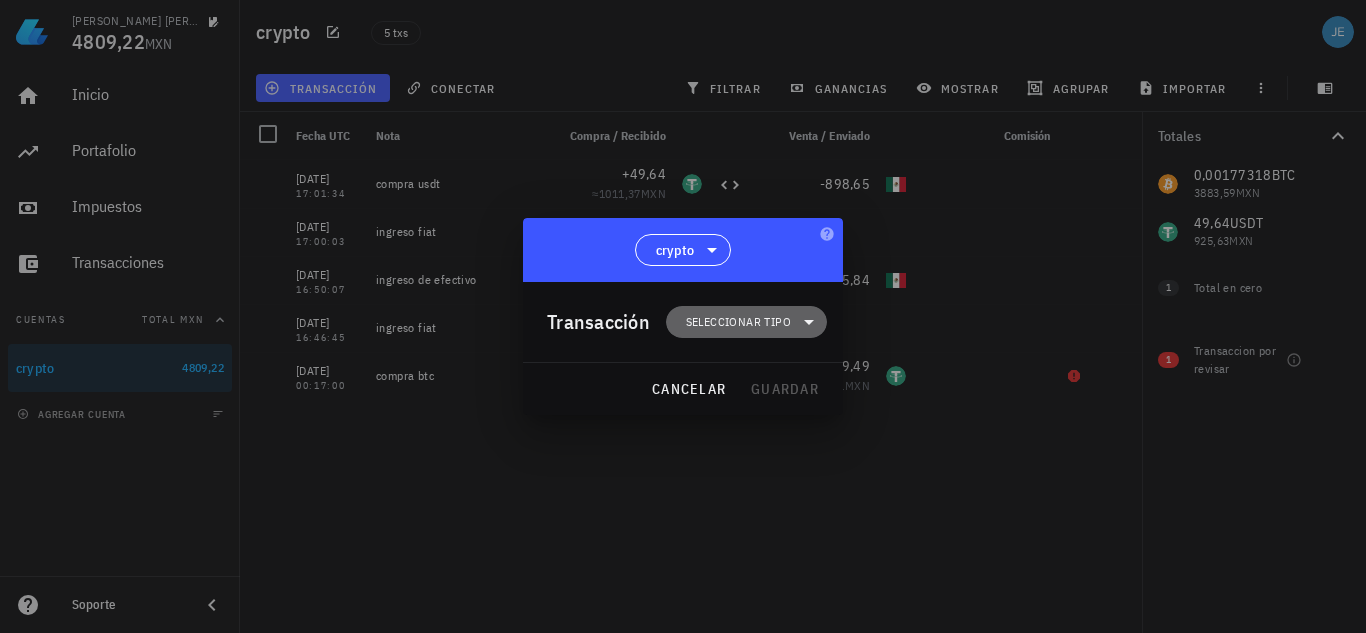 click on "Seleccionar tipo" at bounding box center (746, 322) 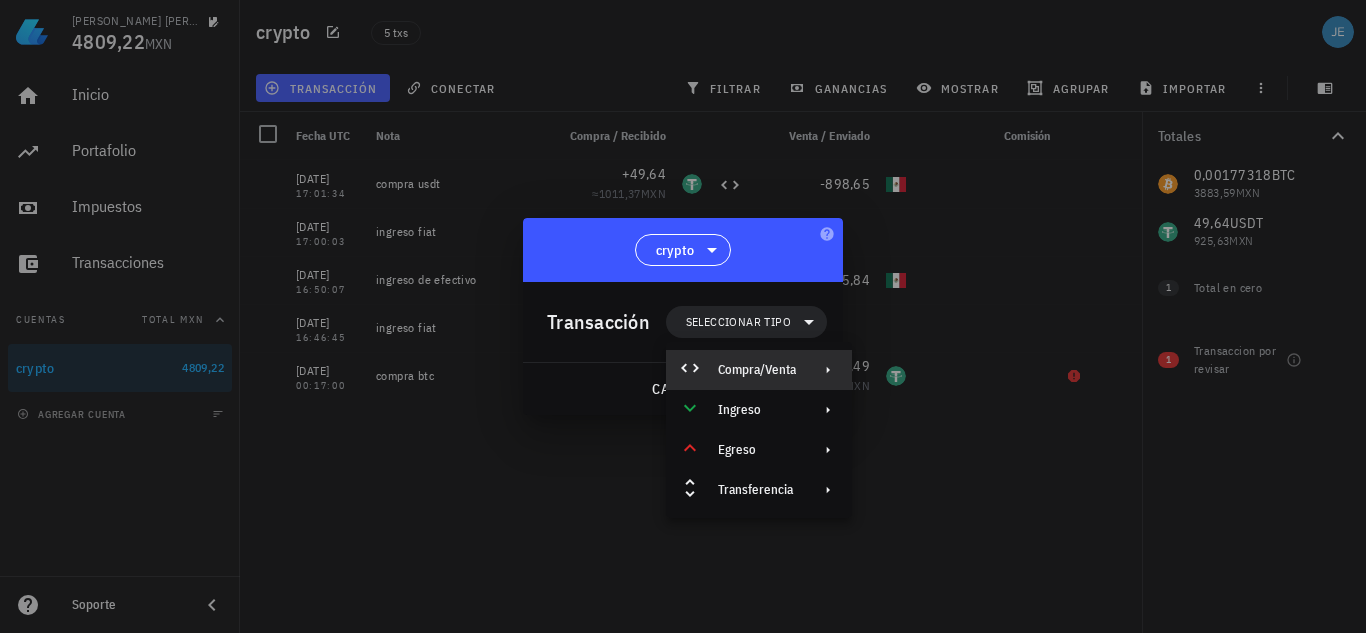 click on "Compra/Venta" at bounding box center [759, 370] 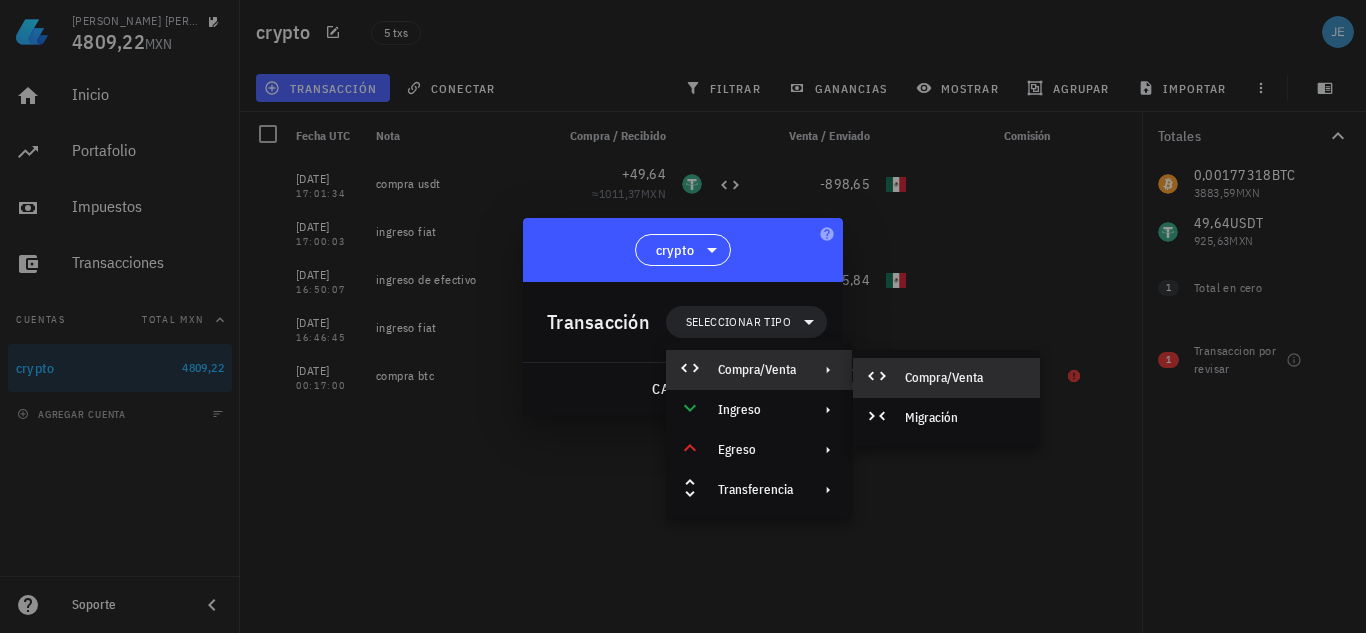 click on "Compra/Venta" at bounding box center (946, 378) 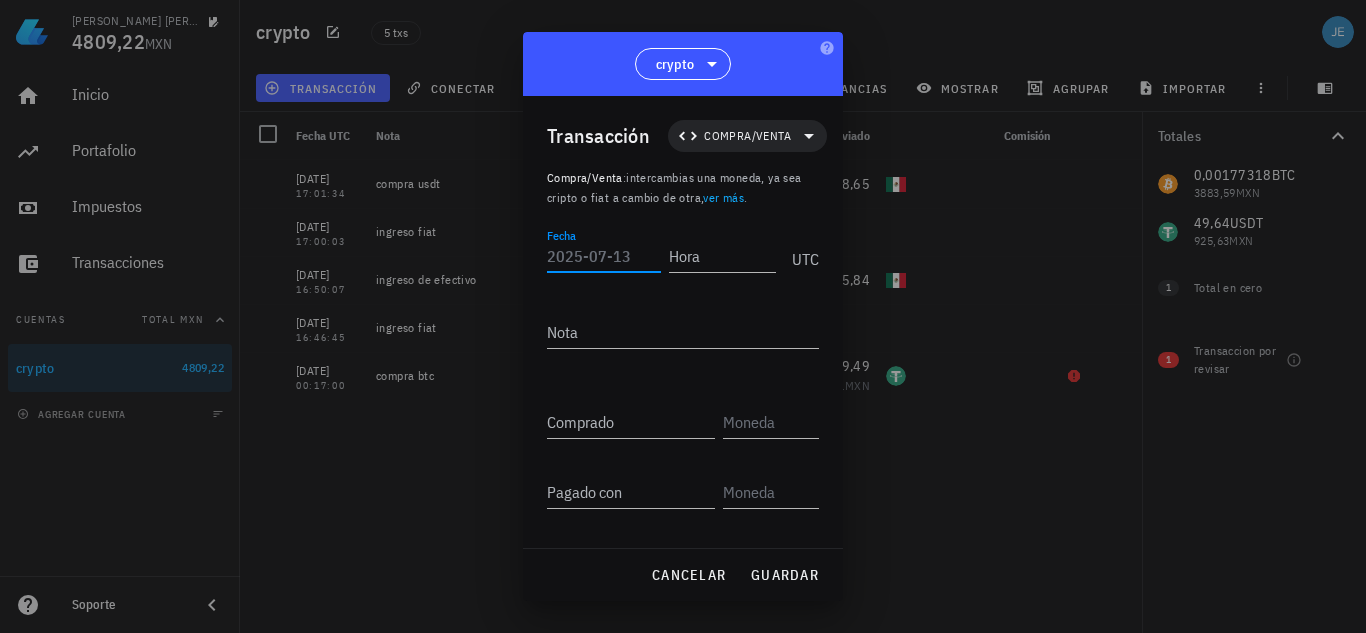 click on "Fecha" at bounding box center [604, 256] 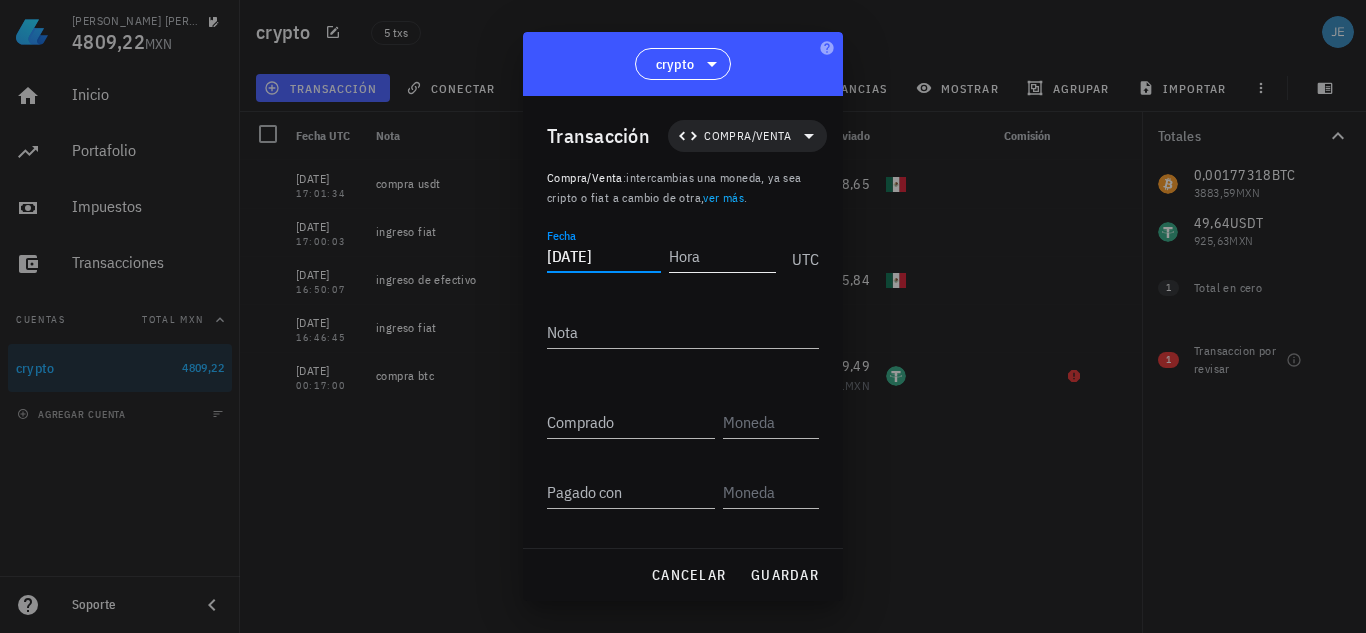 type on "[DATE]" 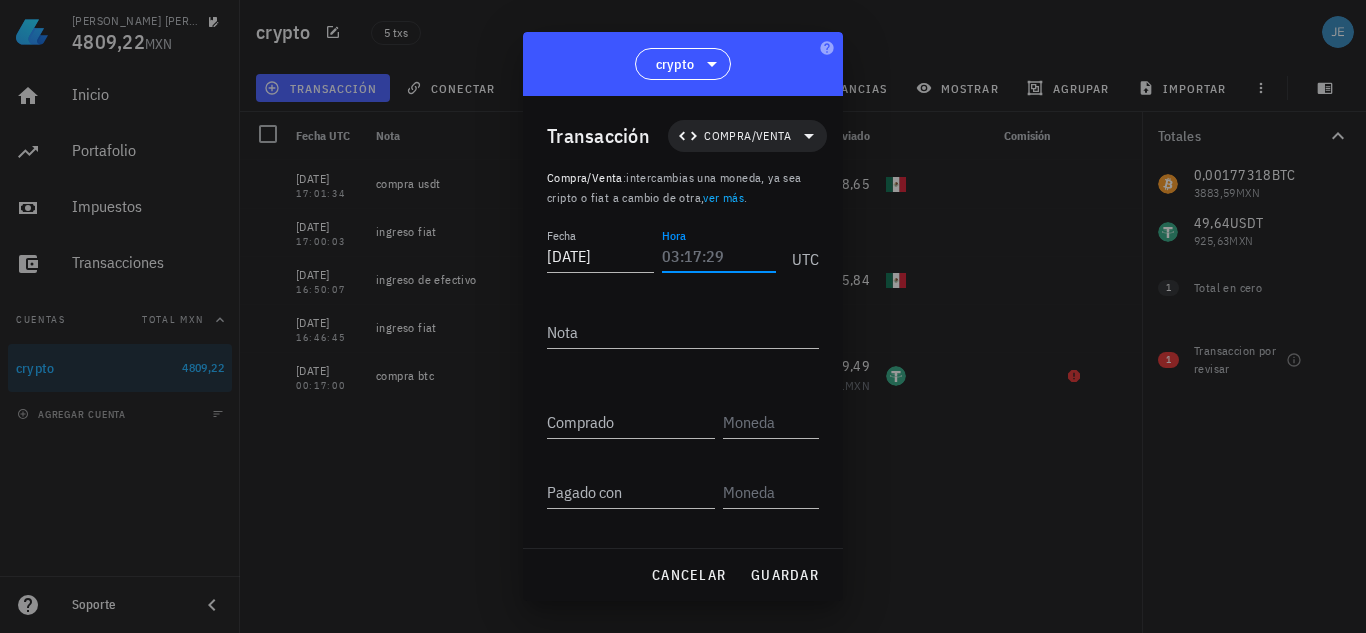 click on "Hora" at bounding box center (719, 256) 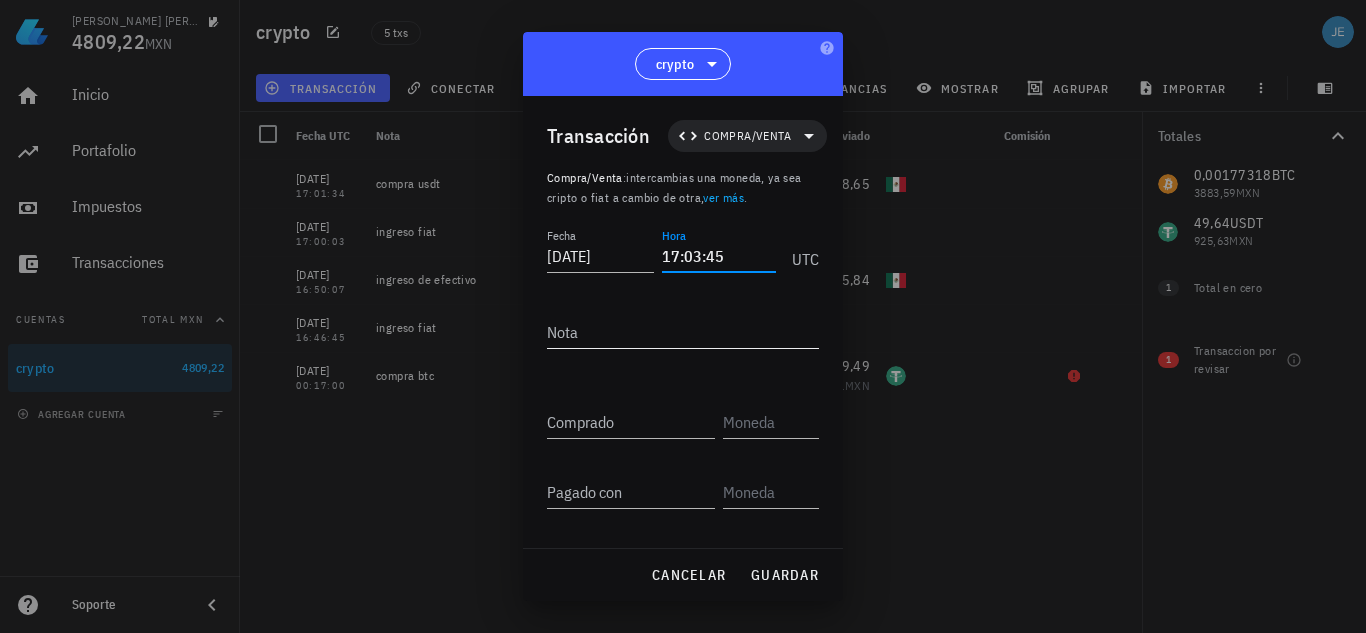 type on "17:03:45" 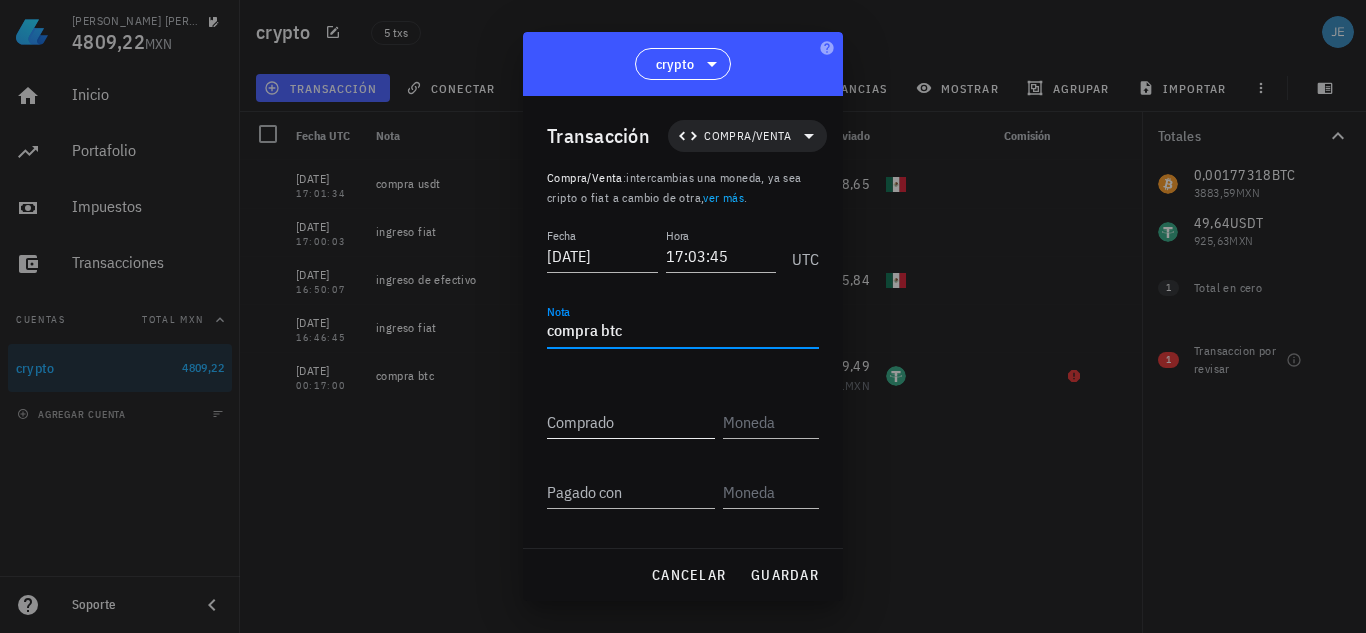 type on "compra btc" 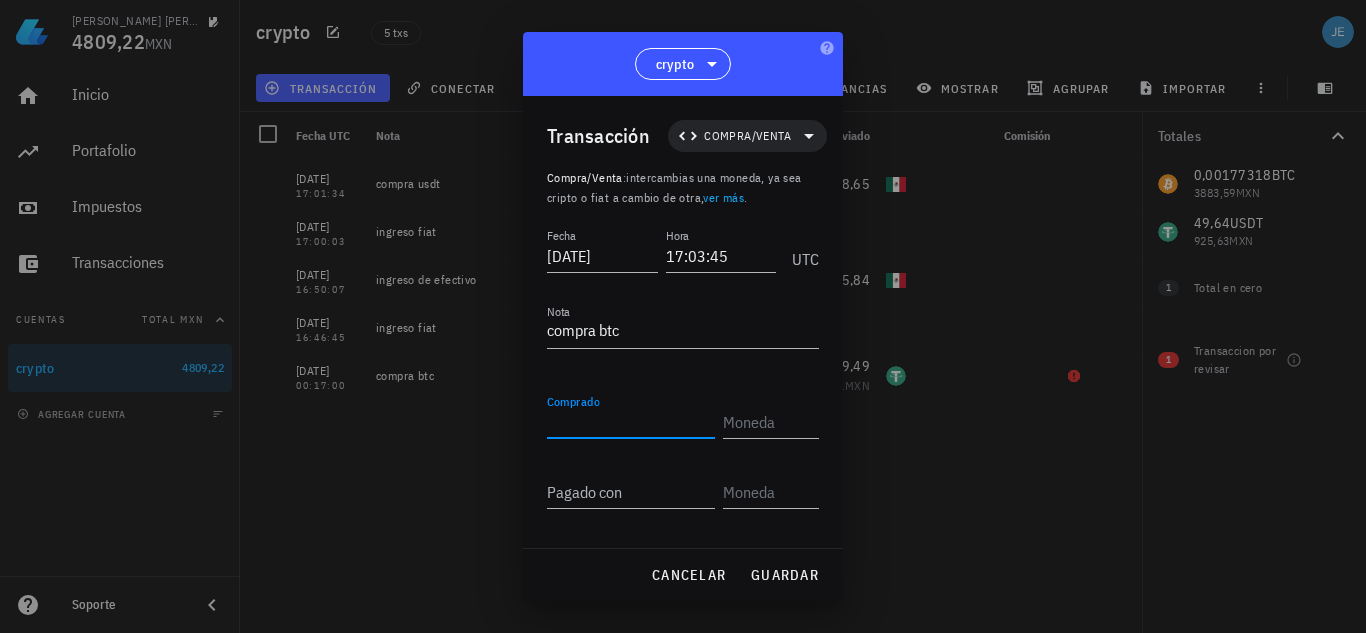 click on "Comprado" at bounding box center (631, 422) 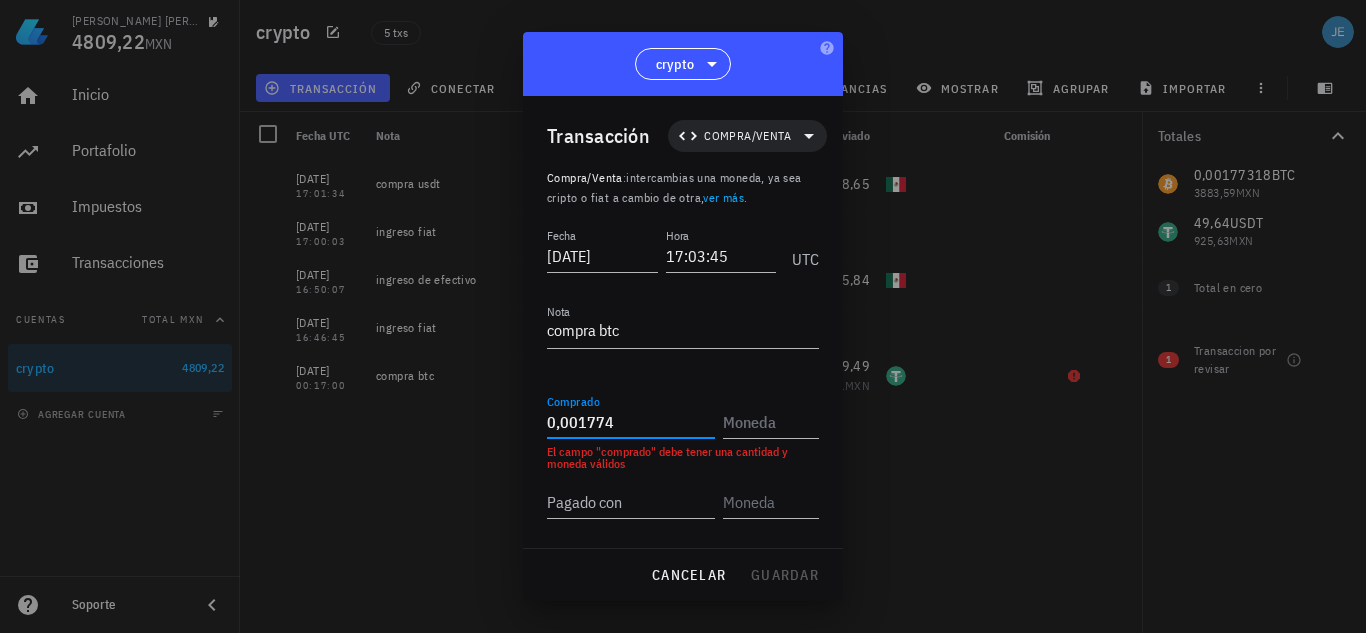 type on "0,001774" 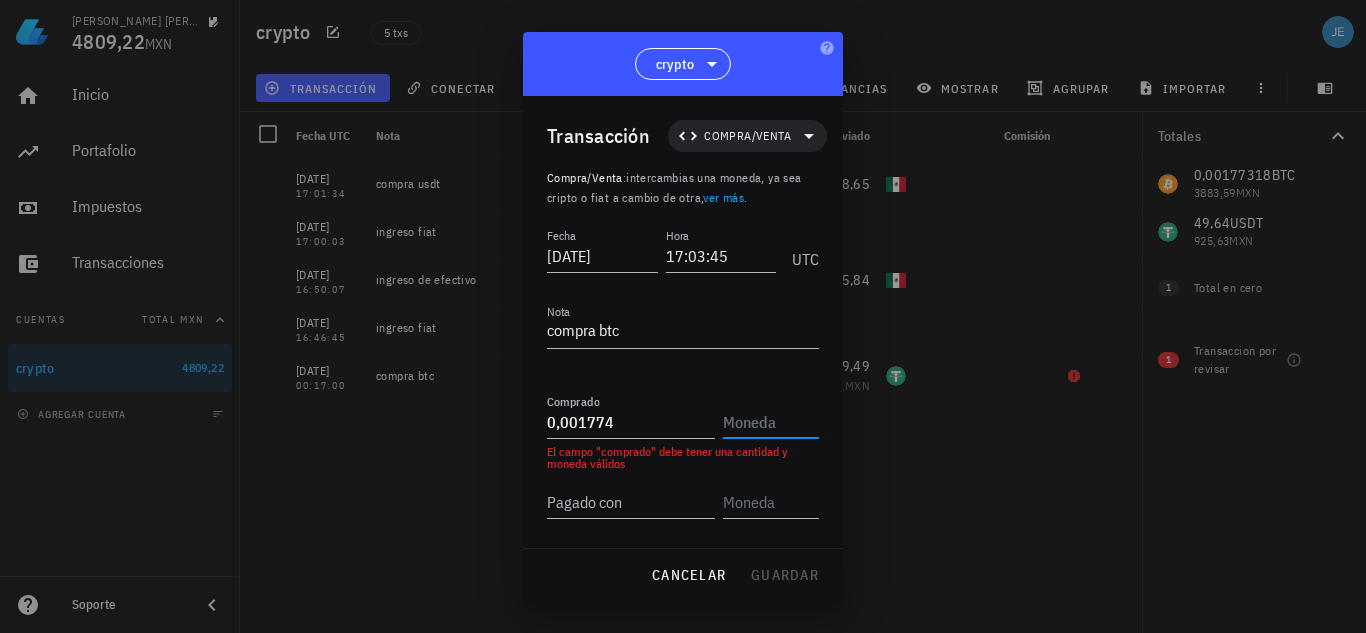 click at bounding box center [769, 422] 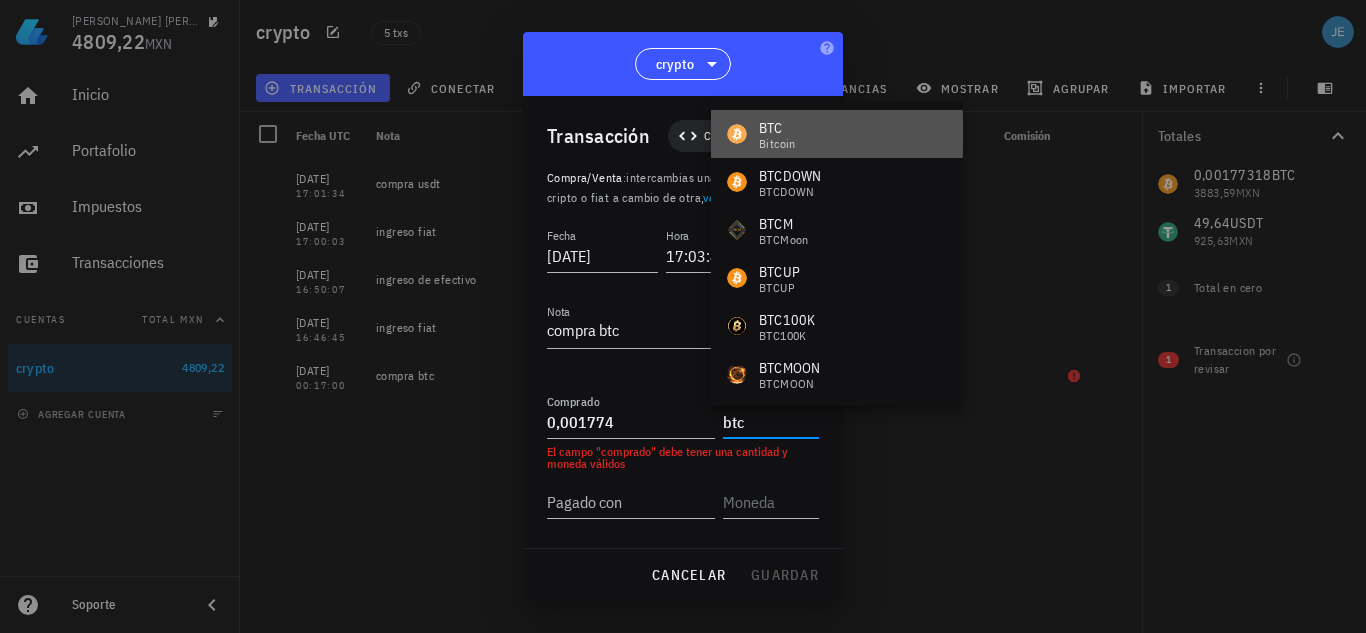click on "BTC   Bitcoin" at bounding box center [837, 134] 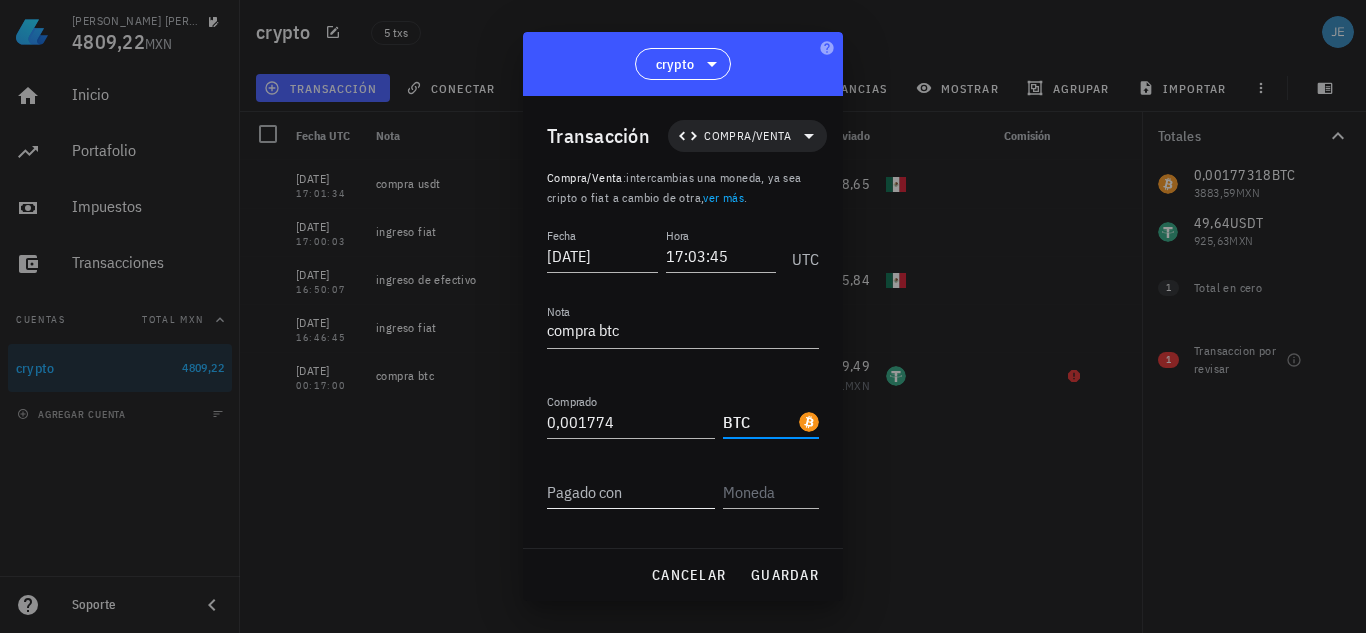 type on "BTC" 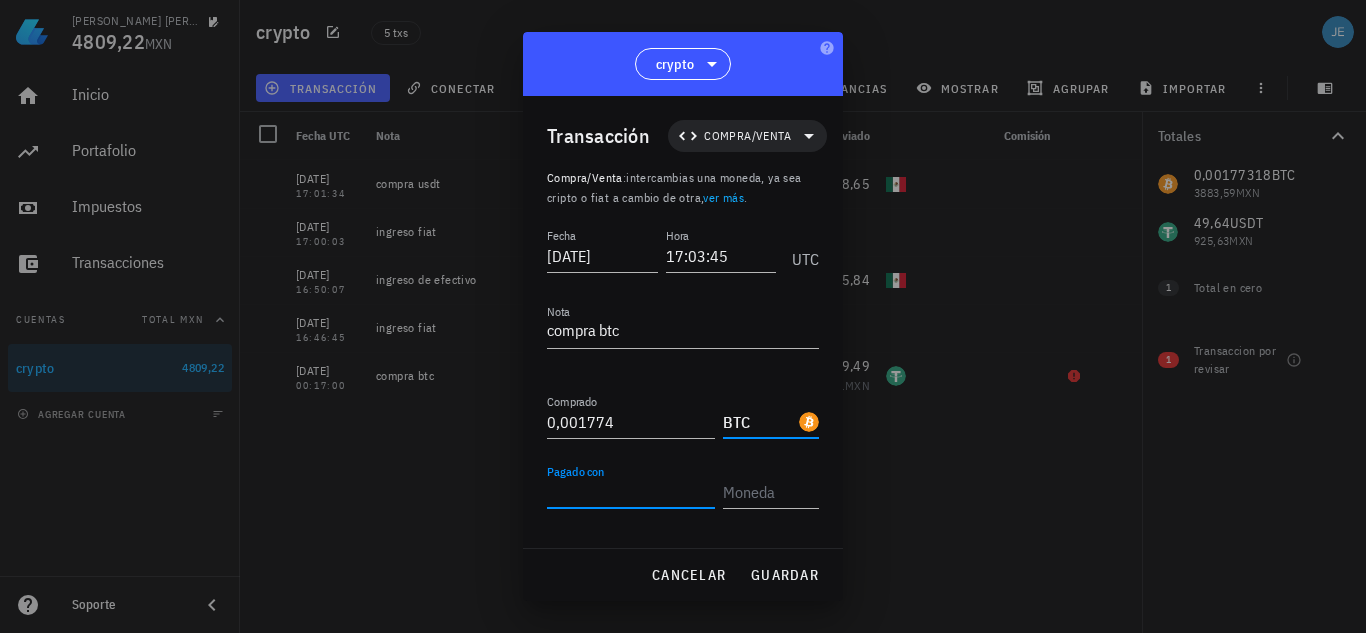 click on "Pagado con" at bounding box center [631, 492] 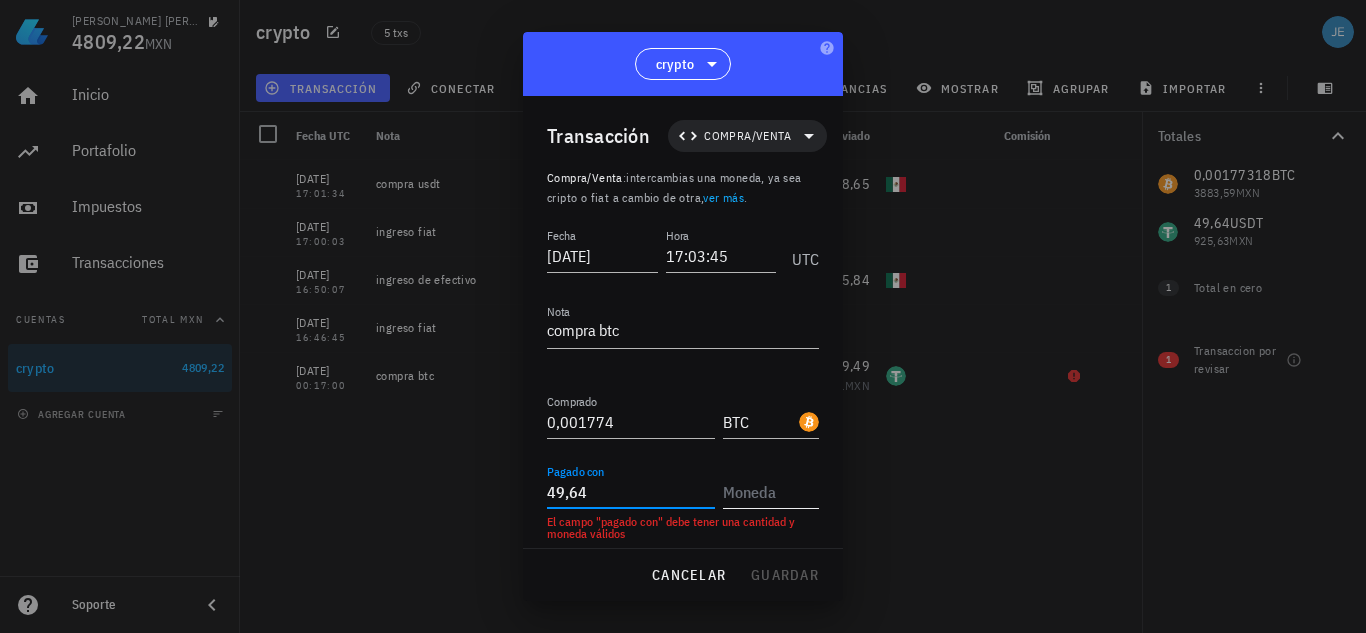 type on "49,64" 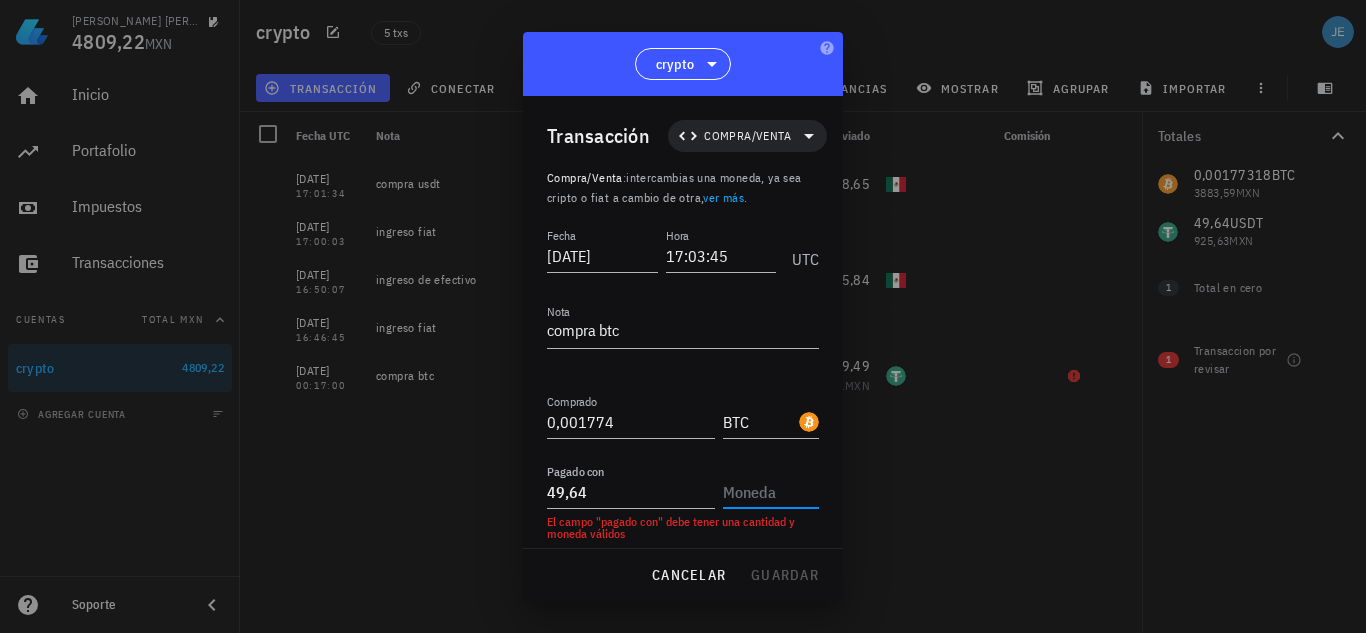 click at bounding box center [769, 492] 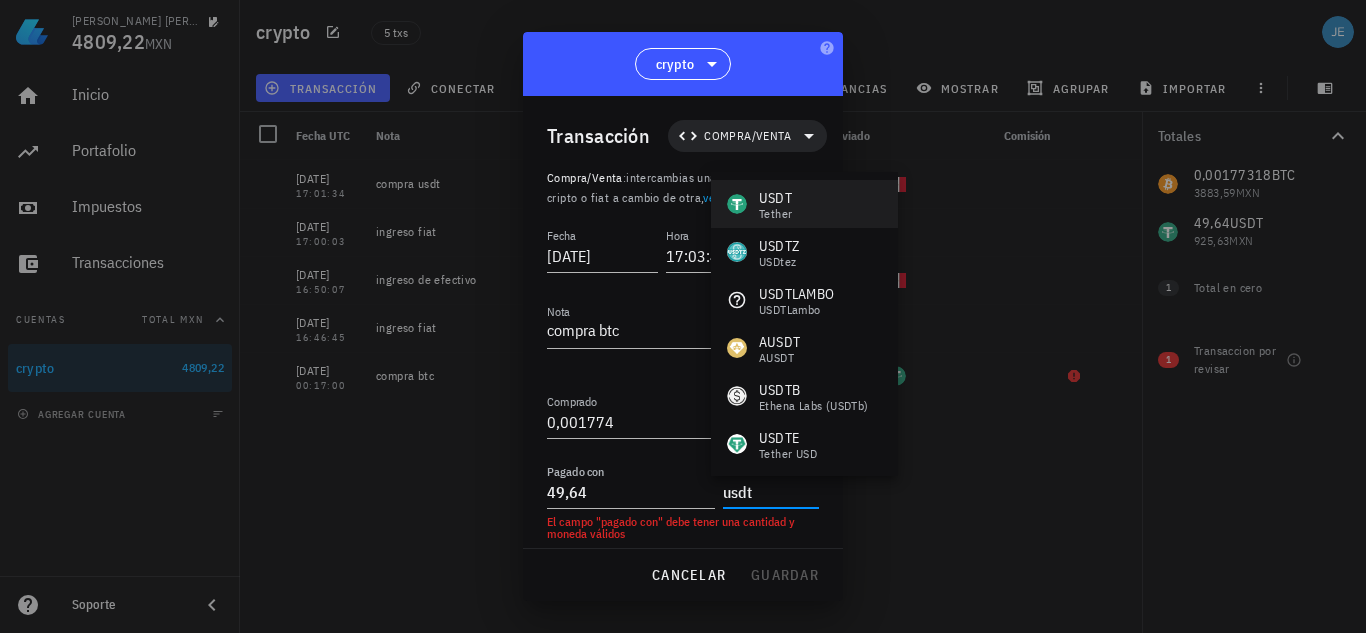 click on "USDT   Tether" at bounding box center [804, 204] 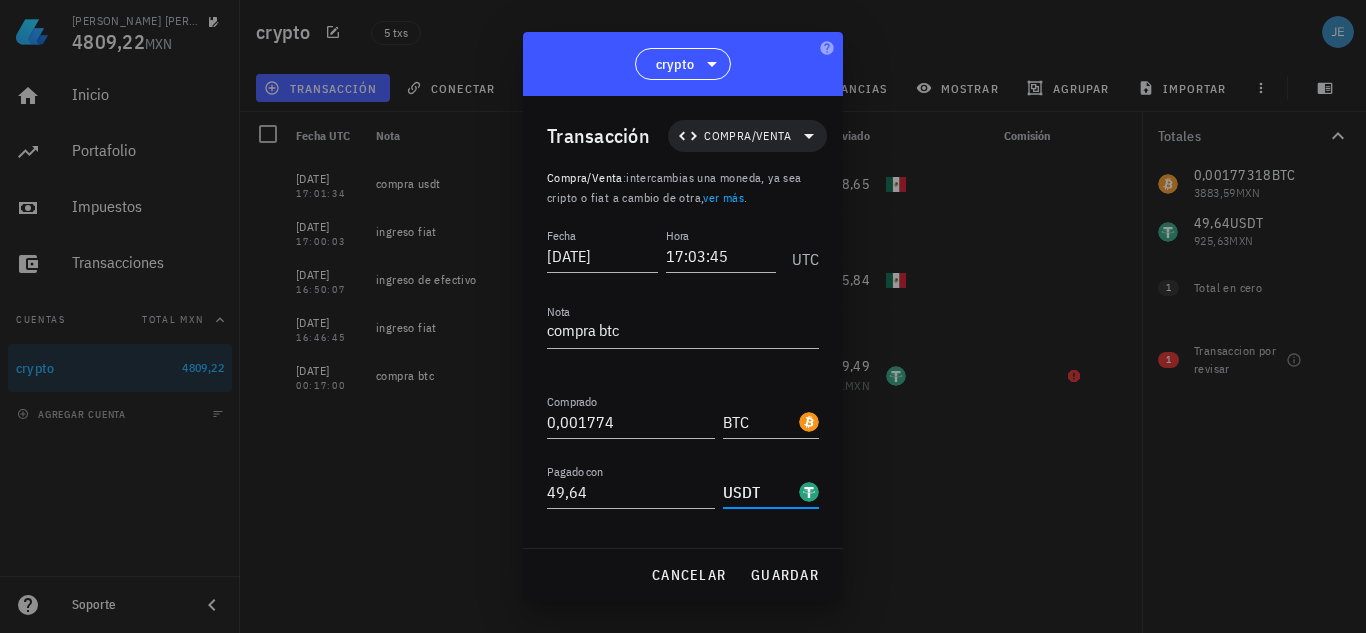 type on "USDT" 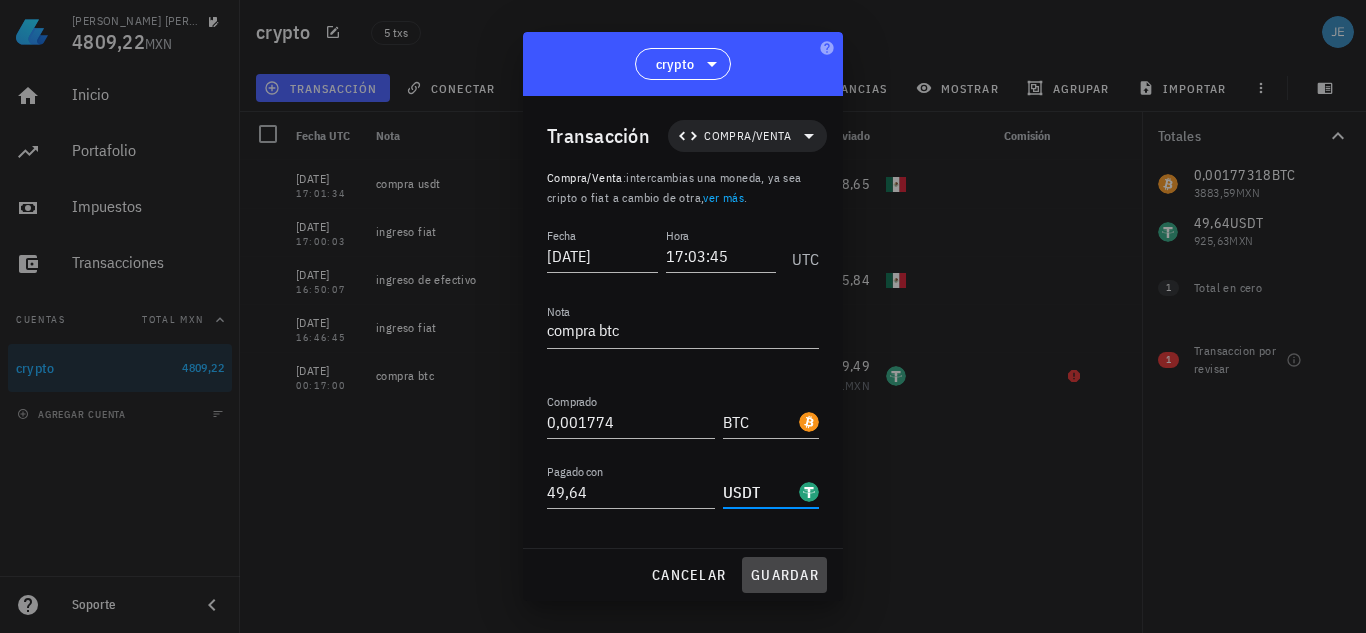 click on "guardar" at bounding box center (784, 575) 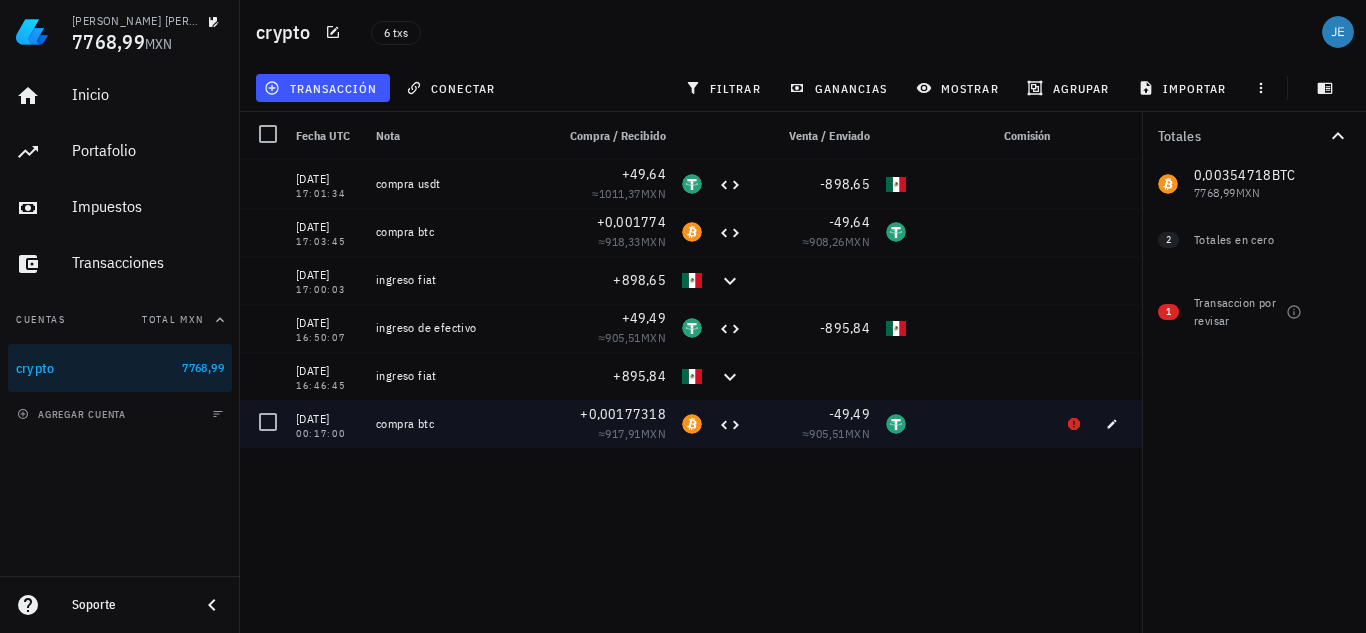 click on "compra btc" at bounding box center (457, 424) 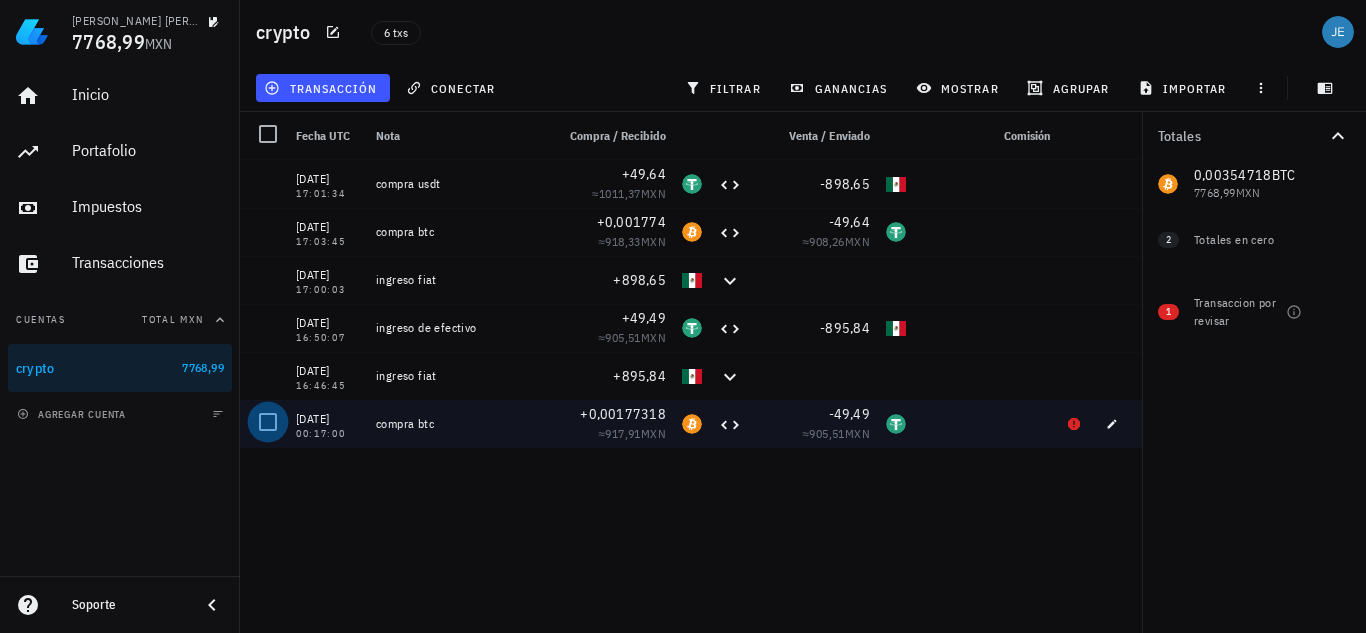click at bounding box center [268, 422] 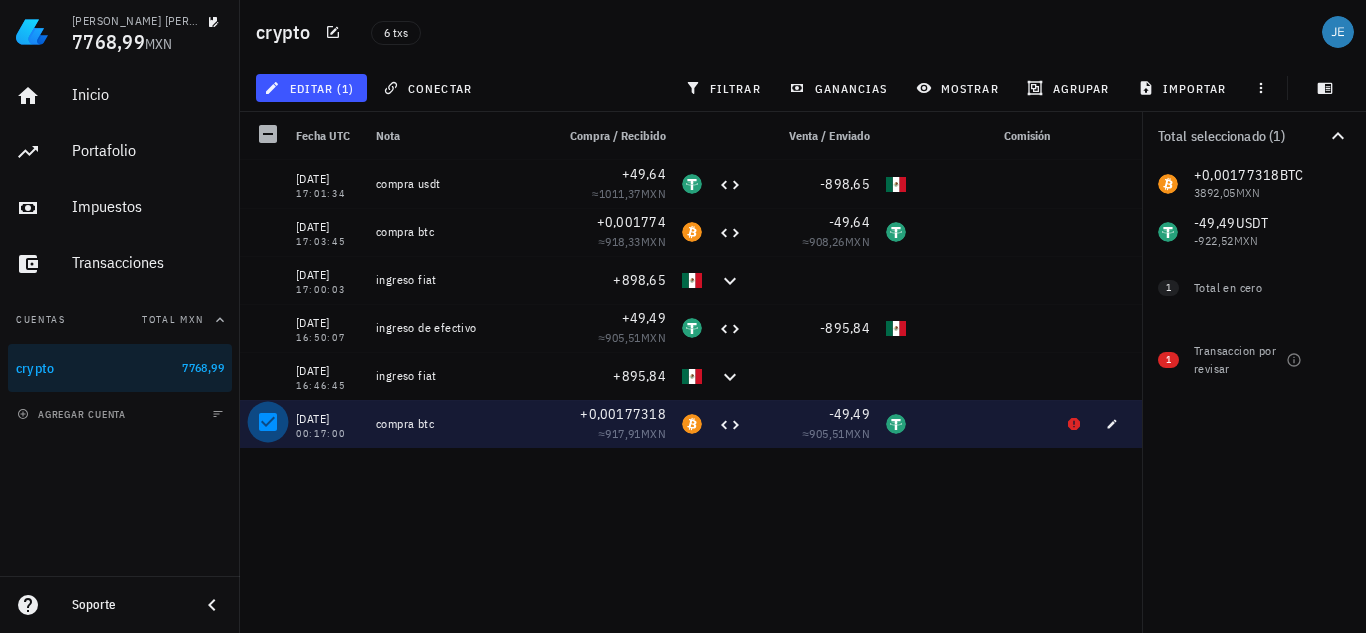 click at bounding box center [268, 422] 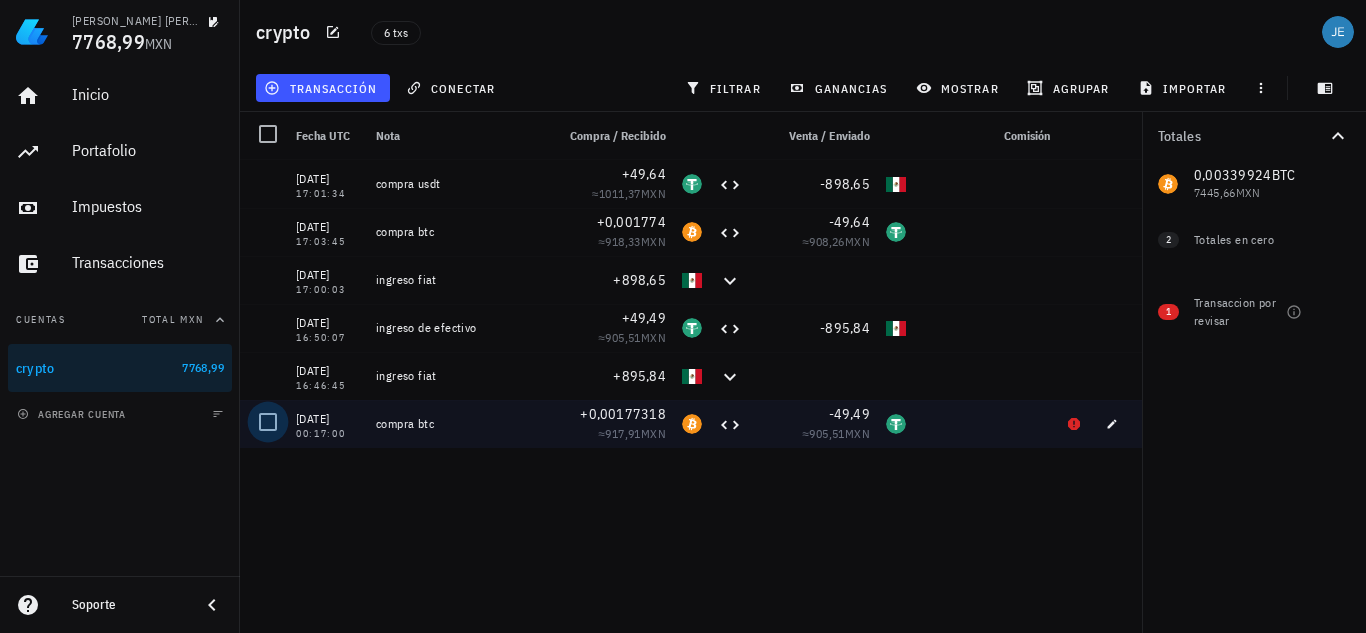 click at bounding box center (268, 422) 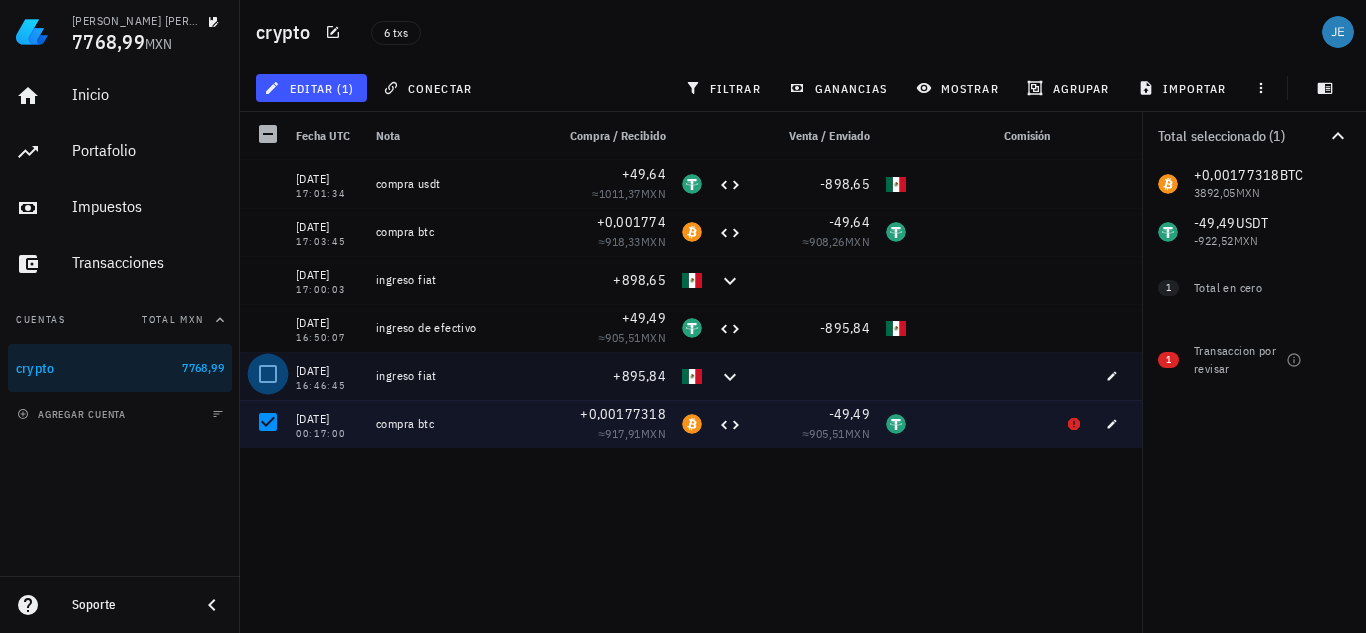 click at bounding box center [268, 374] 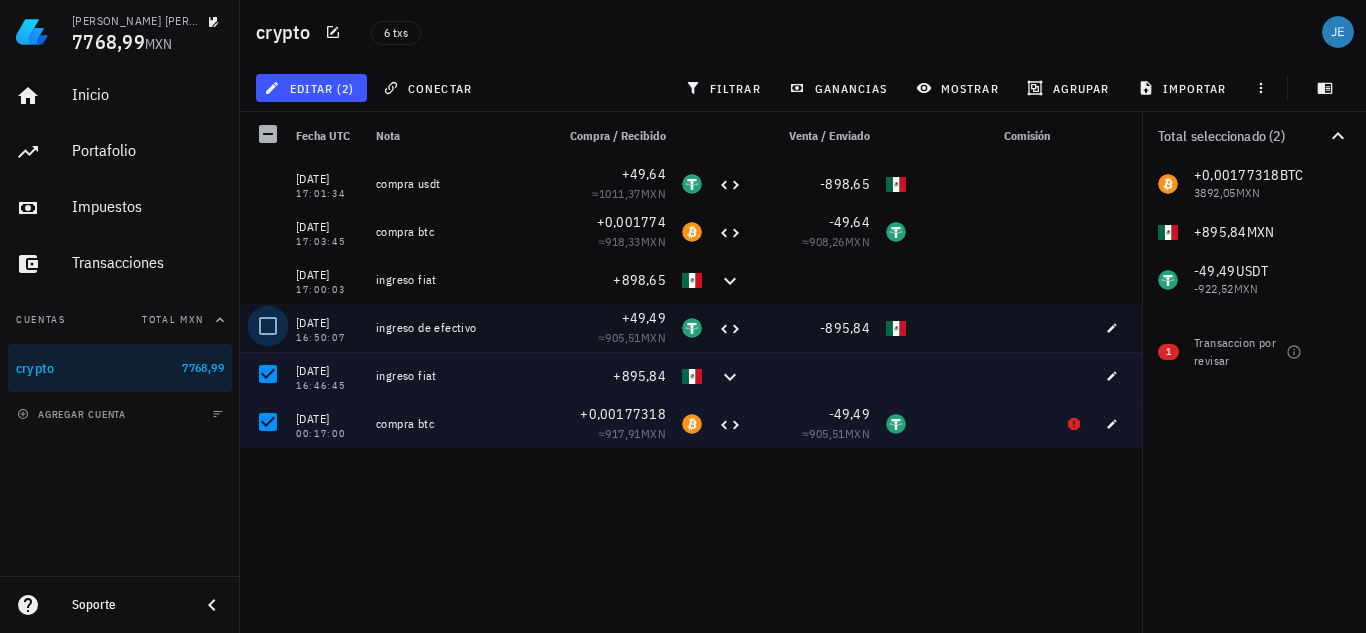 click at bounding box center (268, 326) 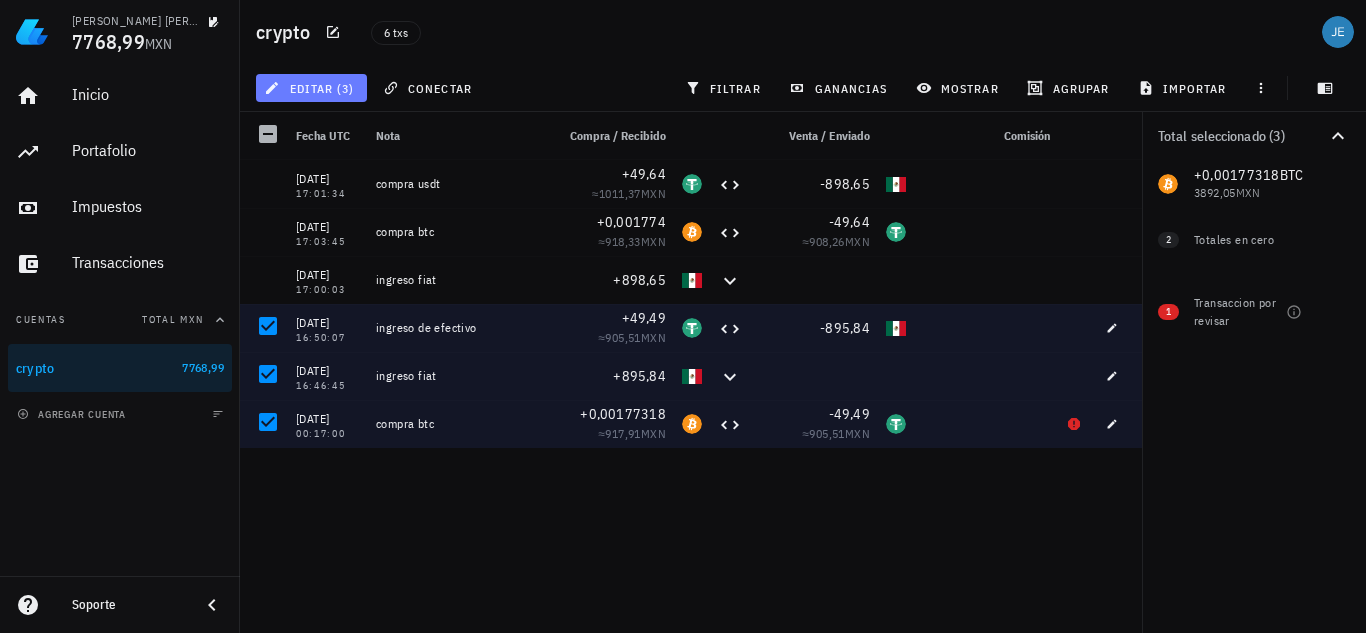 click on "editar (3)" at bounding box center [311, 88] 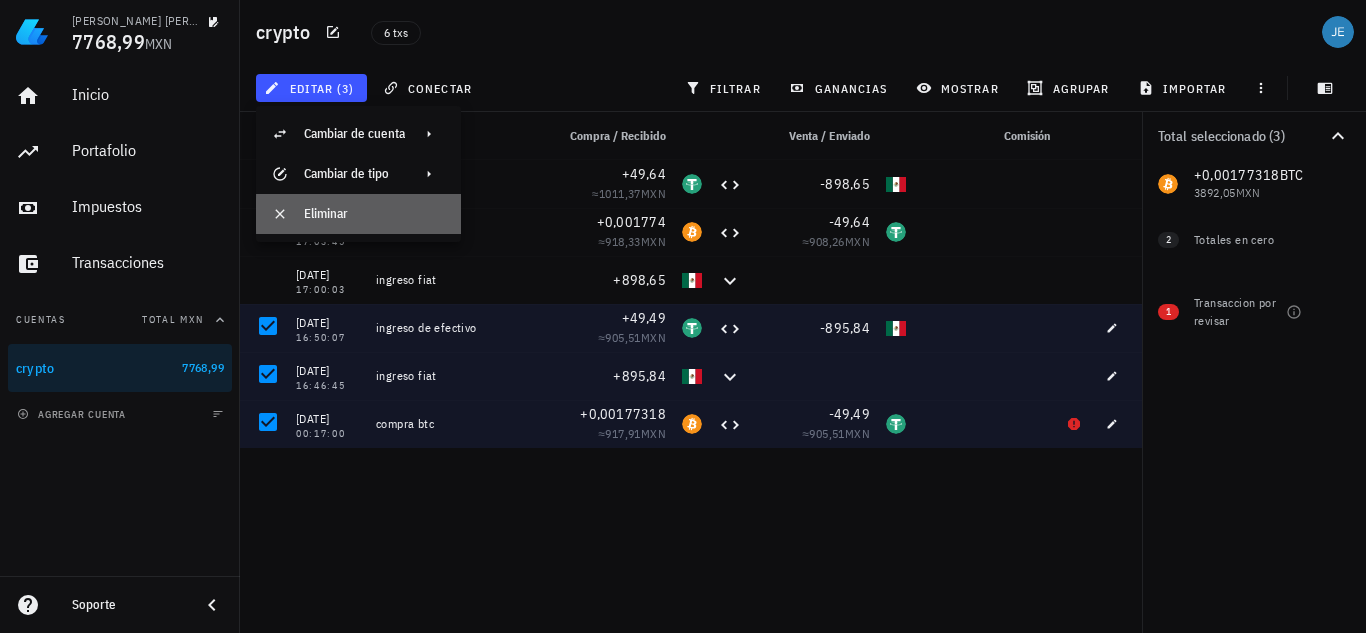 click on "Eliminar" at bounding box center [374, 214] 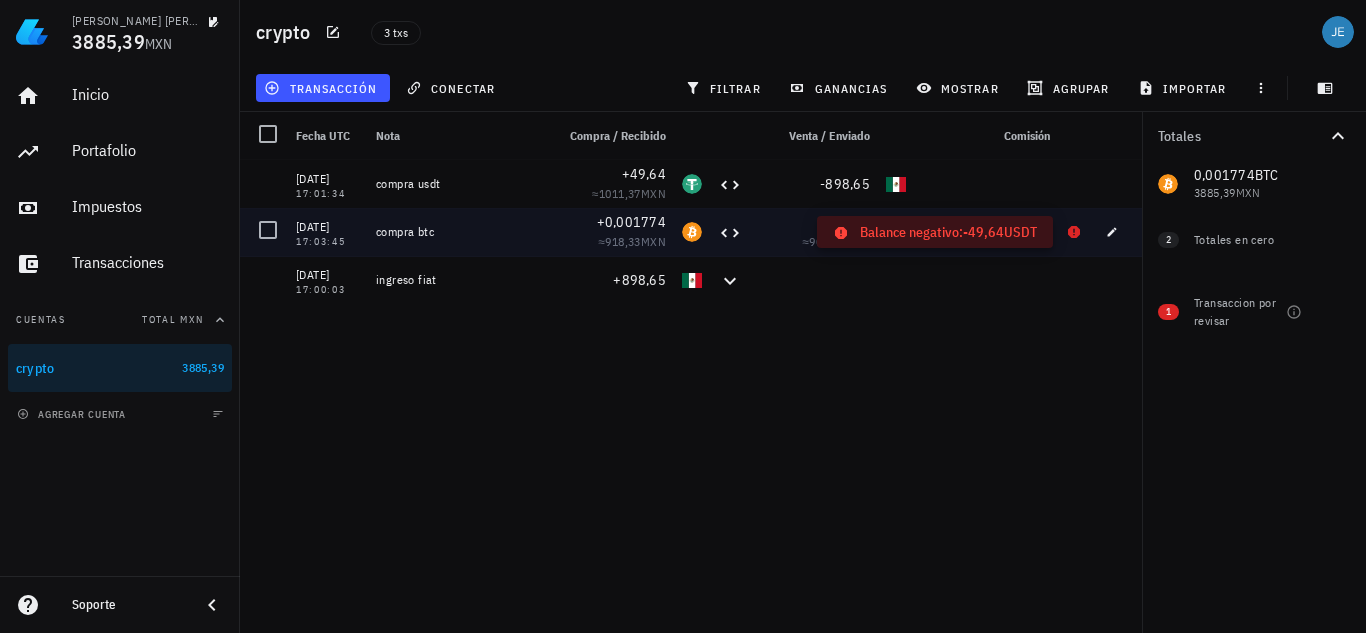 click 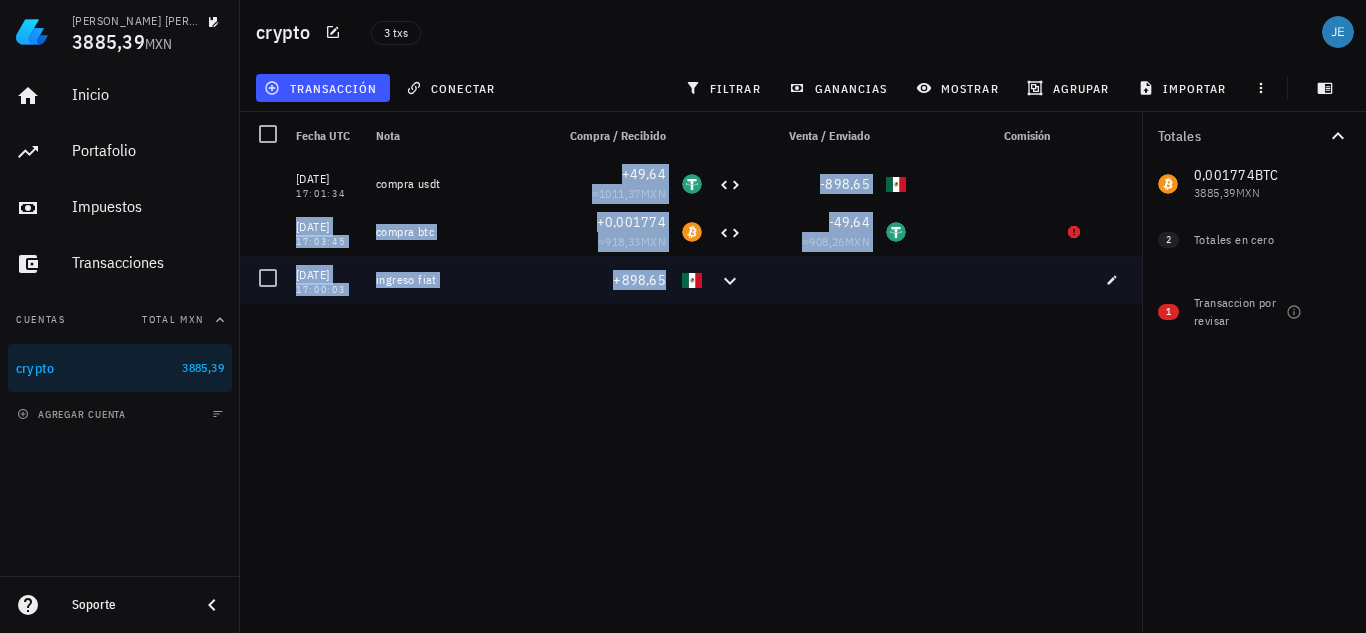 drag, startPoint x: 575, startPoint y: 176, endPoint x: 620, endPoint y: 271, distance: 105.11898 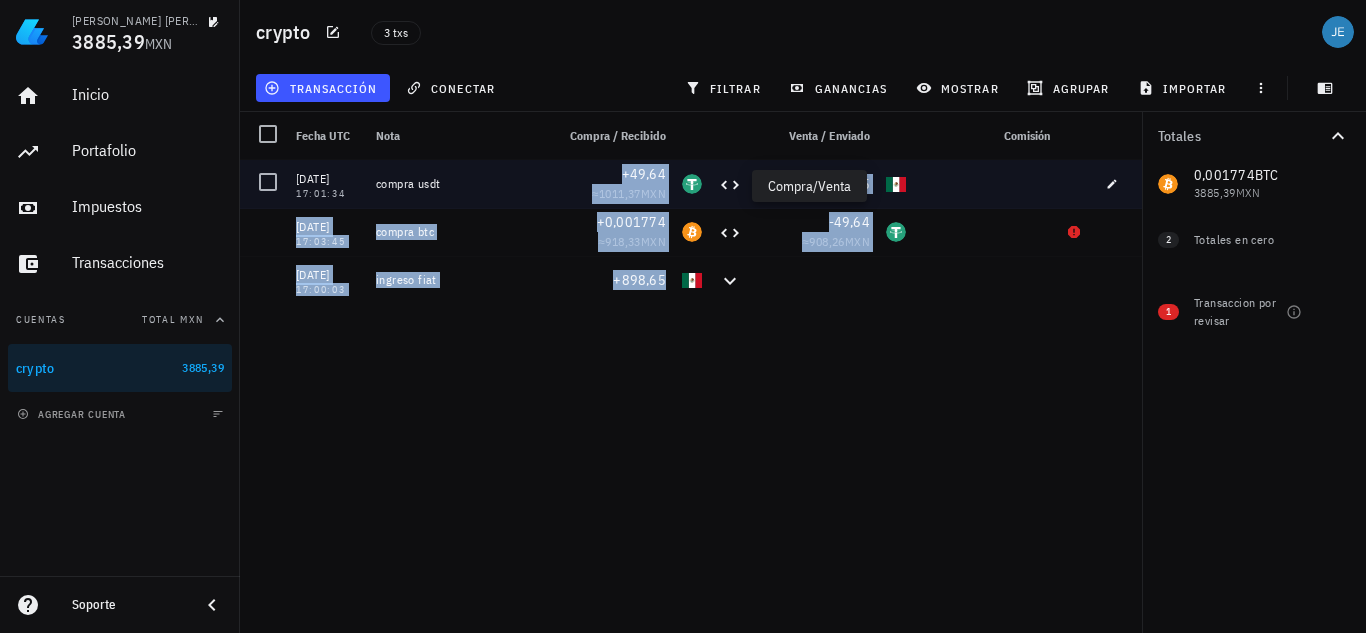 click 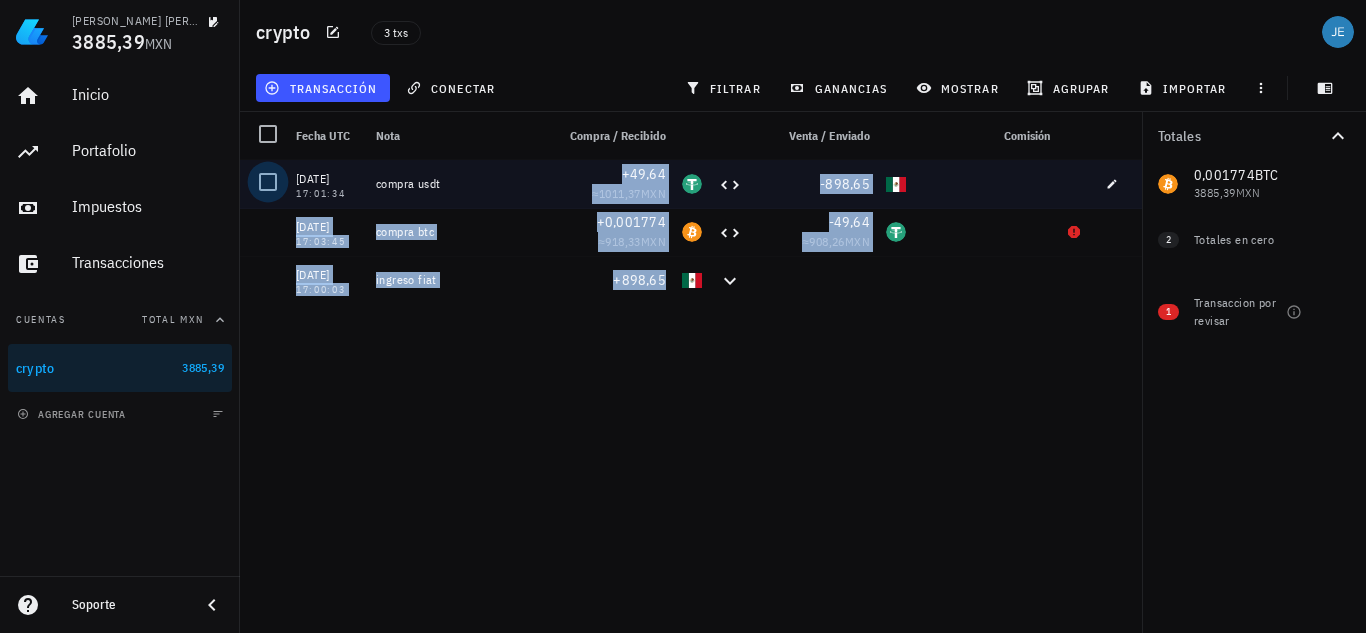 click at bounding box center (268, 182) 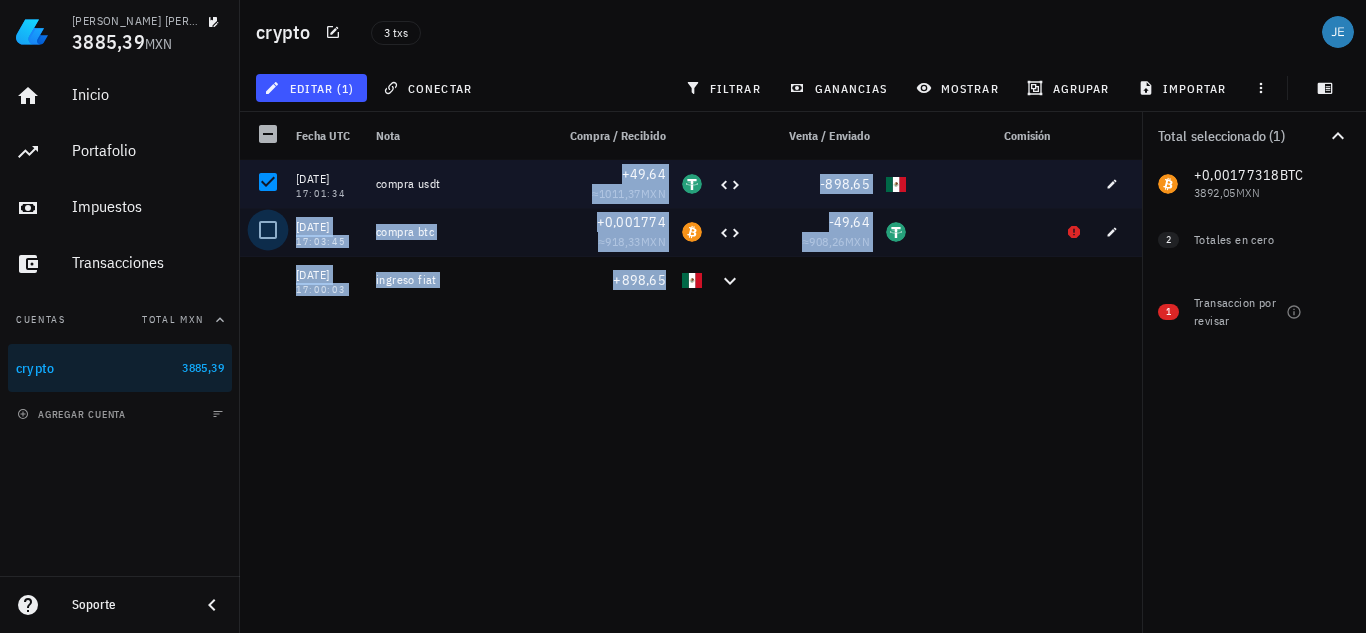 click at bounding box center [268, 230] 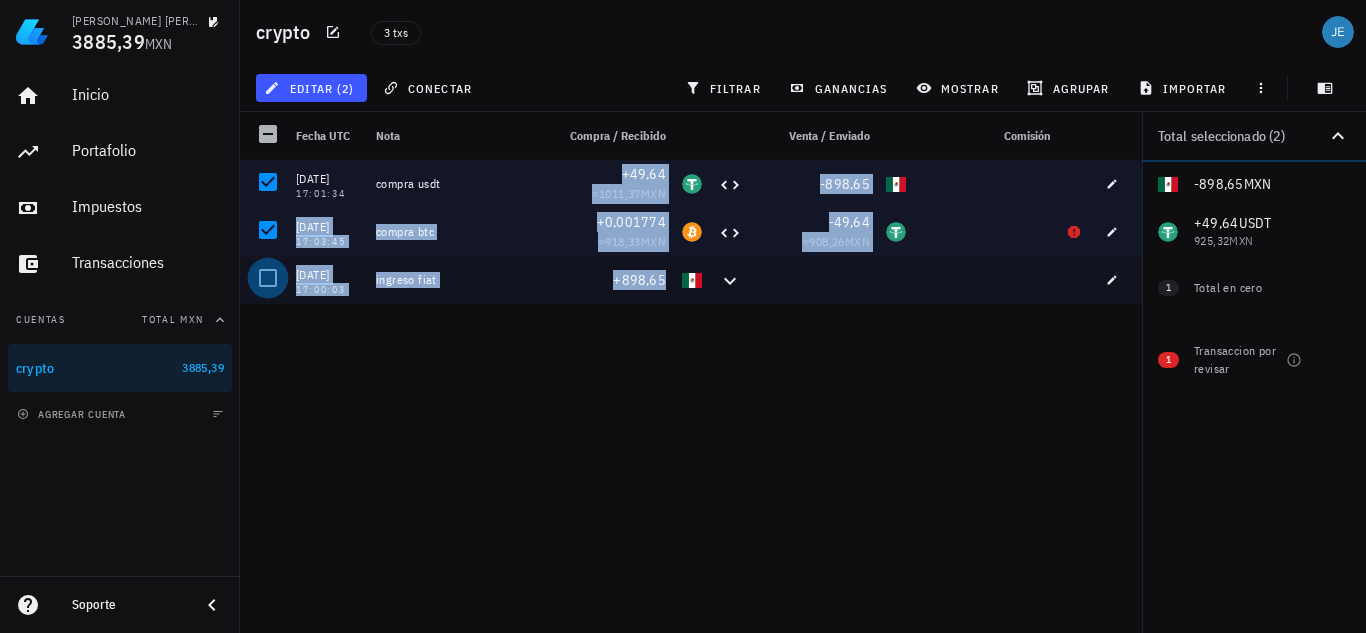 click at bounding box center (268, 278) 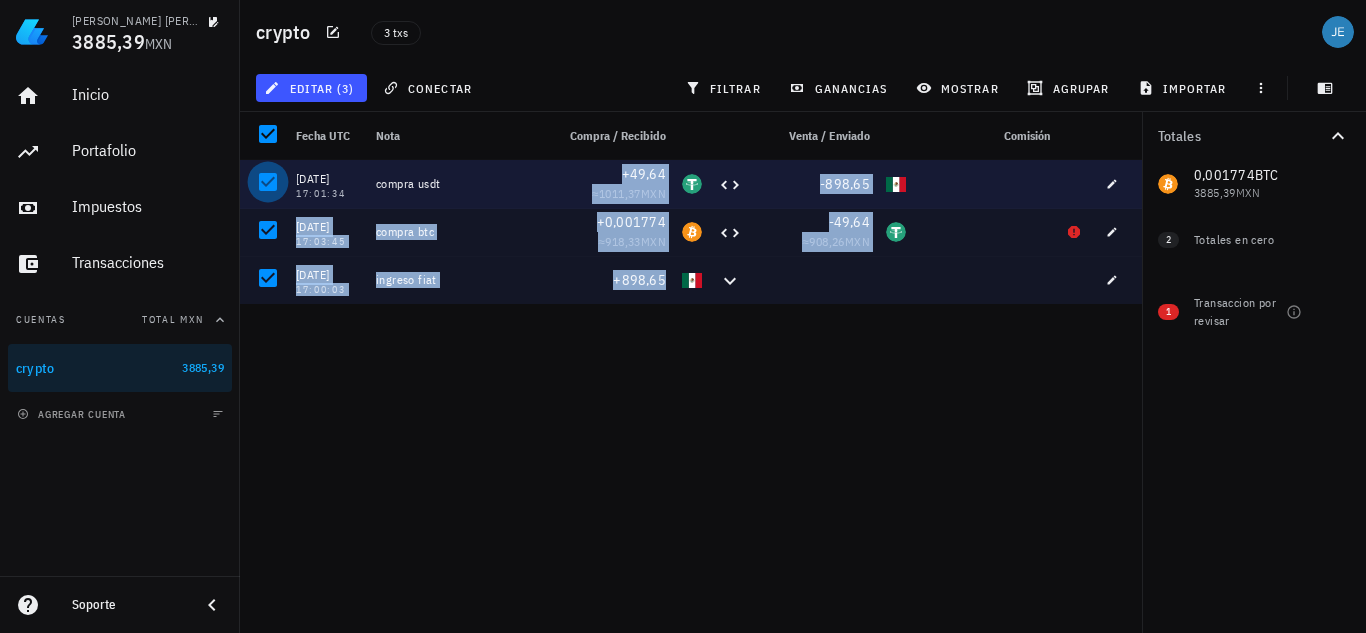 click at bounding box center [268, 182] 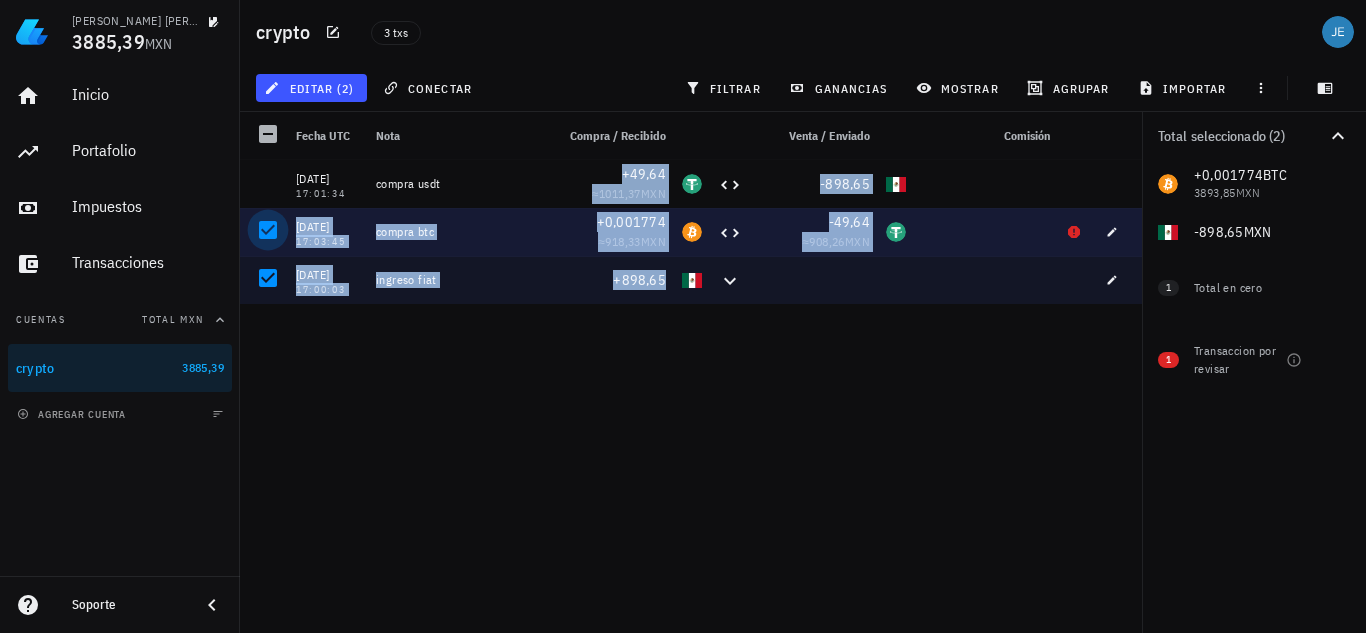 click at bounding box center (268, 230) 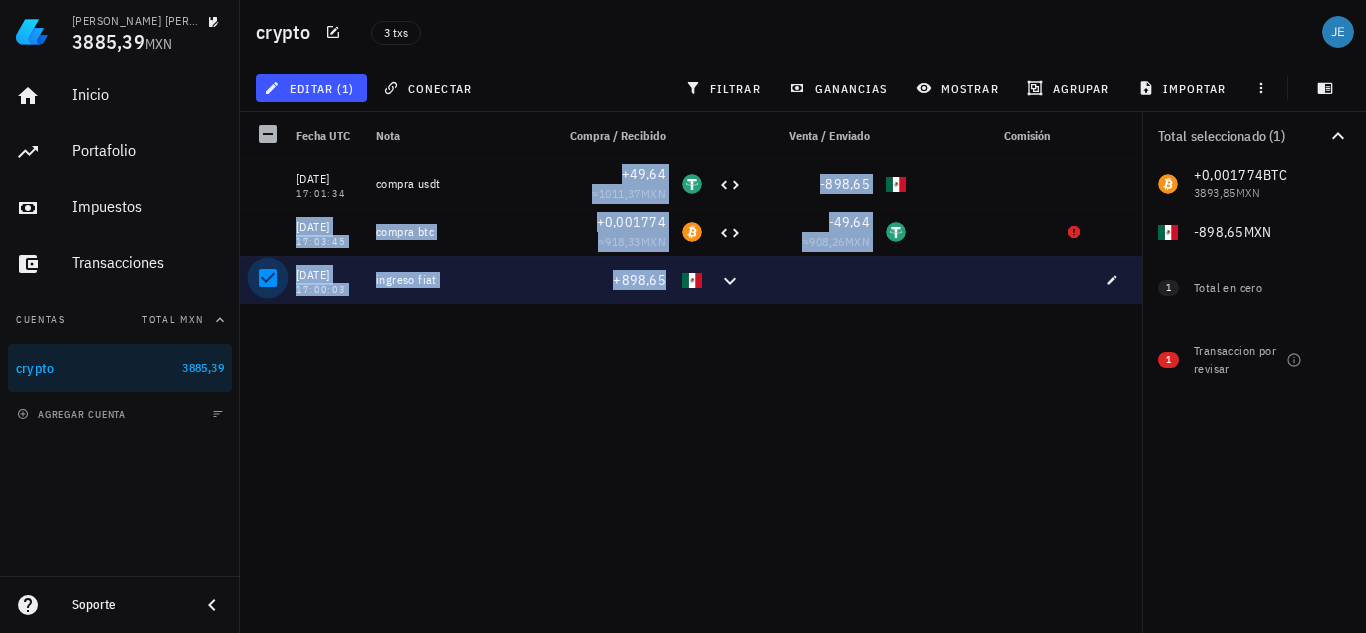 click at bounding box center [268, 278] 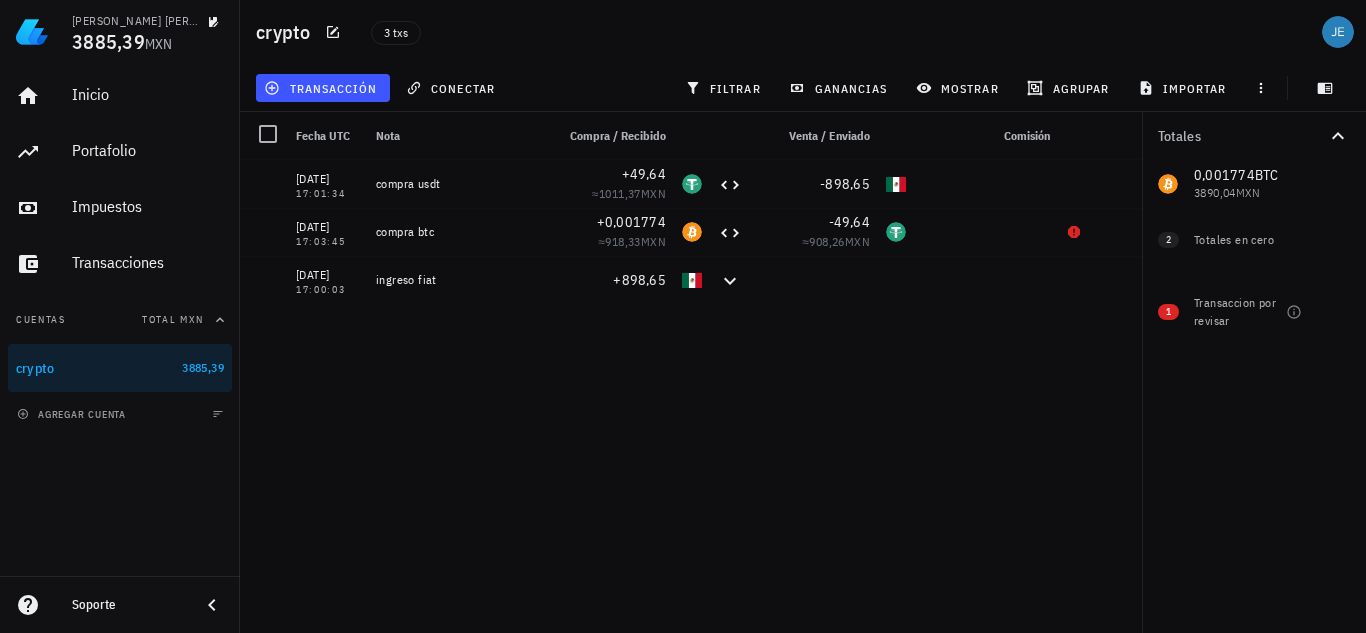 click on "[DATE]
16:50:07
ingreso de efectivo
+49,49   ≈ 905,51  MXN     -895,84
[DATE]
16:46:45
ingreso fiat
+895,84
[DATE]
00:17:00
compra btc
+0,00177318   ≈ 917,91  MXN     -49,49   ≈ 905,51  MXN
[DATE]
17:01:34
compra usdt
+49,64   ≈ 1011,37  MXN     -898,65
[DATE]
17:03:45
compra btc
+0,001774   ≈ 918,33  MXN     -49,64   ≈ 908,26  MXN
[DATE]
17:00:03
ingreso fiat
+898,65" at bounding box center [691, 388] 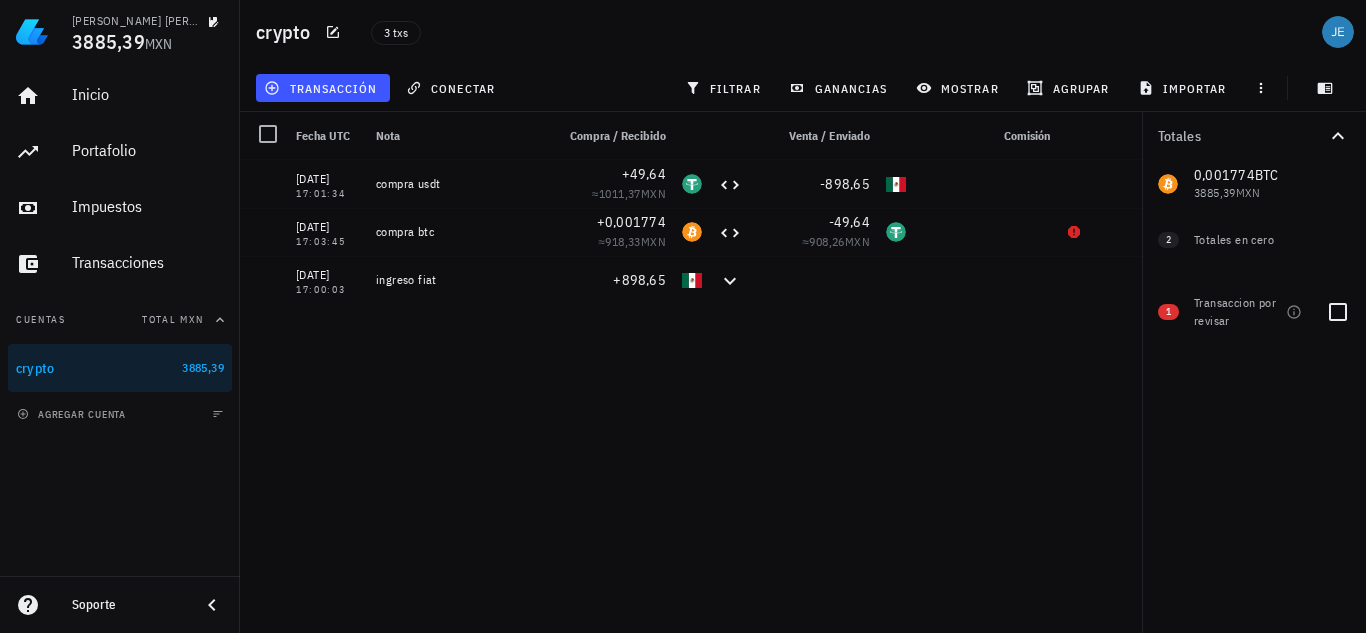 click on "1" at bounding box center (1168, 312) 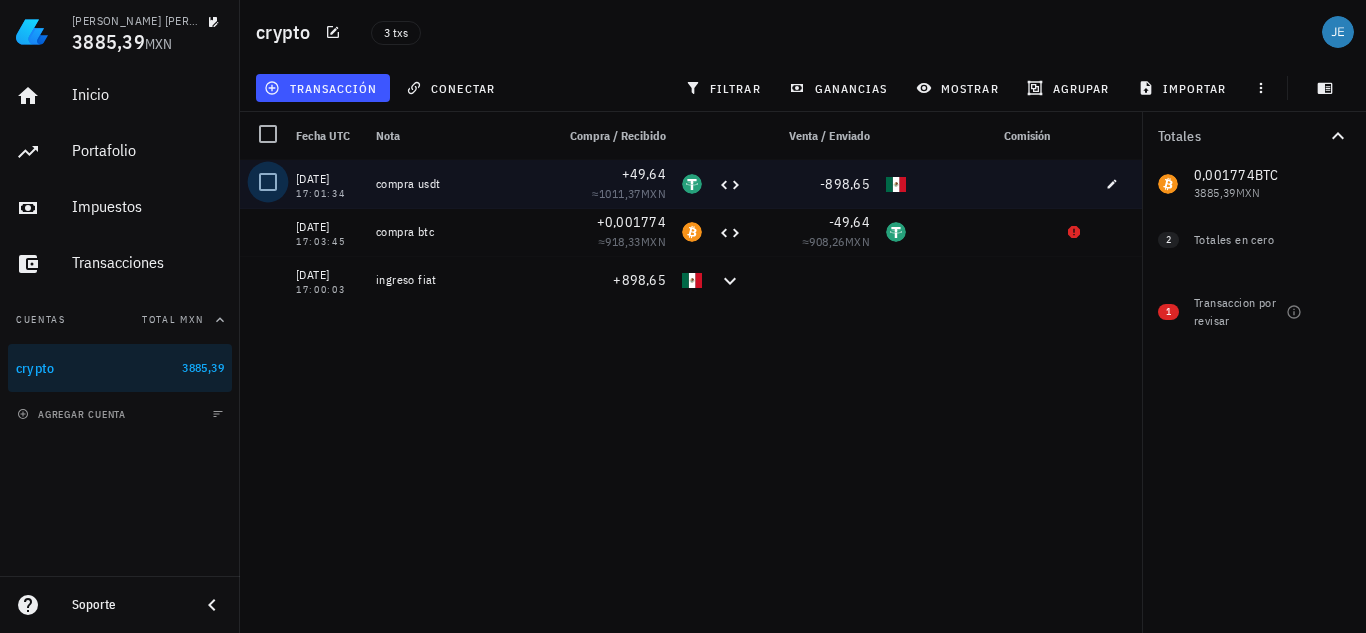 click at bounding box center (268, 182) 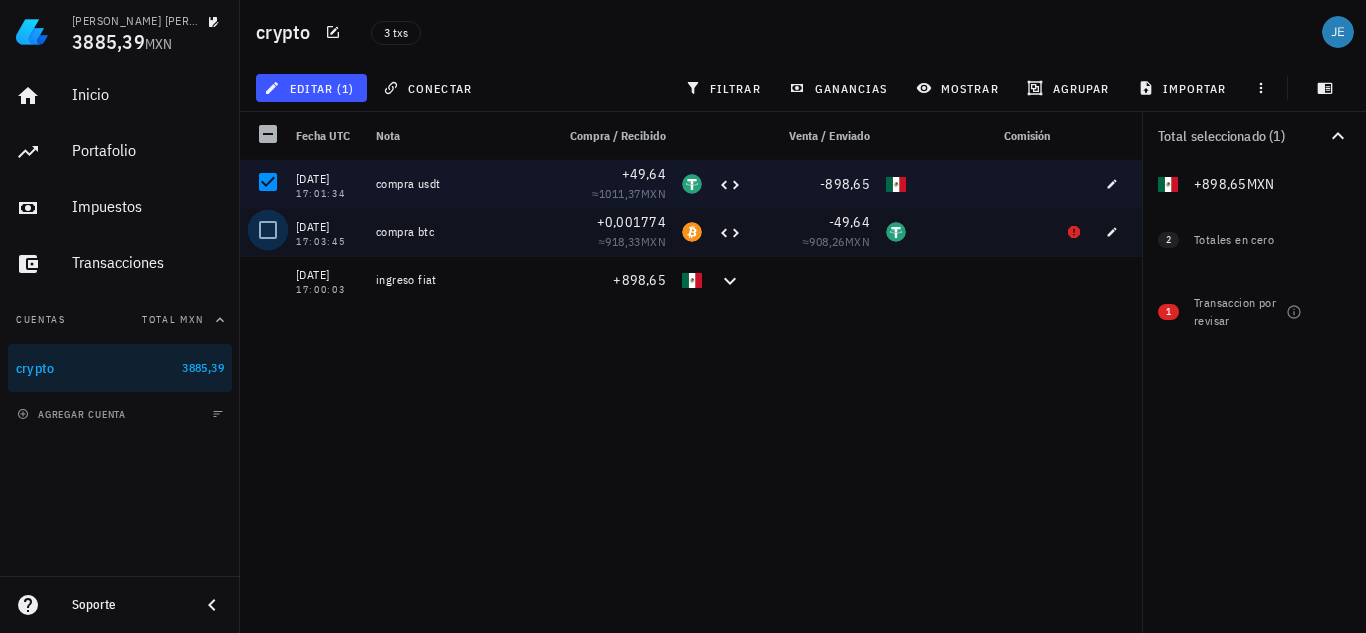 click at bounding box center (268, 230) 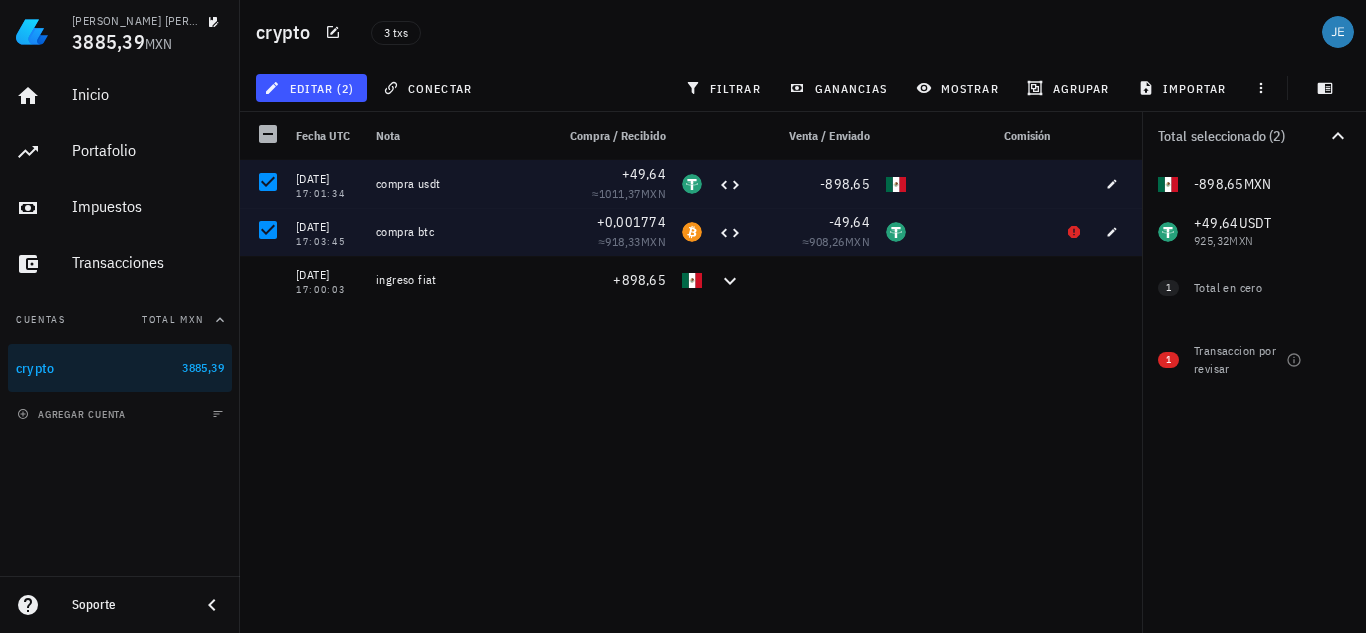 click on "[DATE]
16:50:07
ingreso de efectivo
+49,49   ≈ 905,51  MXN     -895,84
[DATE]
16:46:45
ingreso fiat
+895,84
[DATE]
00:17:00
compra btc
+0,00177318   ≈ 917,91  MXN     -49,49   ≈ 905,51  MXN
[DATE]
17:01:34
compra usdt
+49,64   ≈ 1011,37  MXN     -898,65
[DATE]
17:03:45
compra btc
+0,001774   ≈ 918,33  MXN     -49,64   ≈ 908,26  MXN
[DATE]
17:00:03
ingreso fiat
+898,65" at bounding box center (691, 388) 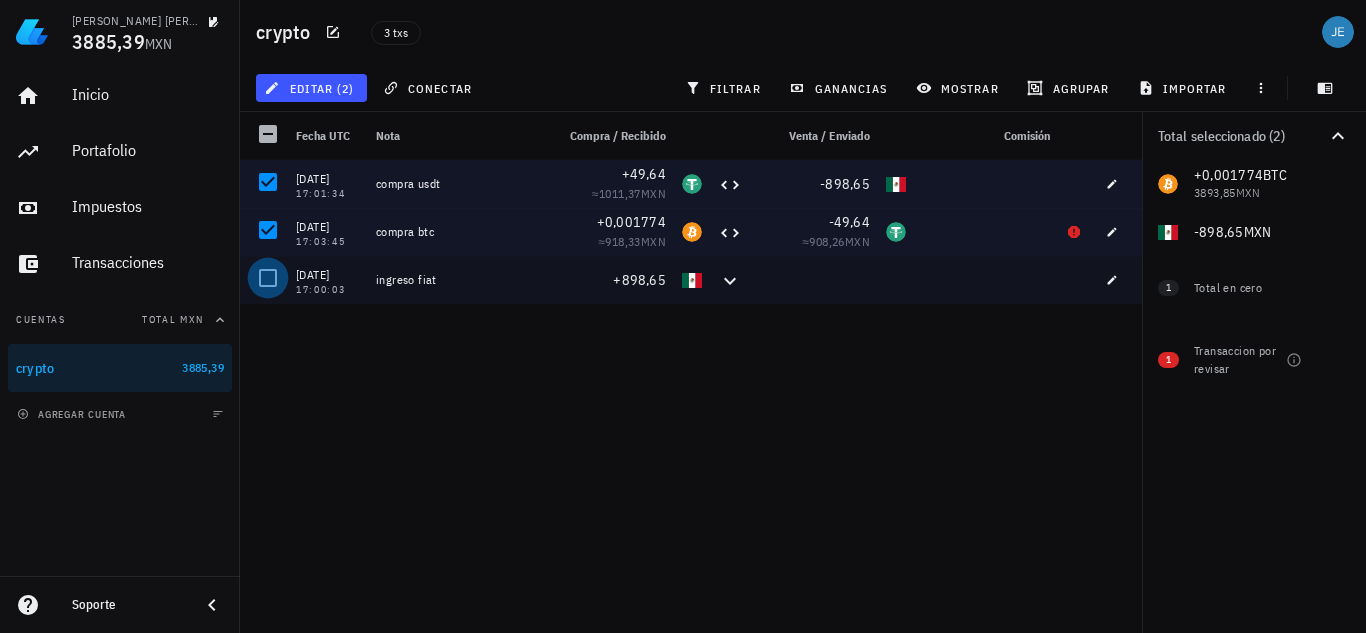 click at bounding box center (268, 278) 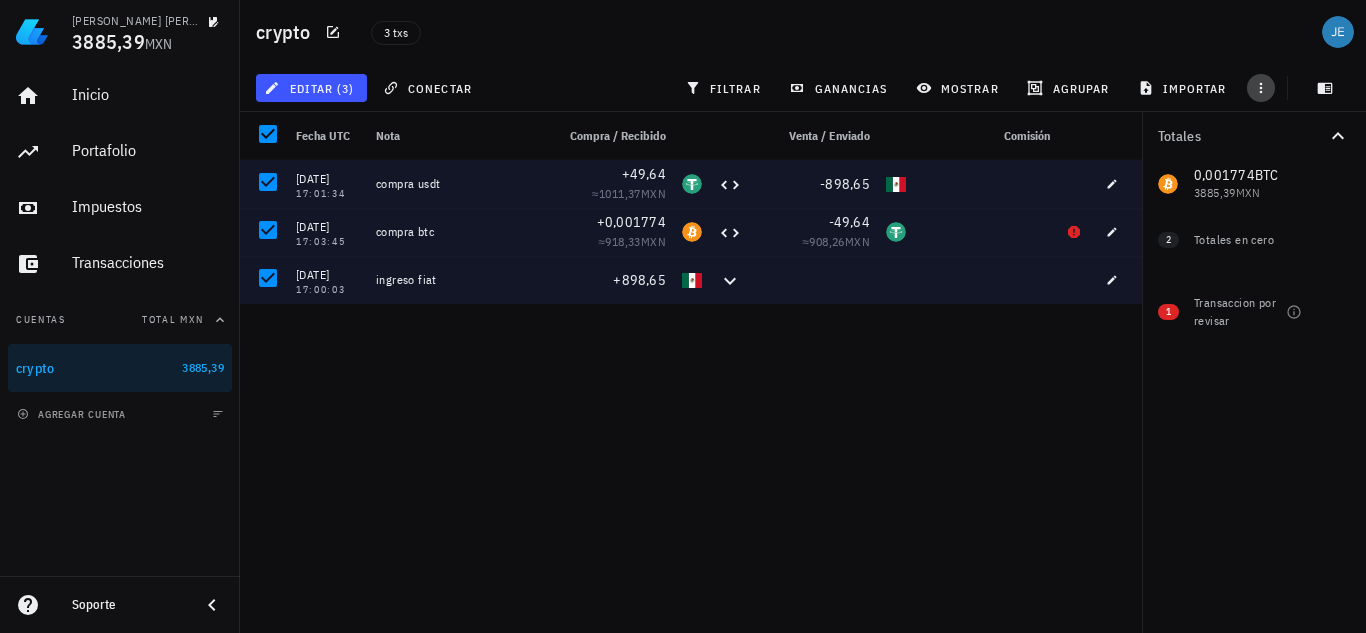 click at bounding box center [1261, 88] 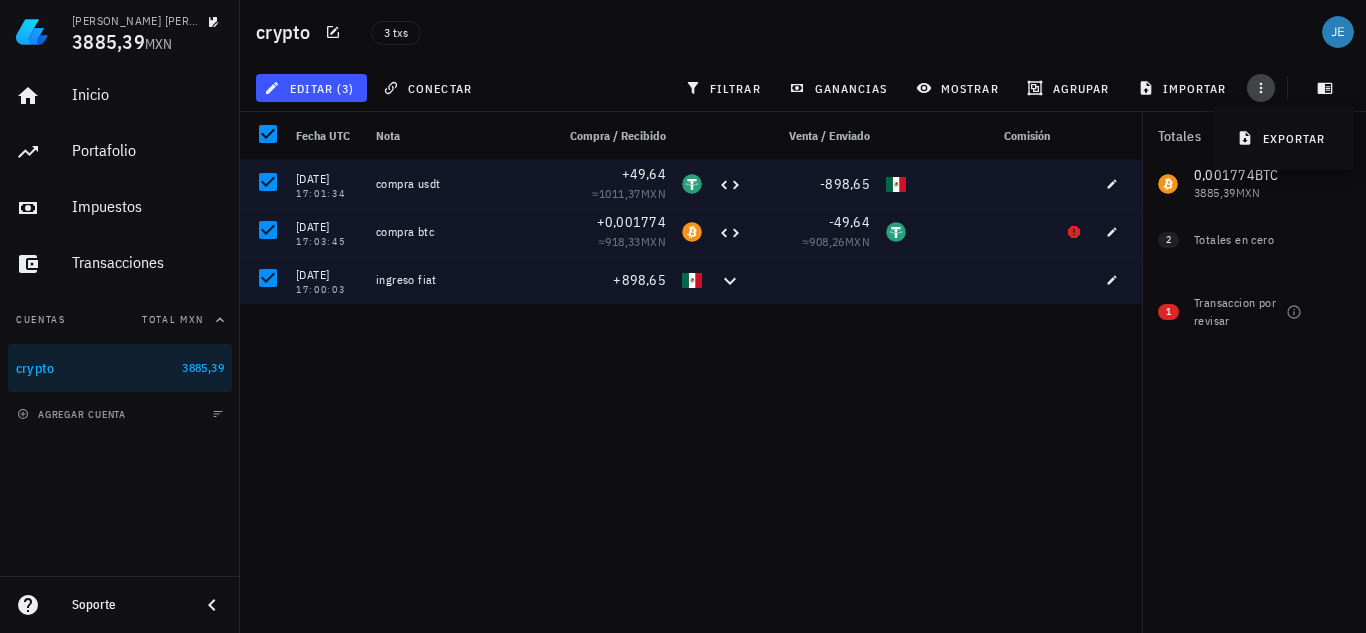 click at bounding box center (1261, 88) 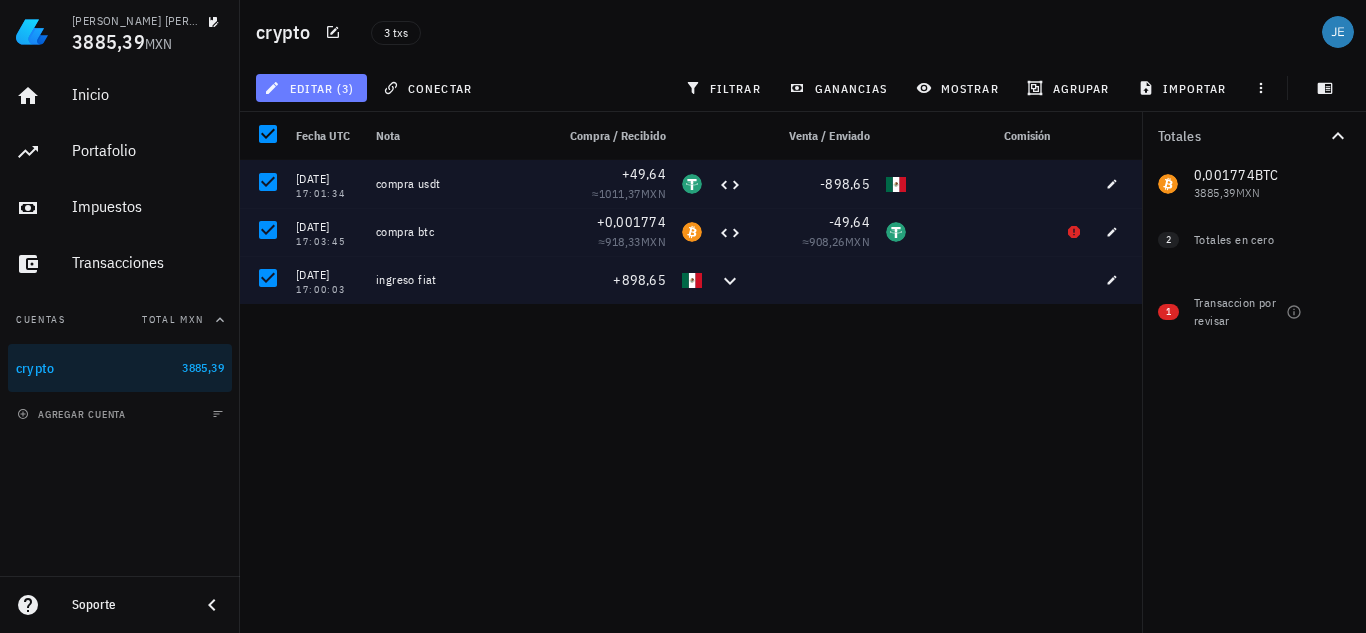 click on "editar (3)" at bounding box center (311, 88) 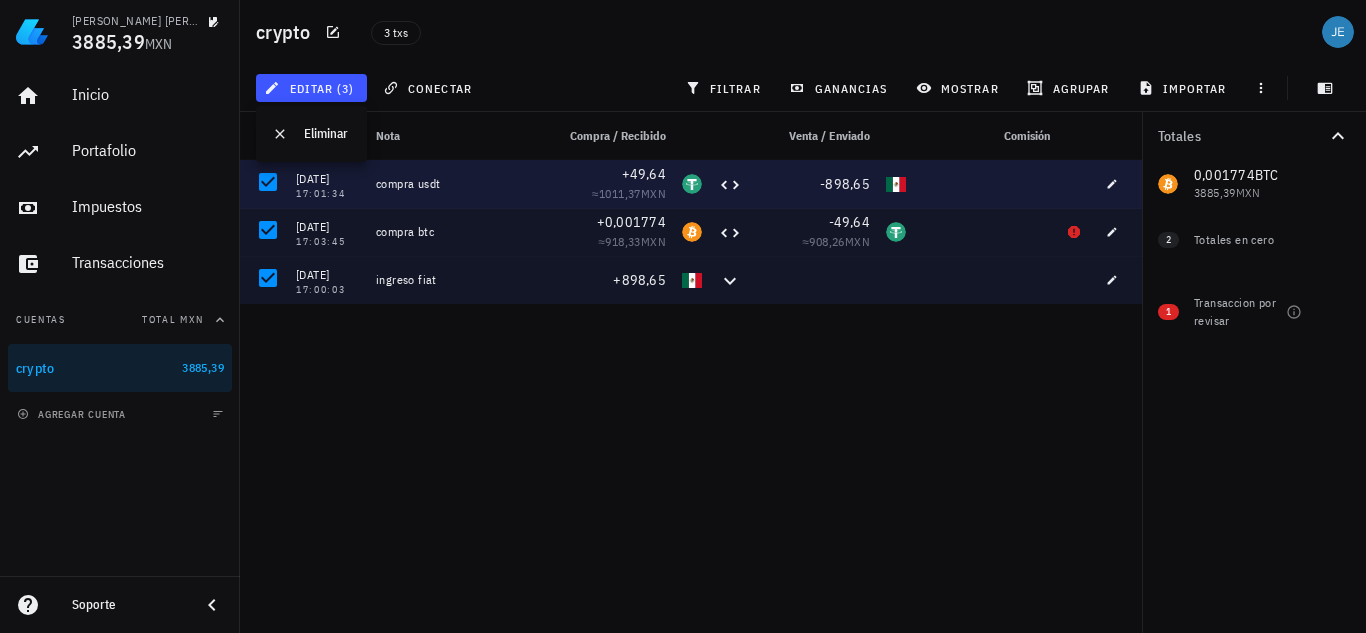 click on "17:01:34" at bounding box center [328, 194] 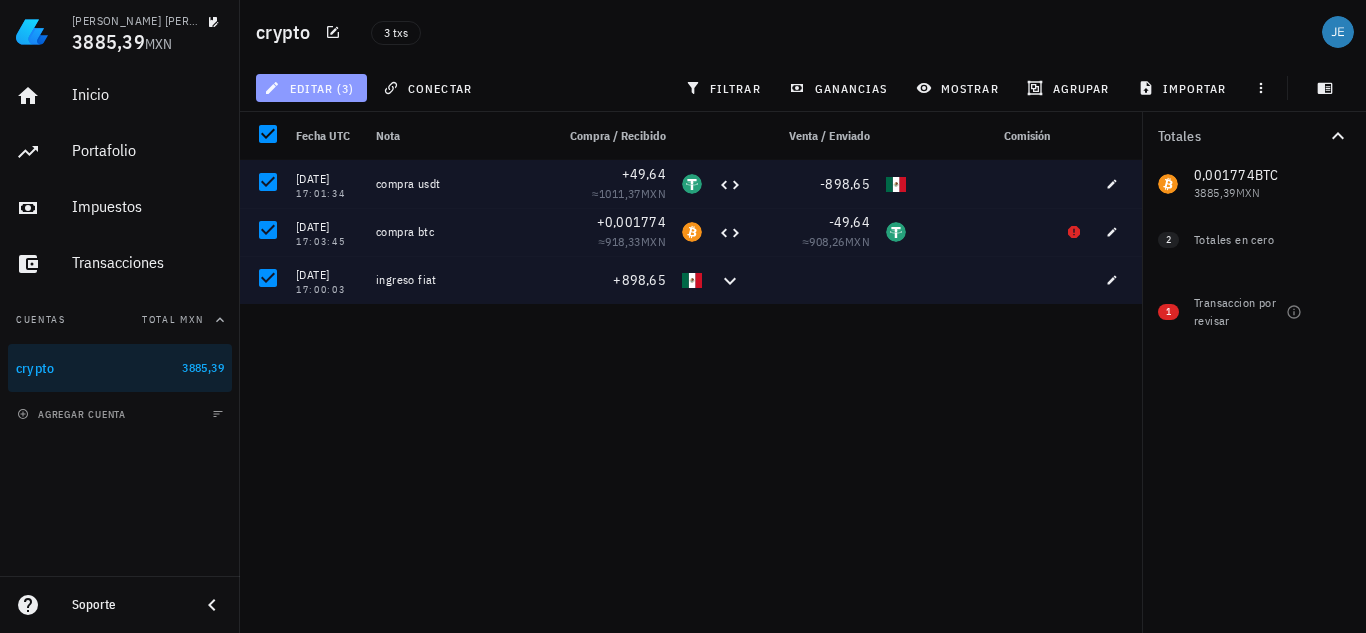 click on "editar (3)" at bounding box center [311, 88] 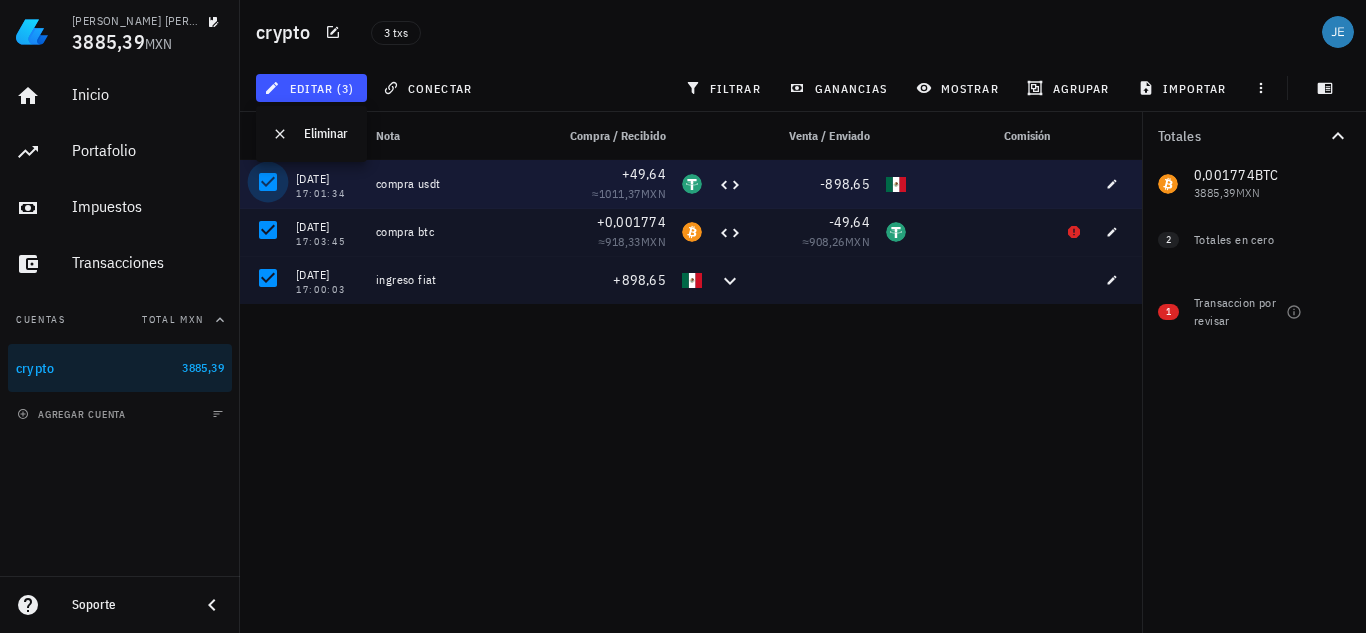 click at bounding box center (268, 182) 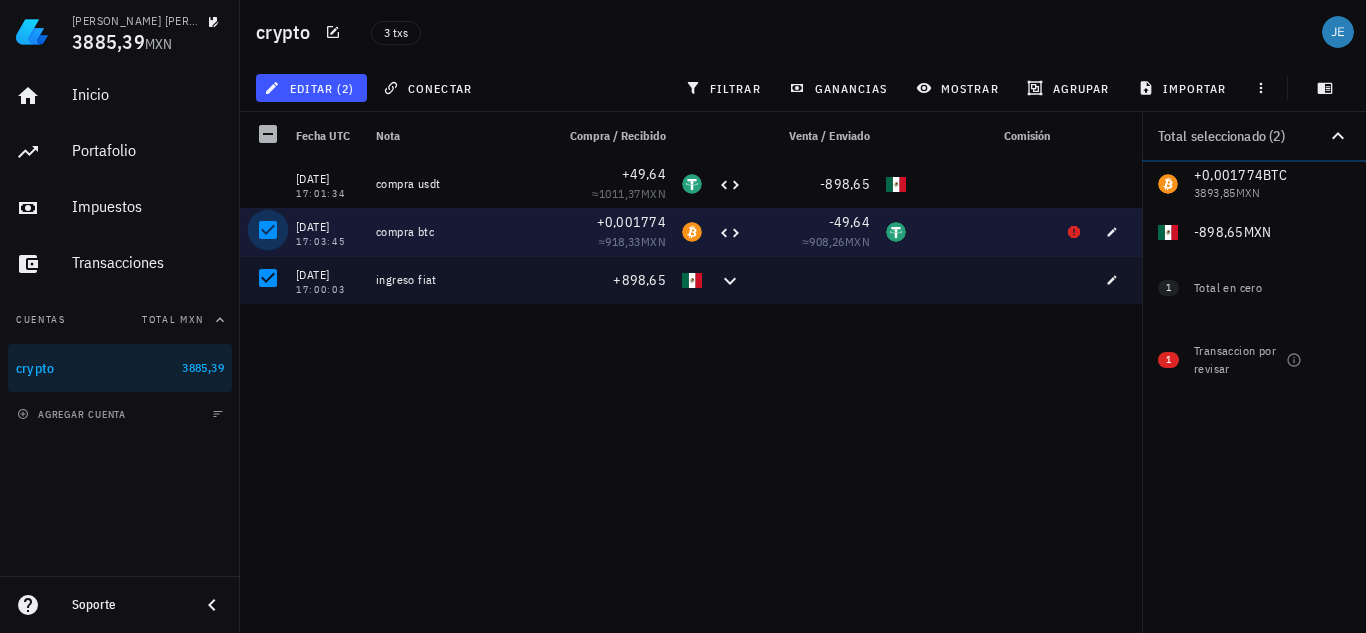 click at bounding box center [268, 230] 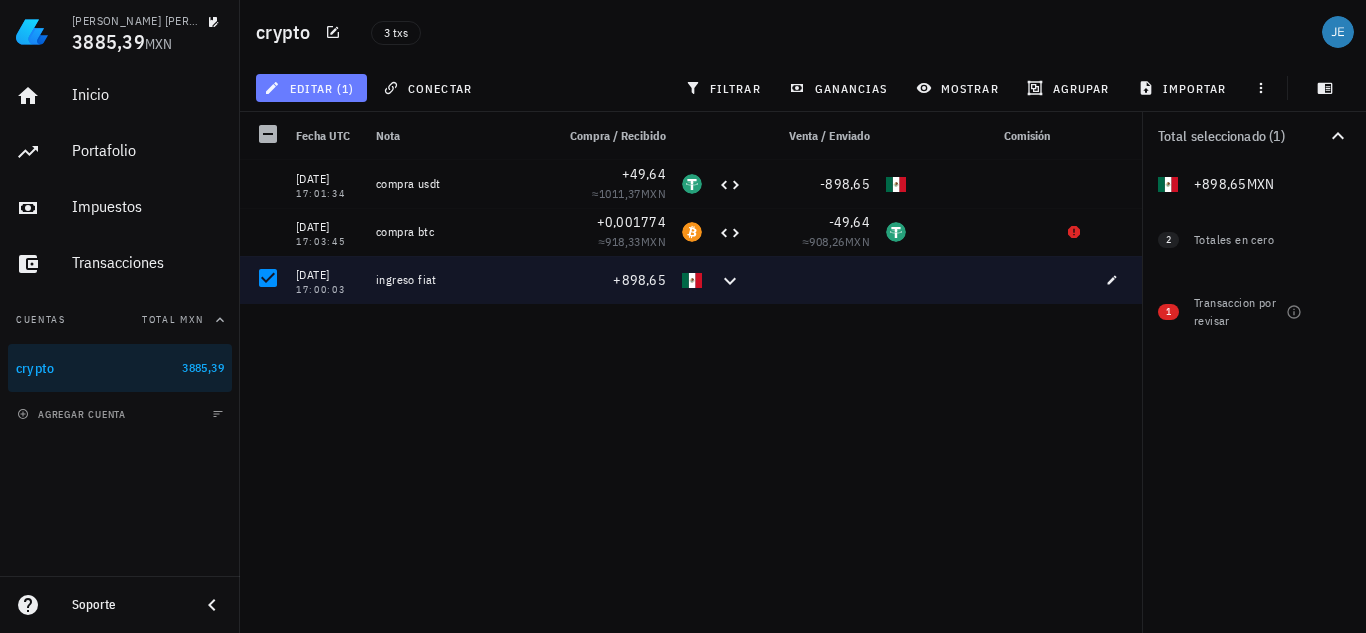 click on "editar (1)" at bounding box center [311, 88] 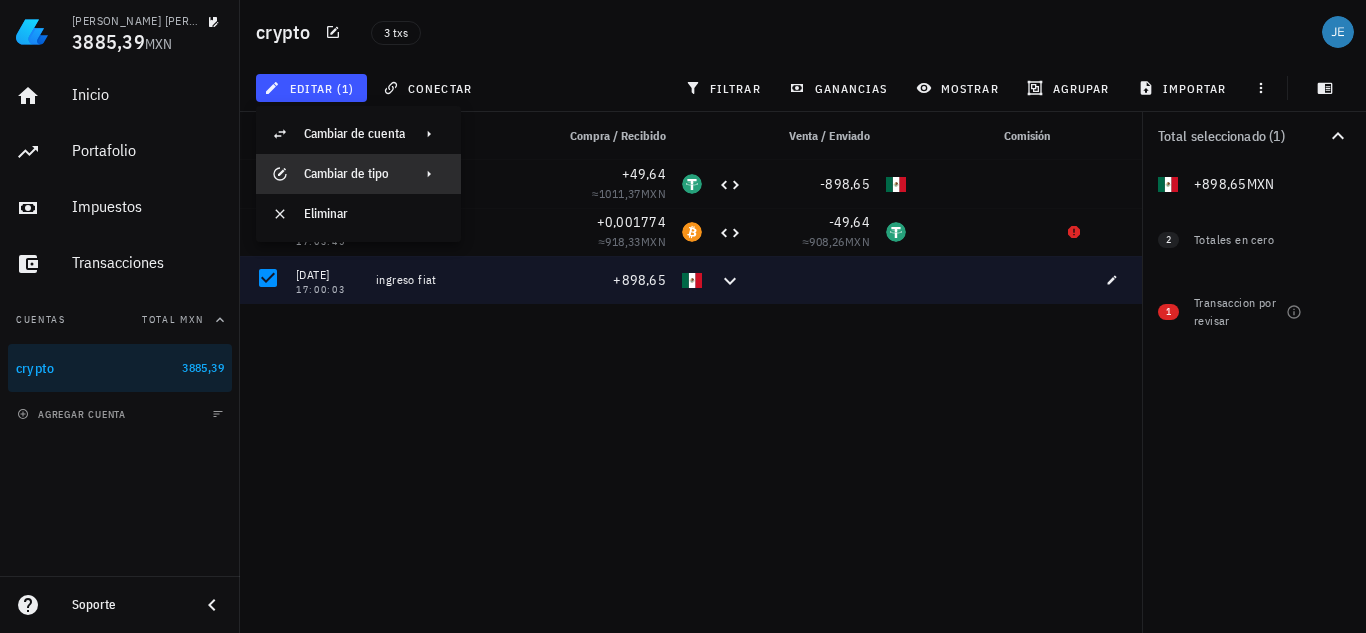 click on "Cambiar de tipo" at bounding box center (354, 174) 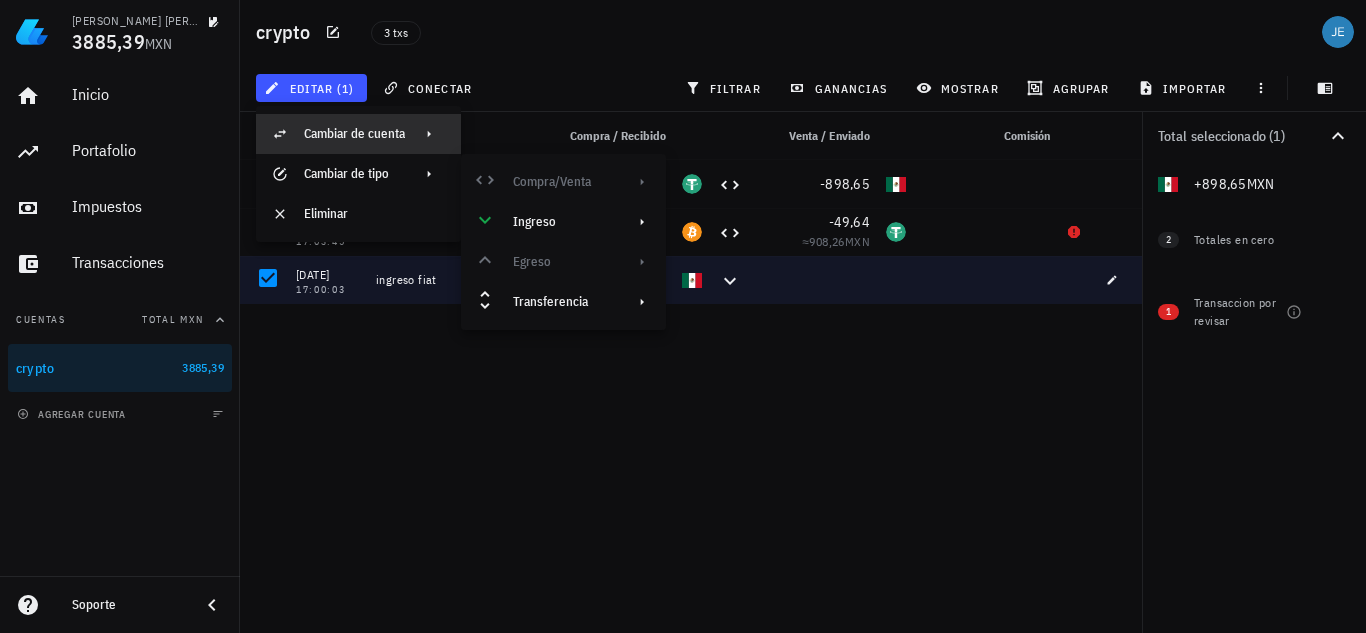 click on "Cambiar de cuenta" at bounding box center [354, 134] 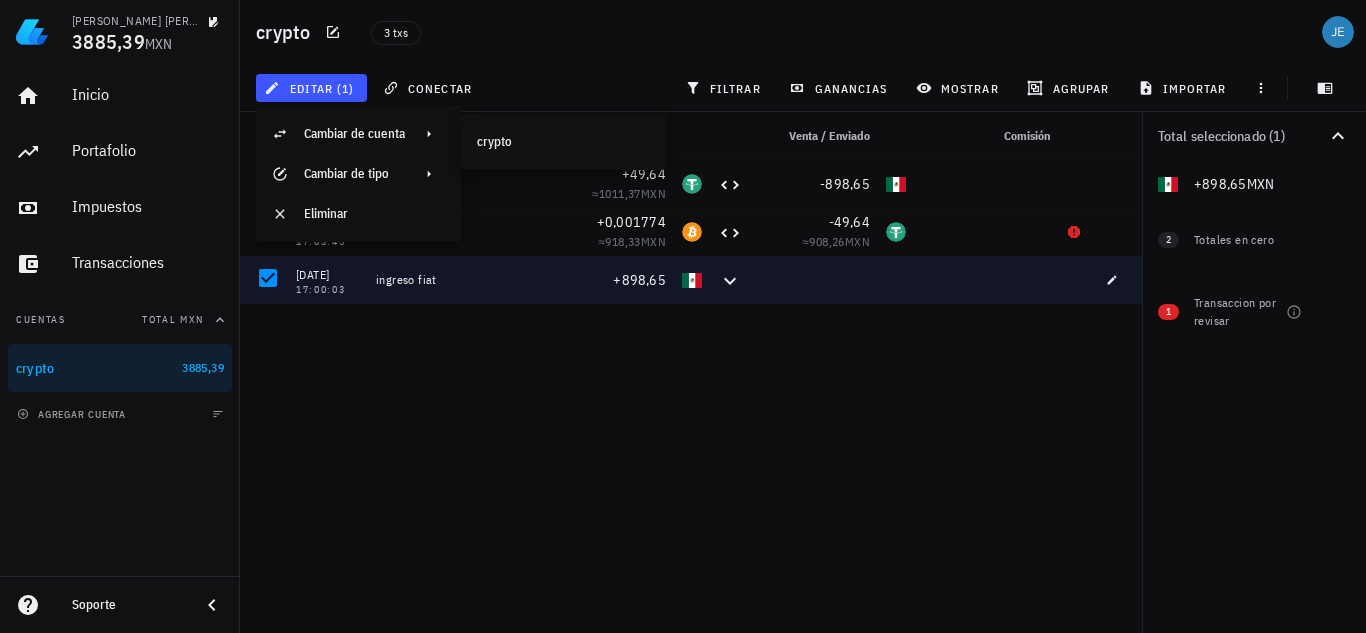 click on "[DATE]
16:50:07
ingreso de efectivo
+49,49   ≈ 905,51  MXN     -895,84
[DATE]
16:46:45
ingreso fiat
+895,84
[DATE]
00:17:00
compra btc
+0,00177318   ≈ 917,91  MXN     -49,49   ≈ 905,51  MXN
[DATE]
17:01:34
compra usdt
+49,64   ≈ 1011,37  MXN     -898,65
[DATE]
17:03:45
compra btc
+0,001774   ≈ 918,33  MXN     -49,64   ≈ 908,26  MXN
[DATE]
17:00:03
ingreso fiat
+898,65" at bounding box center [691, 388] 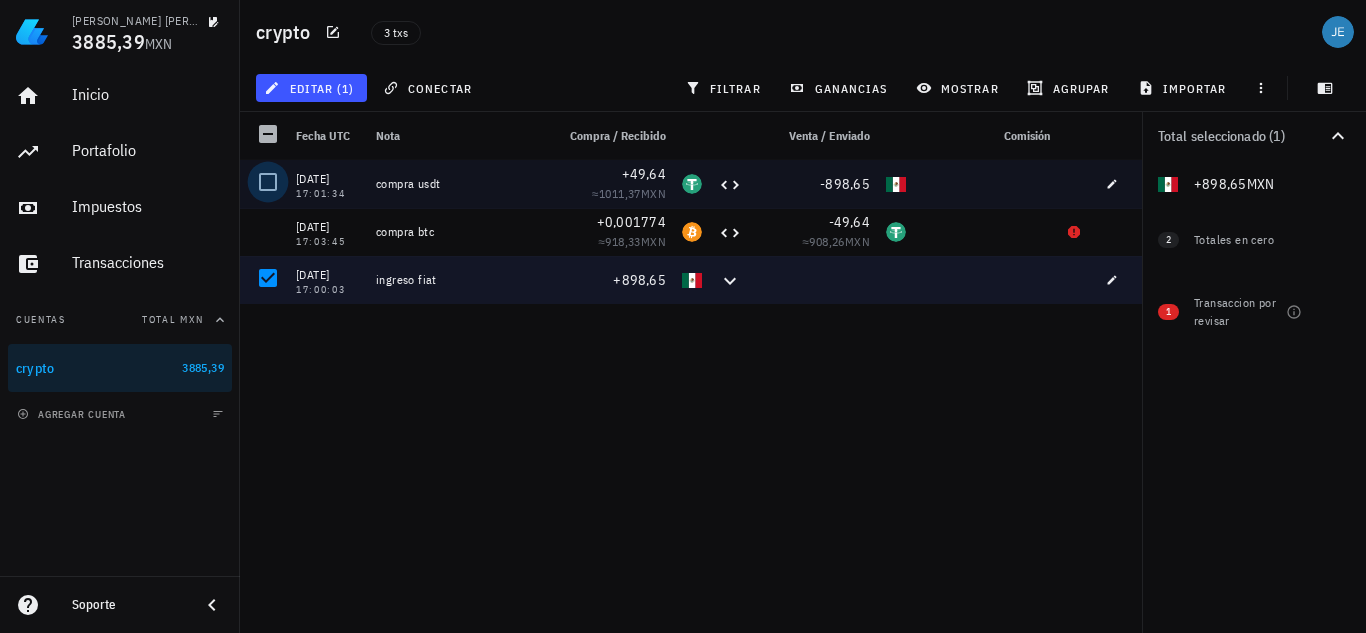 click at bounding box center [268, 182] 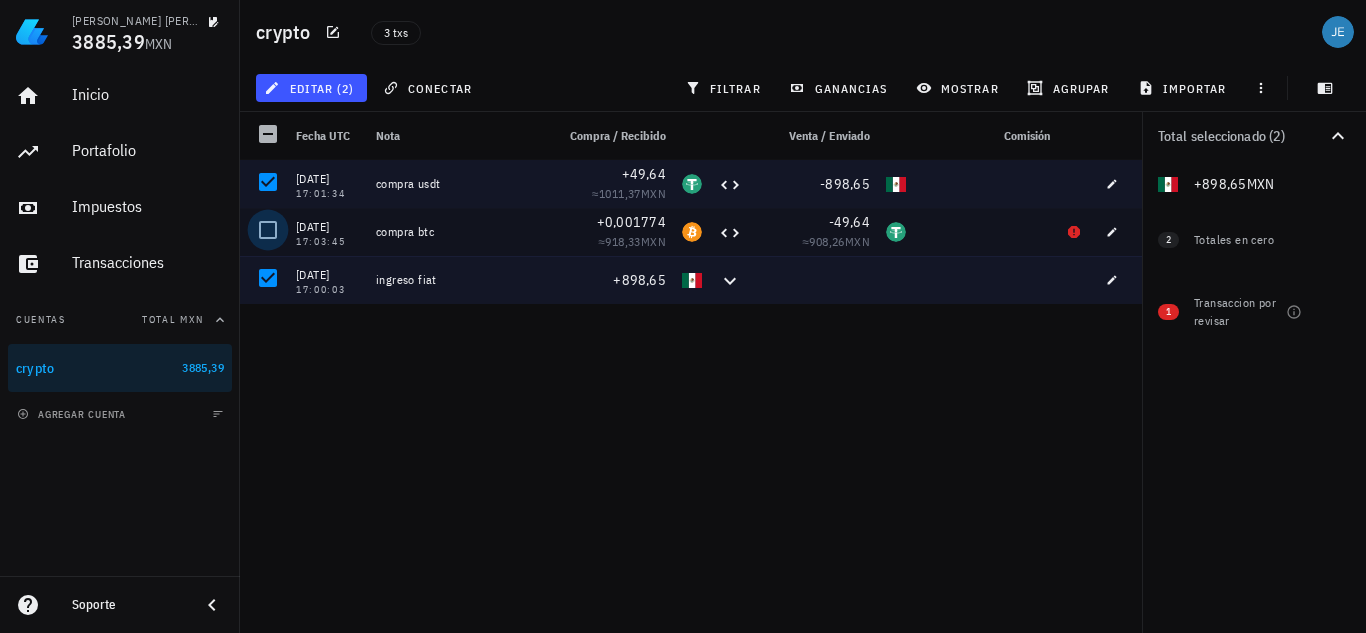 click at bounding box center [268, 230] 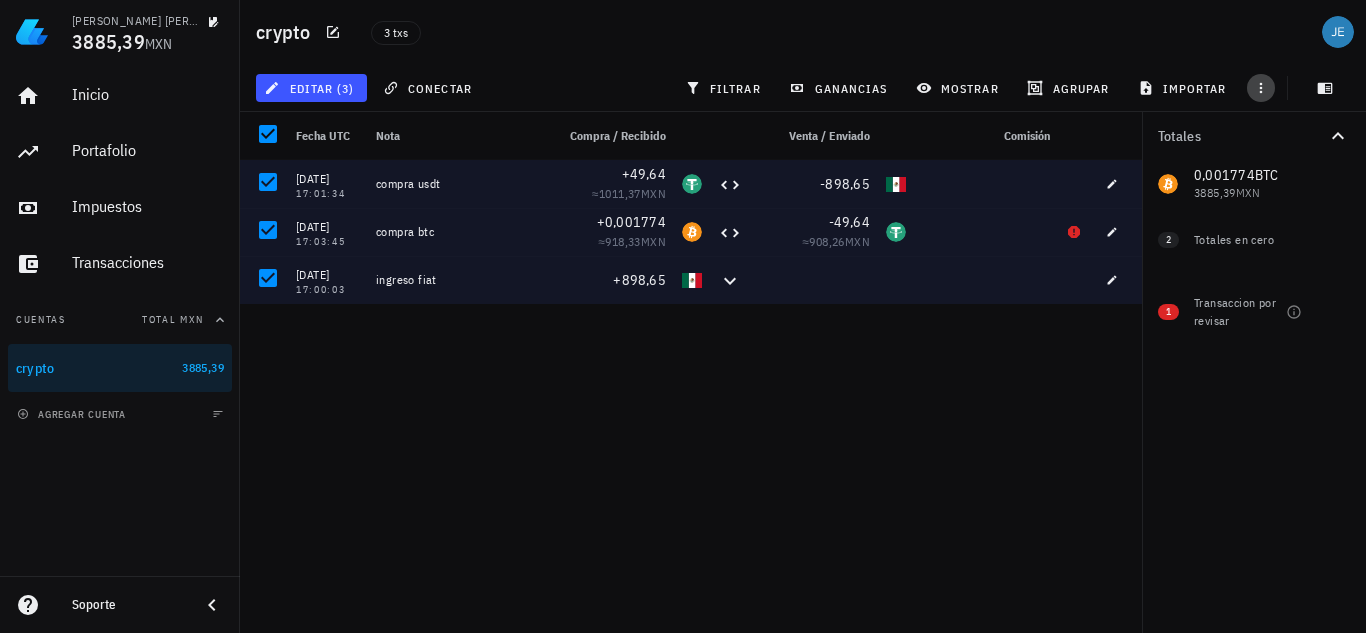 click 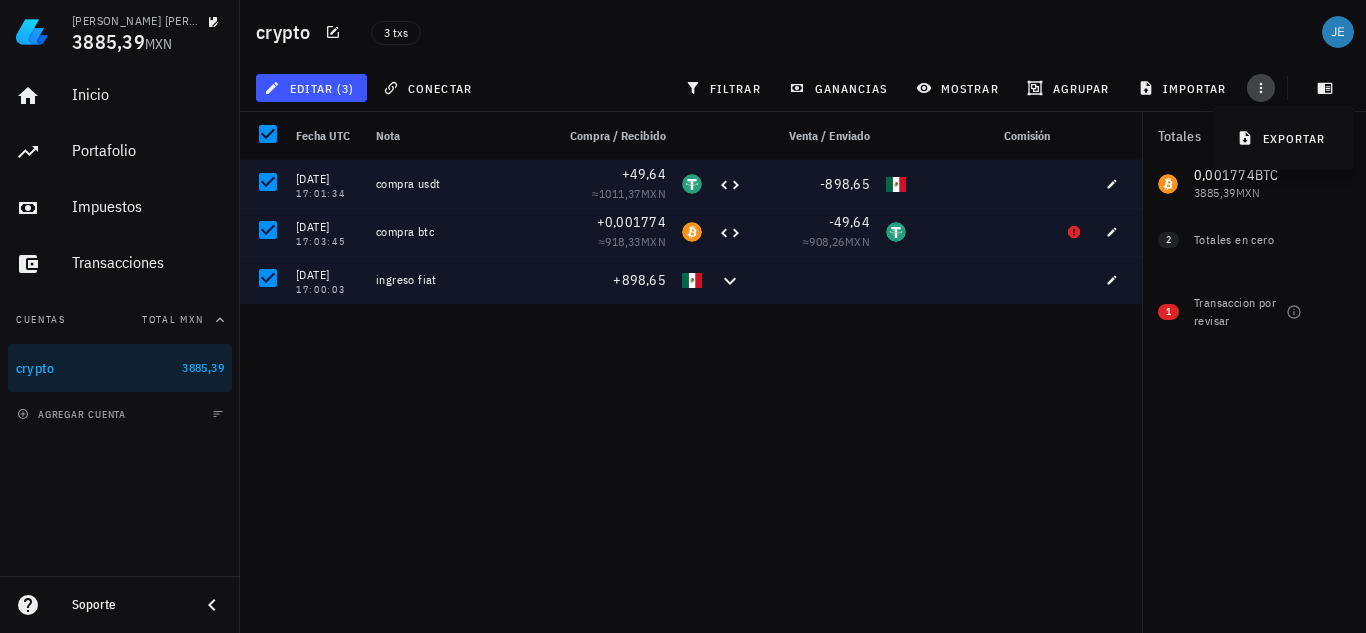 click 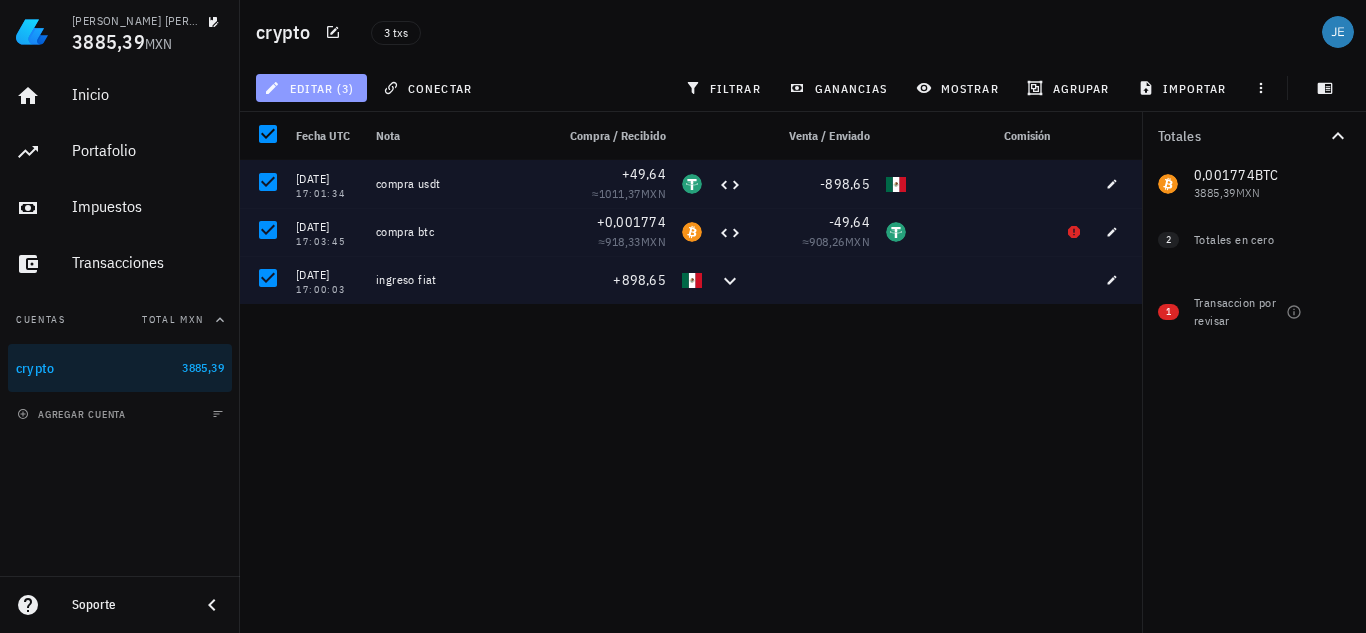 click on "editar (3)" at bounding box center [311, 88] 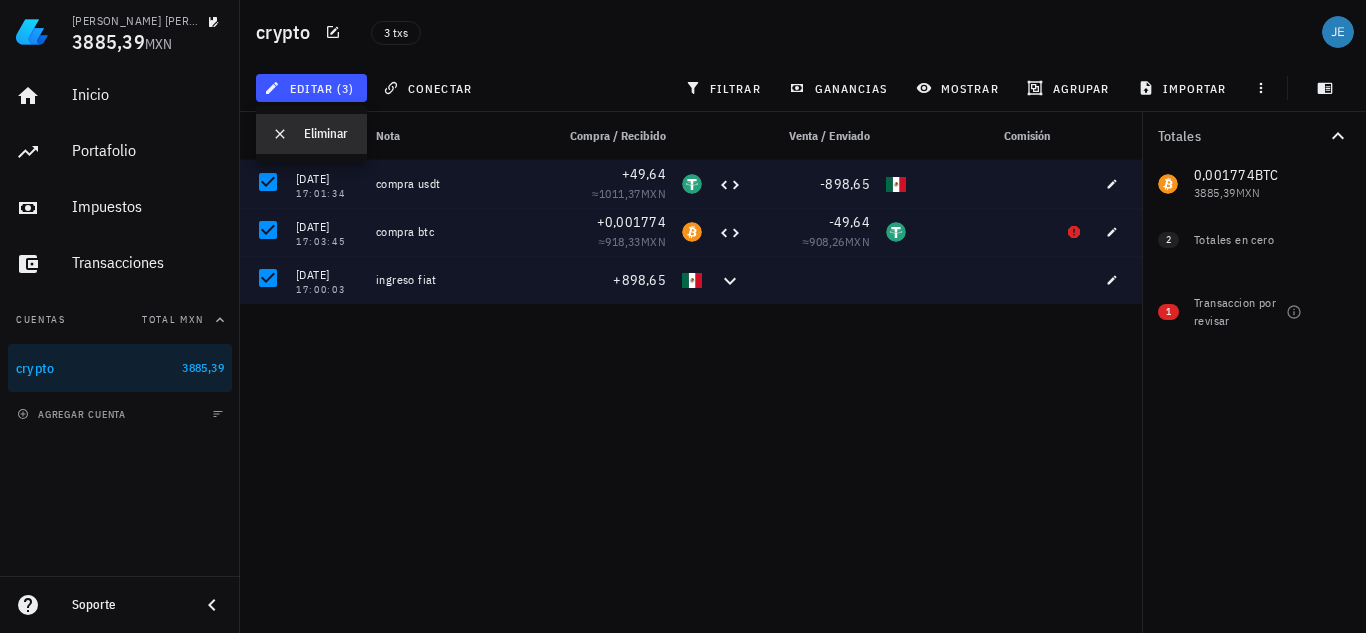 click on "Eliminar" at bounding box center [327, 134] 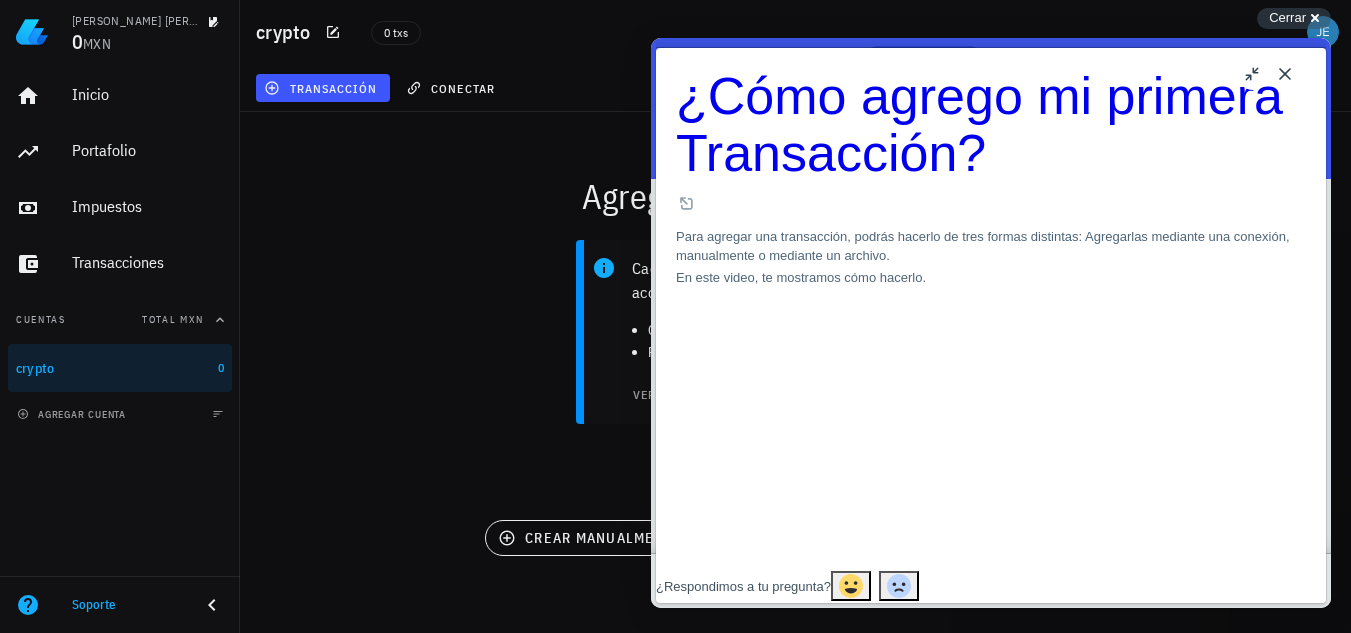 click on "Close" at bounding box center [1285, 74] 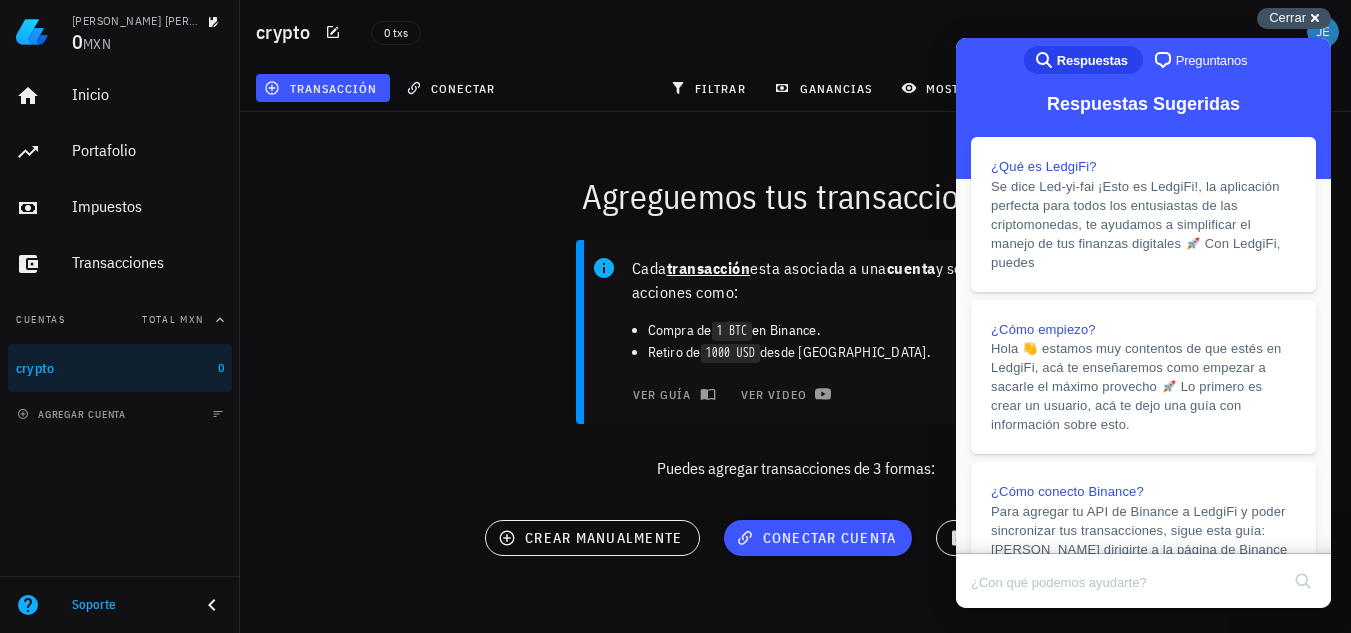 click on "Cerrar cross-small" at bounding box center (1294, 18) 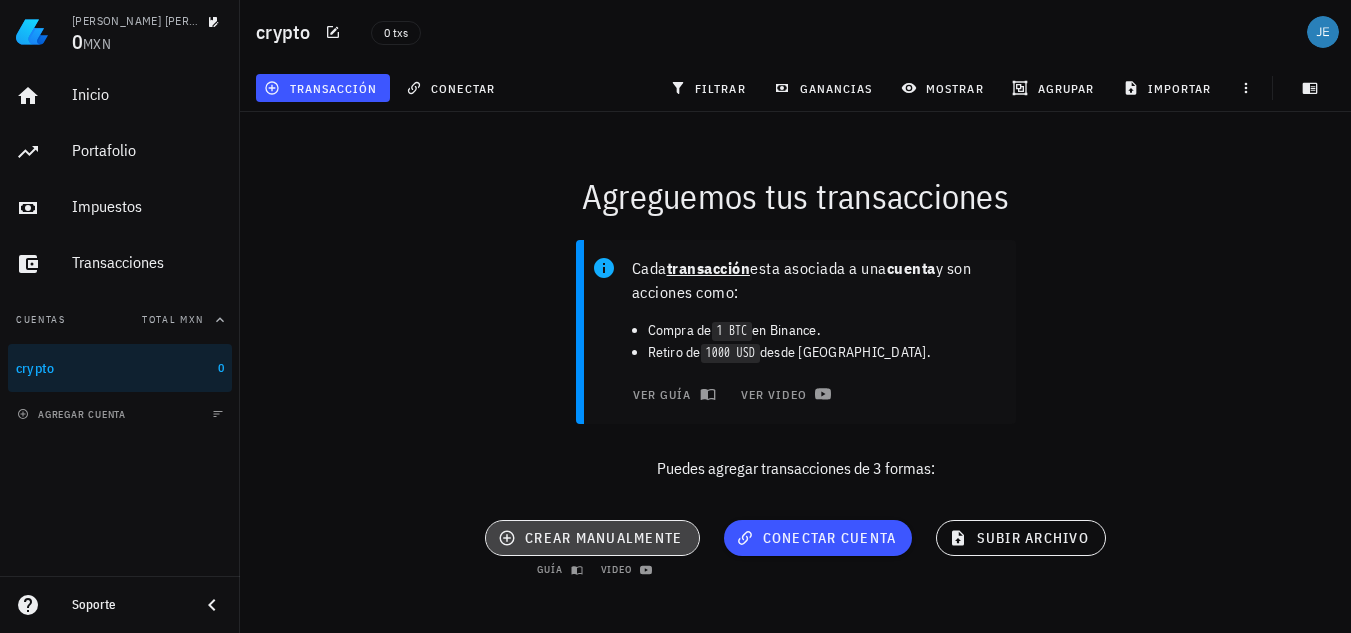 click on "crear manualmente" at bounding box center [592, 538] 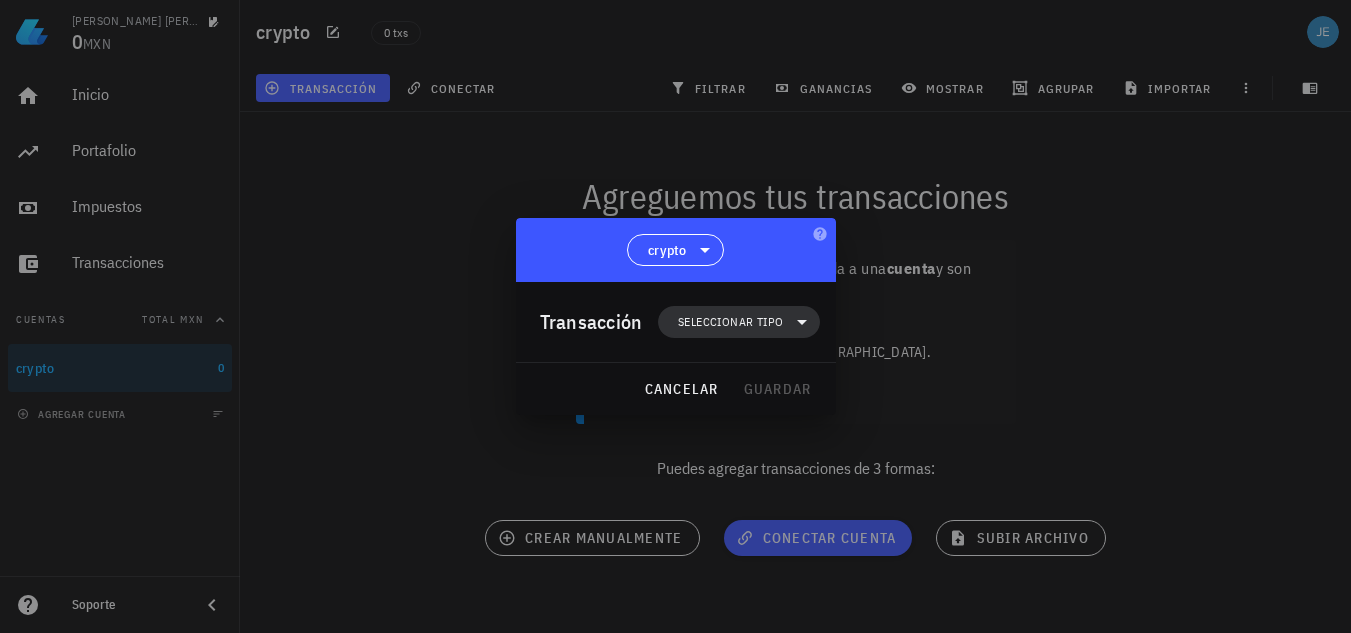 click on "Seleccionar tipo" at bounding box center [730, 322] 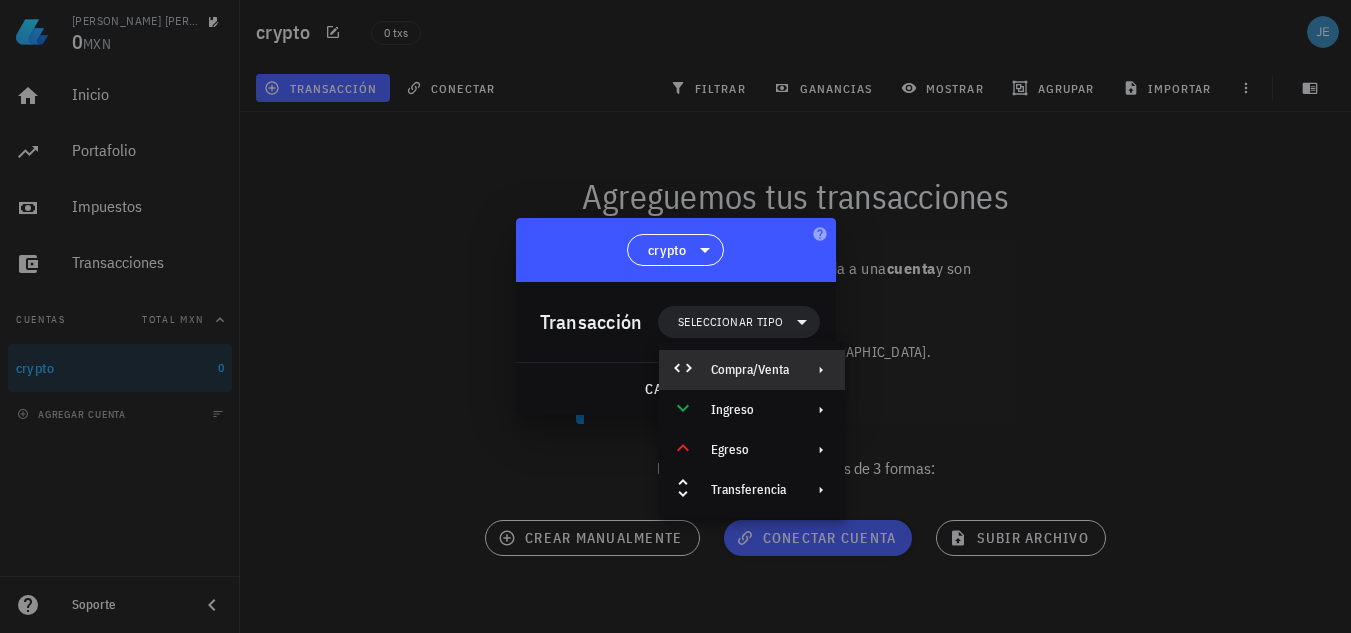 click on "Compra/Venta" at bounding box center (750, 370) 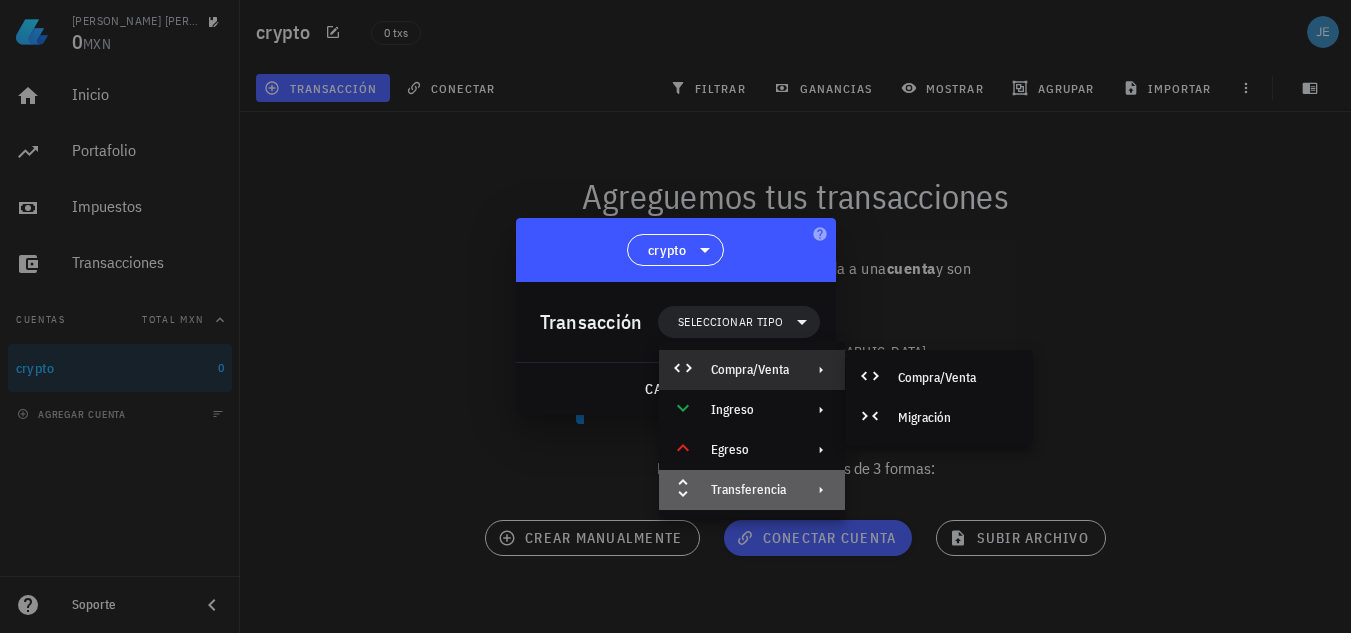 click on "Transferencia" at bounding box center (750, 490) 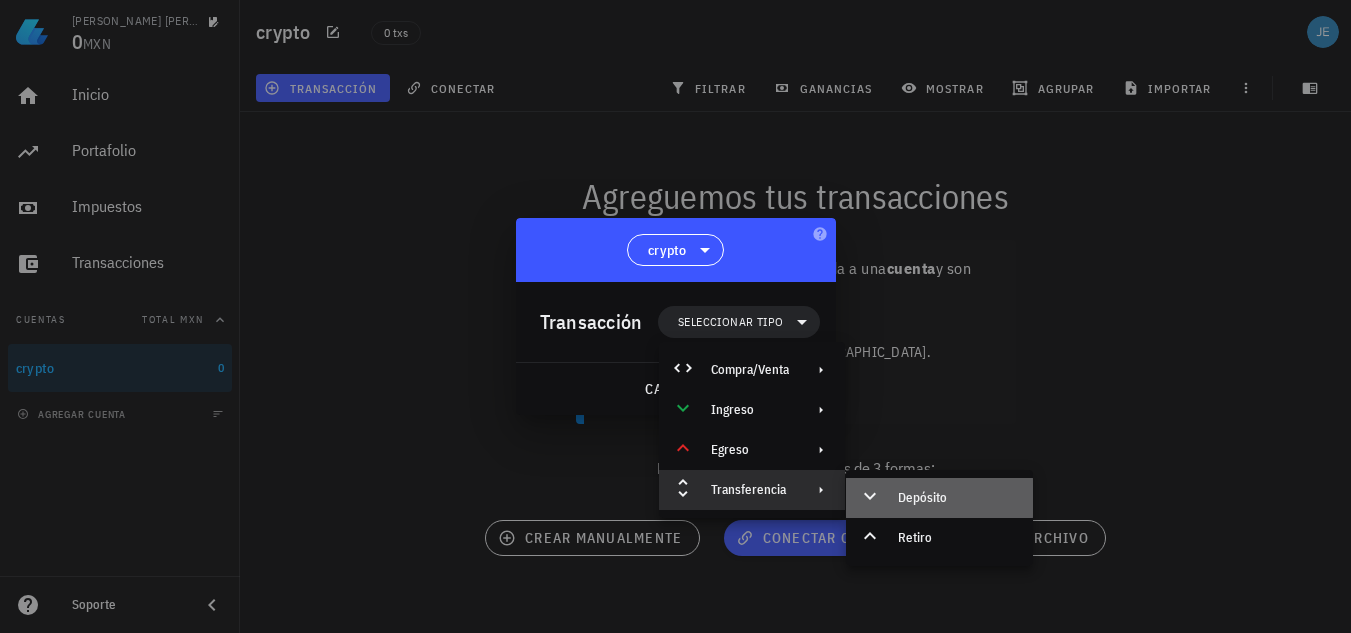 click on "Depósito" at bounding box center [957, 498] 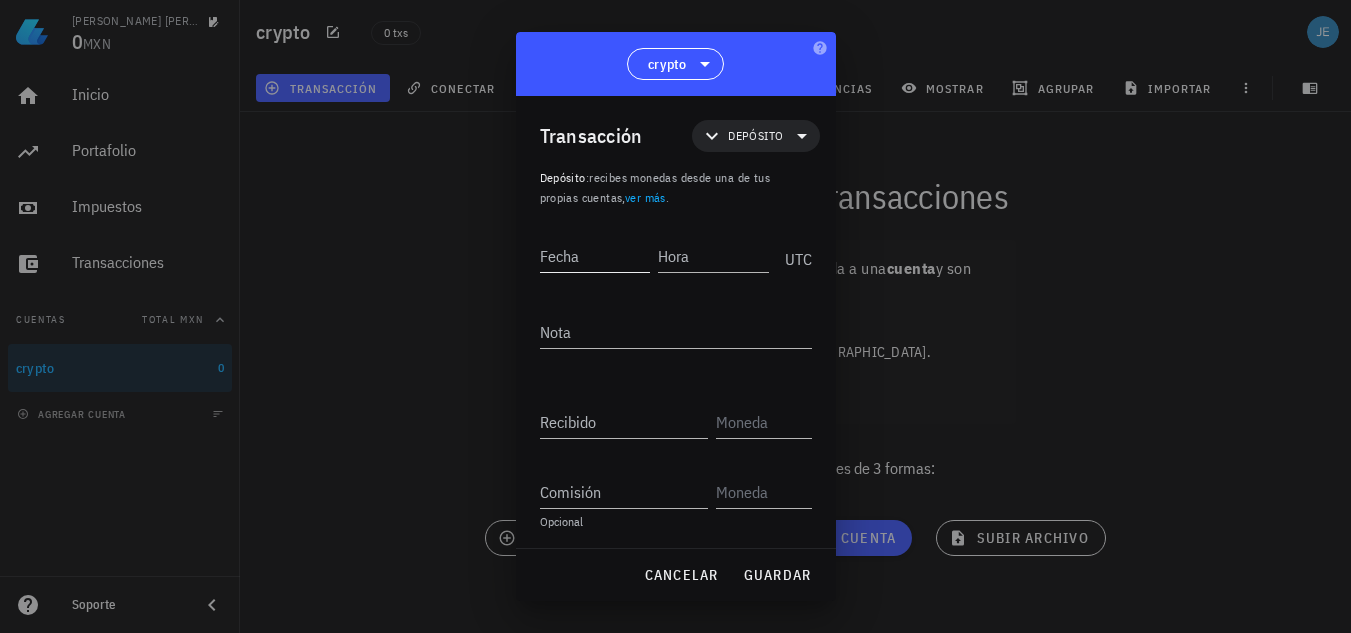 click on "Fecha" at bounding box center (595, 256) 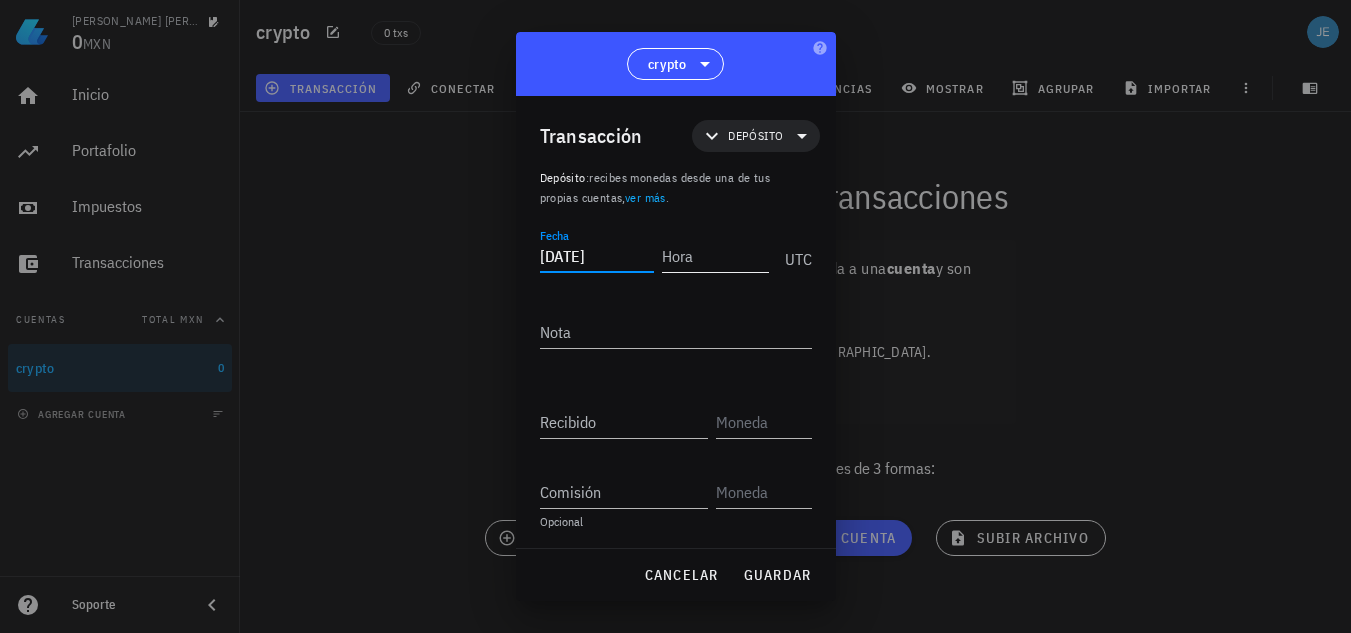type on "[DATE]" 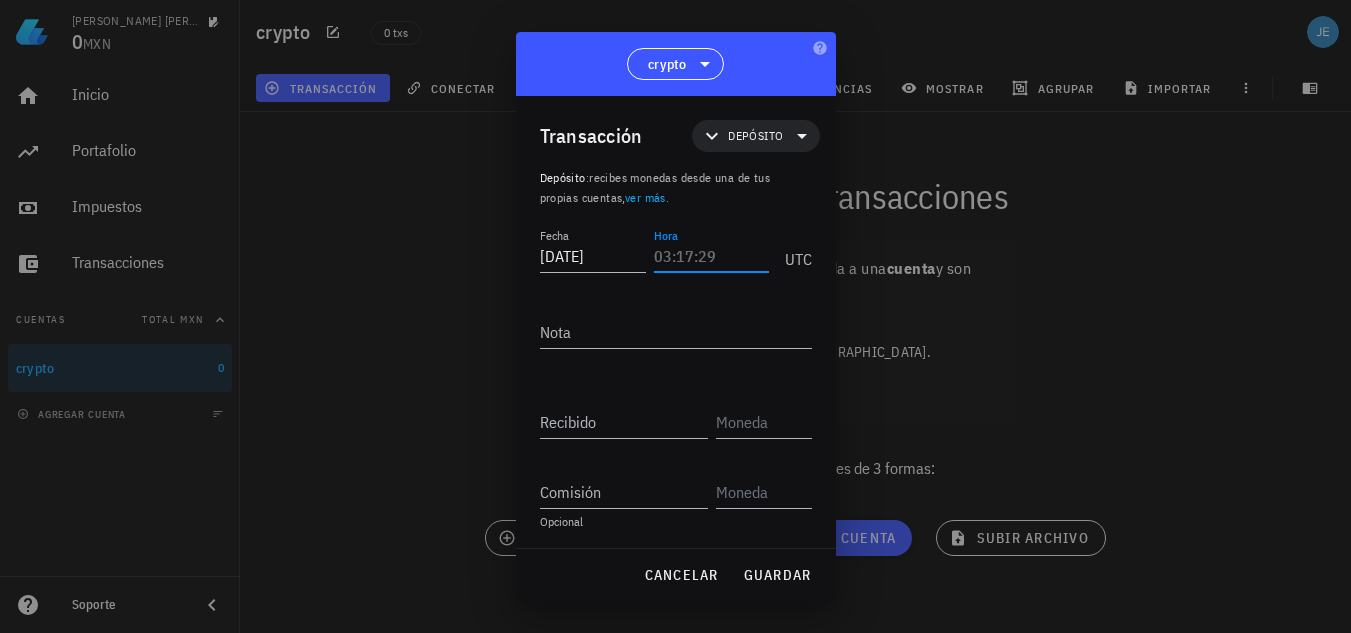 click on "Hora" at bounding box center (711, 256) 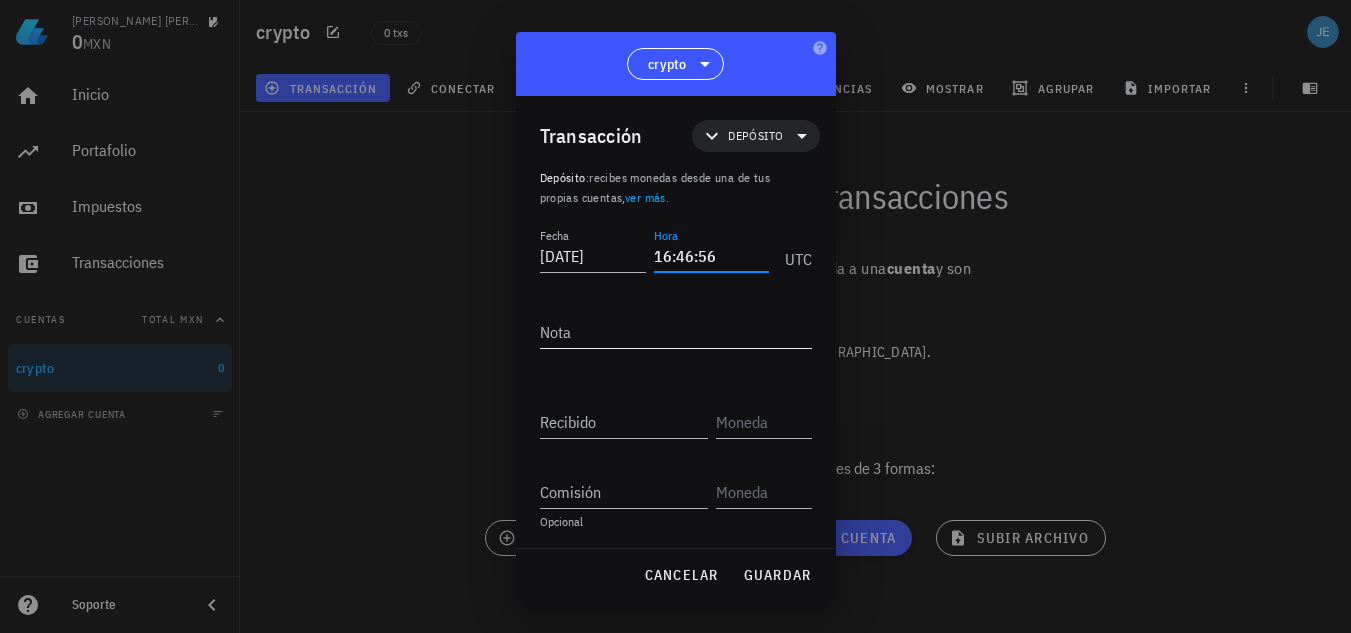 type on "16:46:56" 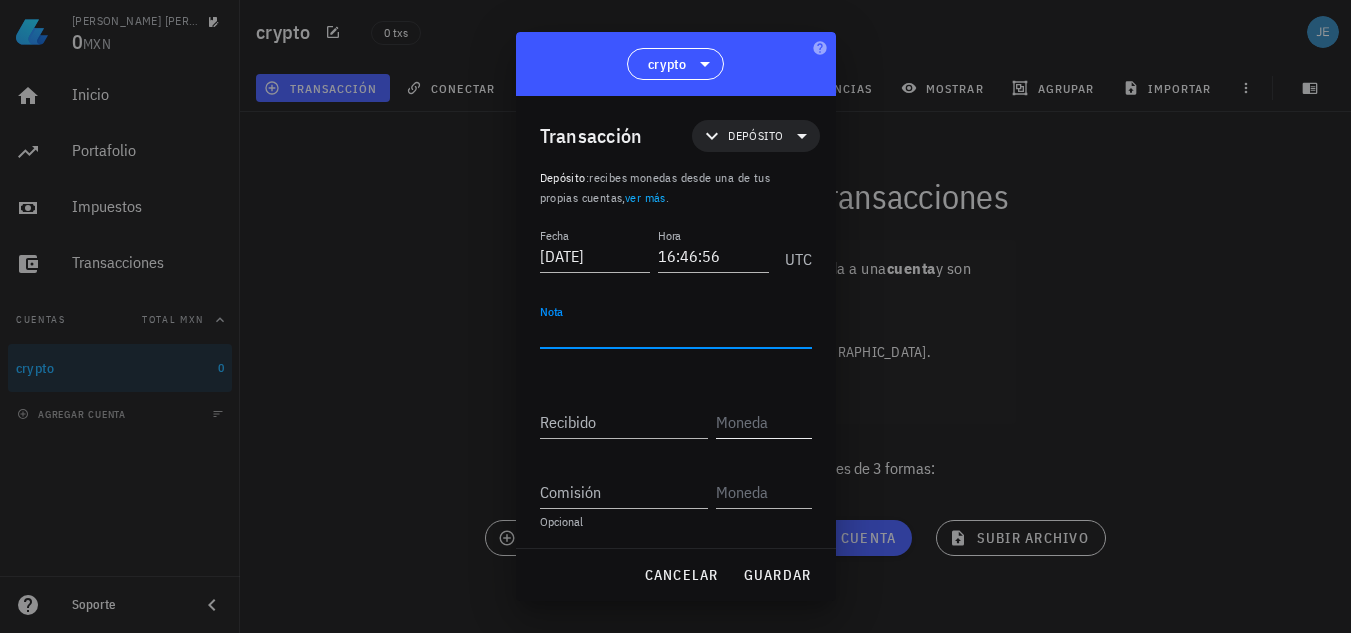 drag, startPoint x: 675, startPoint y: 340, endPoint x: 755, endPoint y: 410, distance: 106.30146 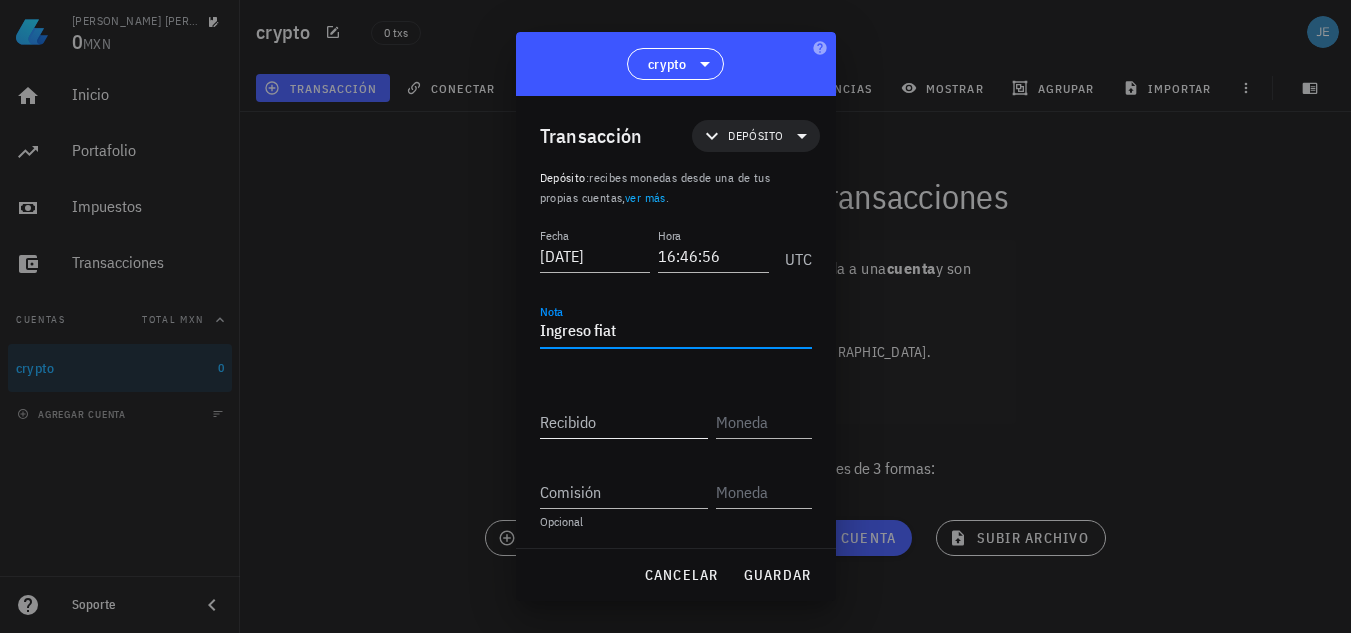 type on "Ingreso fiat" 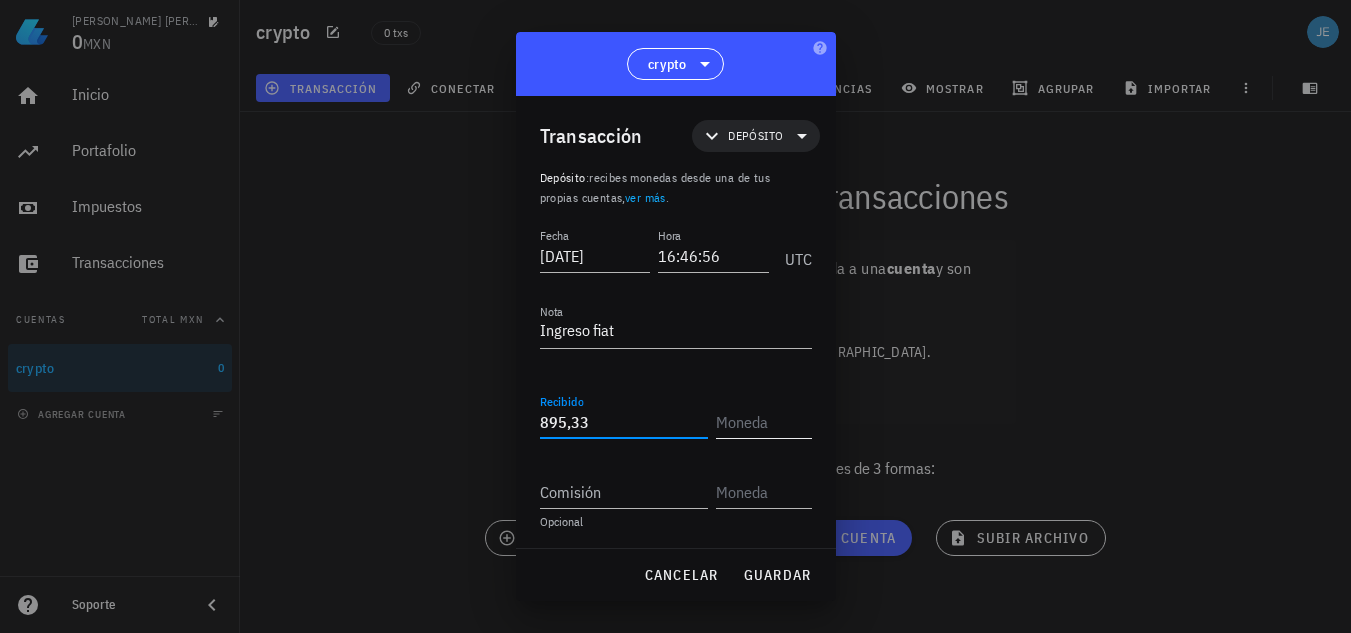 type on "895,33" 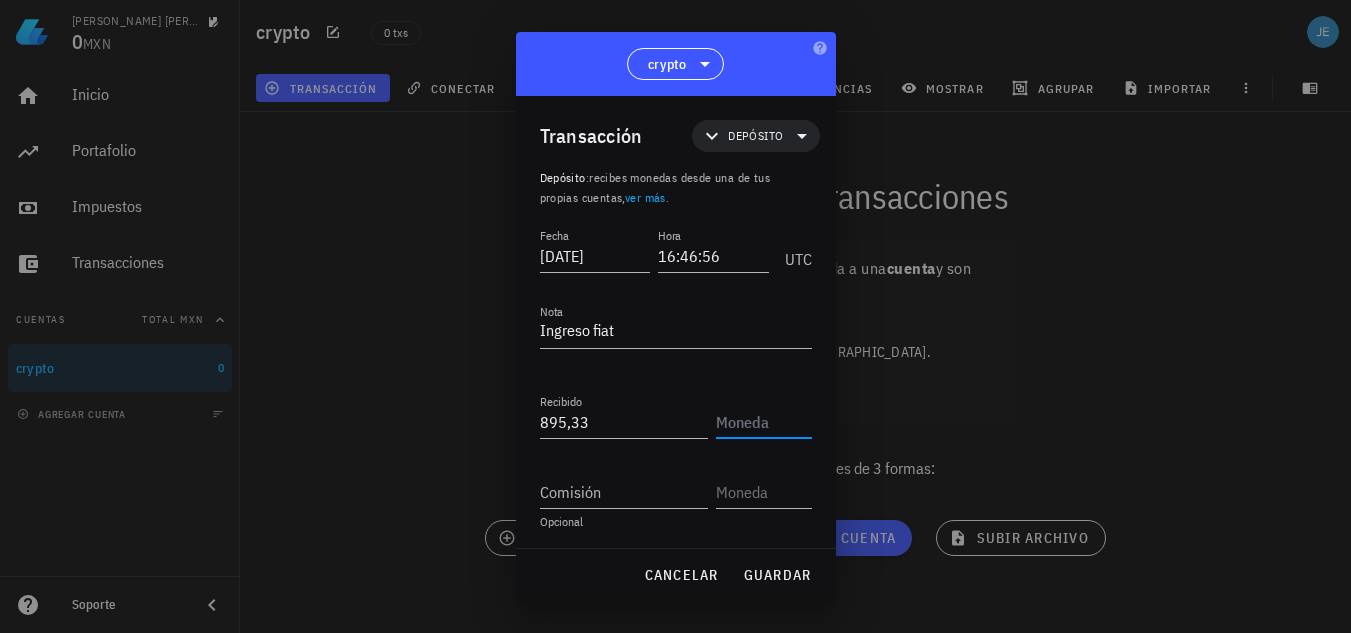 click at bounding box center (762, 422) 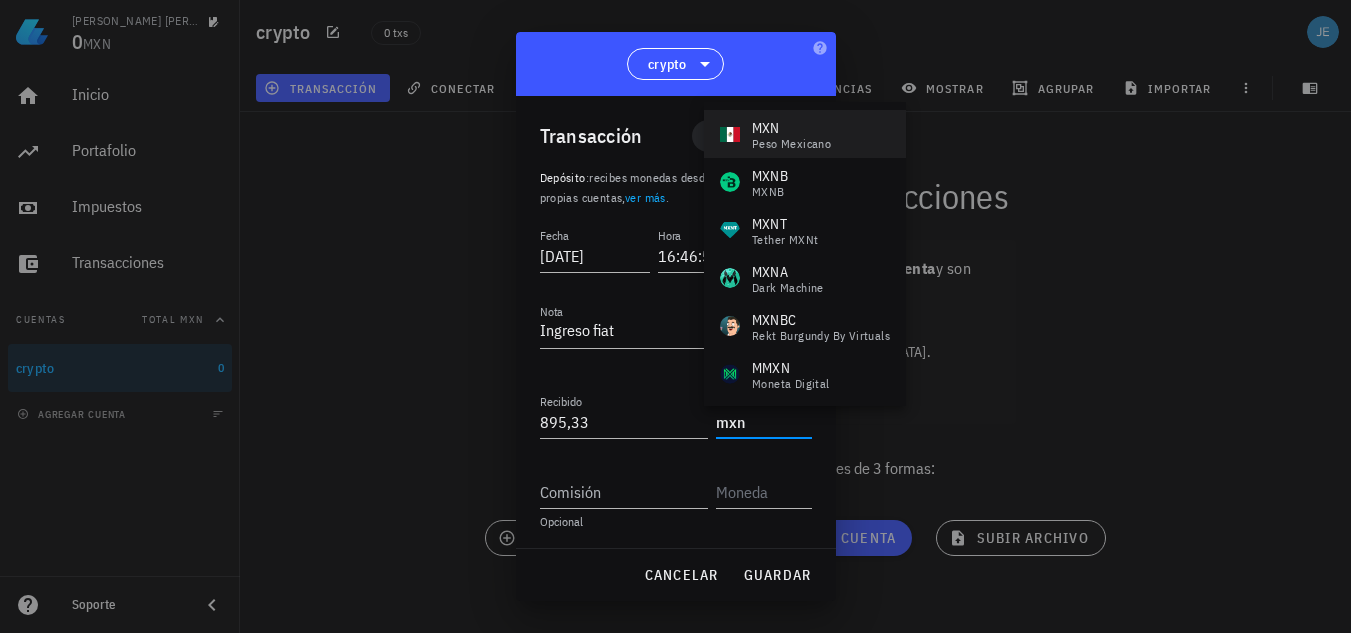click on "peso mexicano" at bounding box center (791, 144) 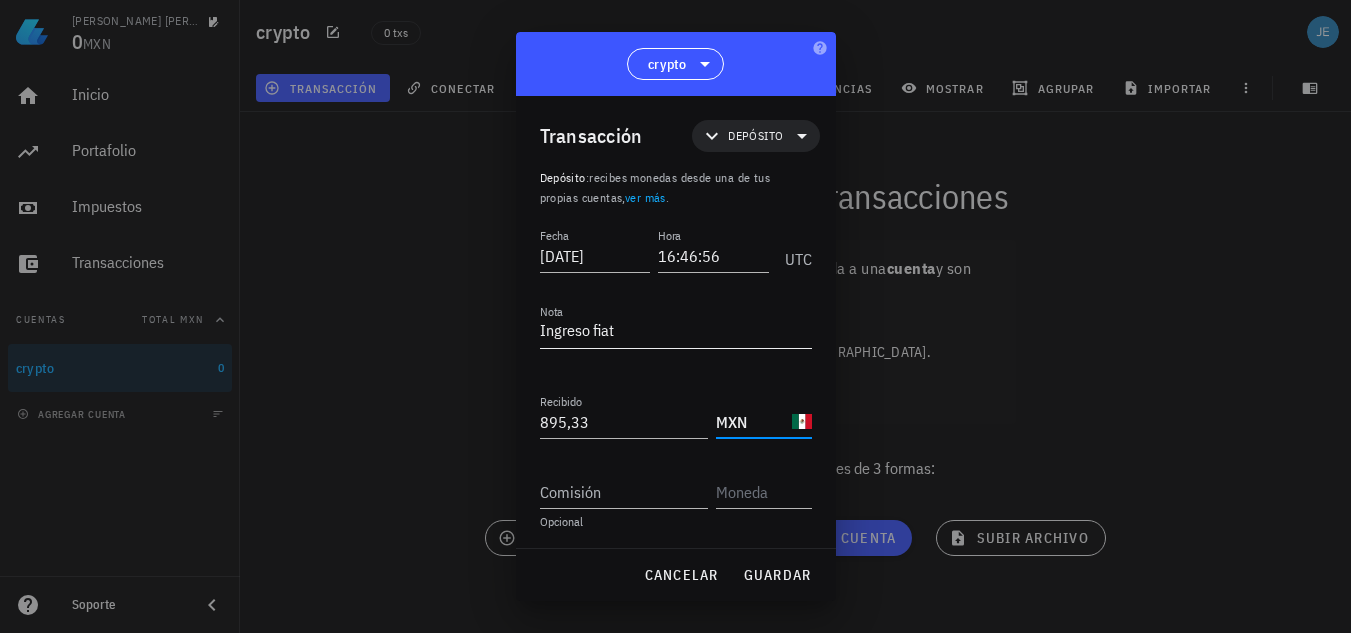scroll, scrollTop: 1, scrollLeft: 0, axis: vertical 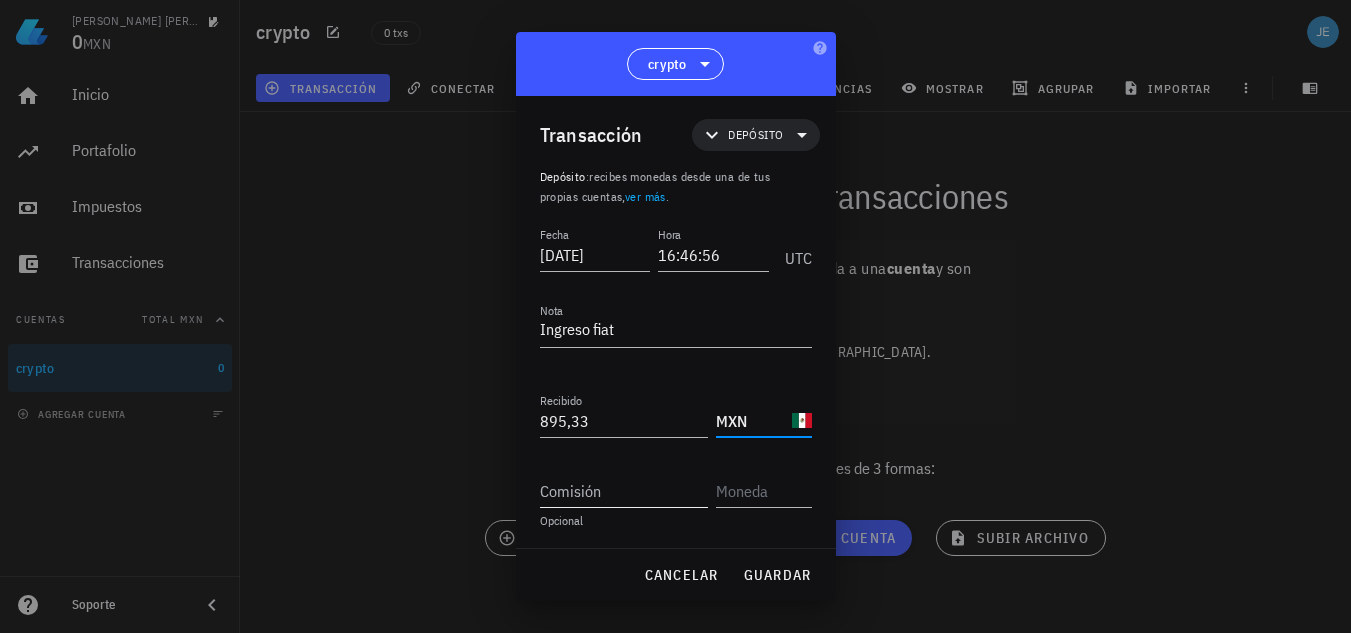 type on "MXN" 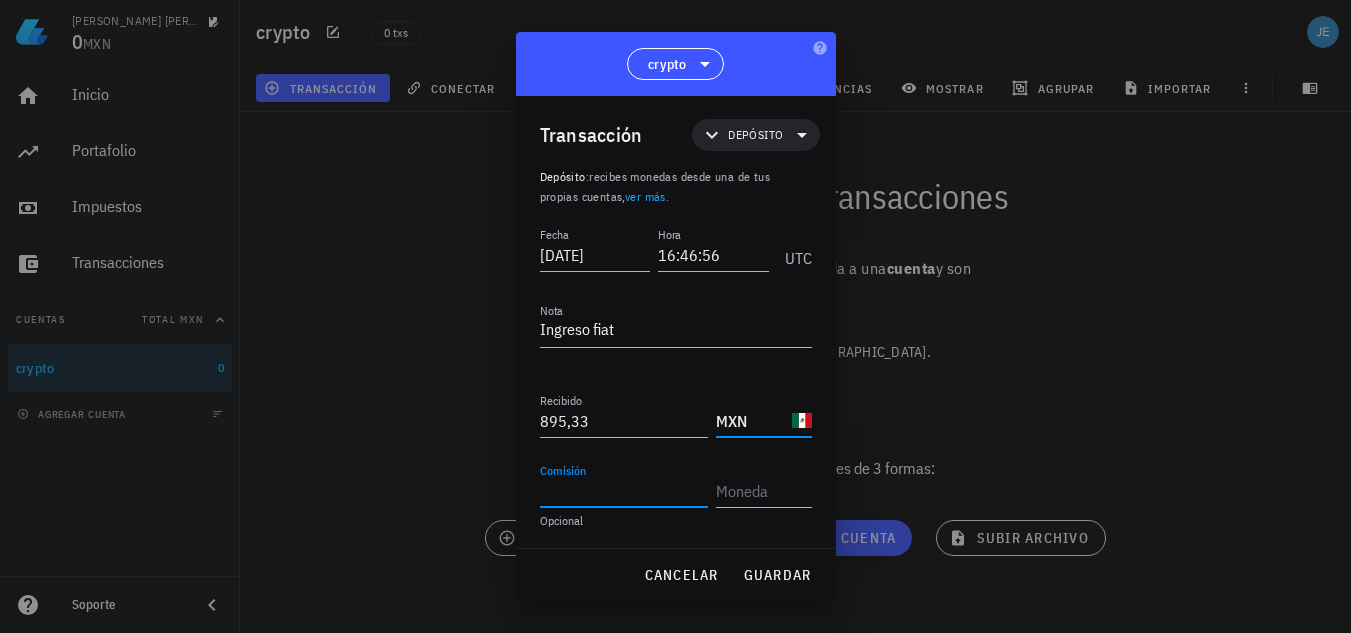 click on "Comisión" at bounding box center [624, 491] 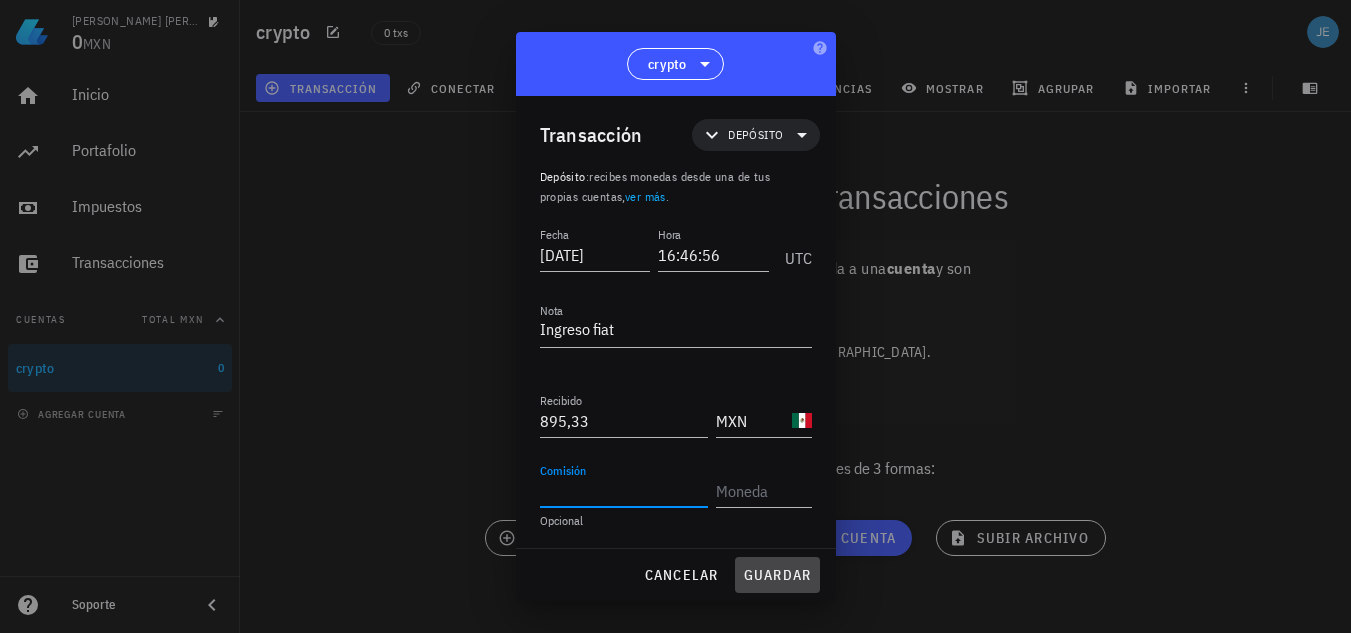 click on "guardar" at bounding box center [777, 575] 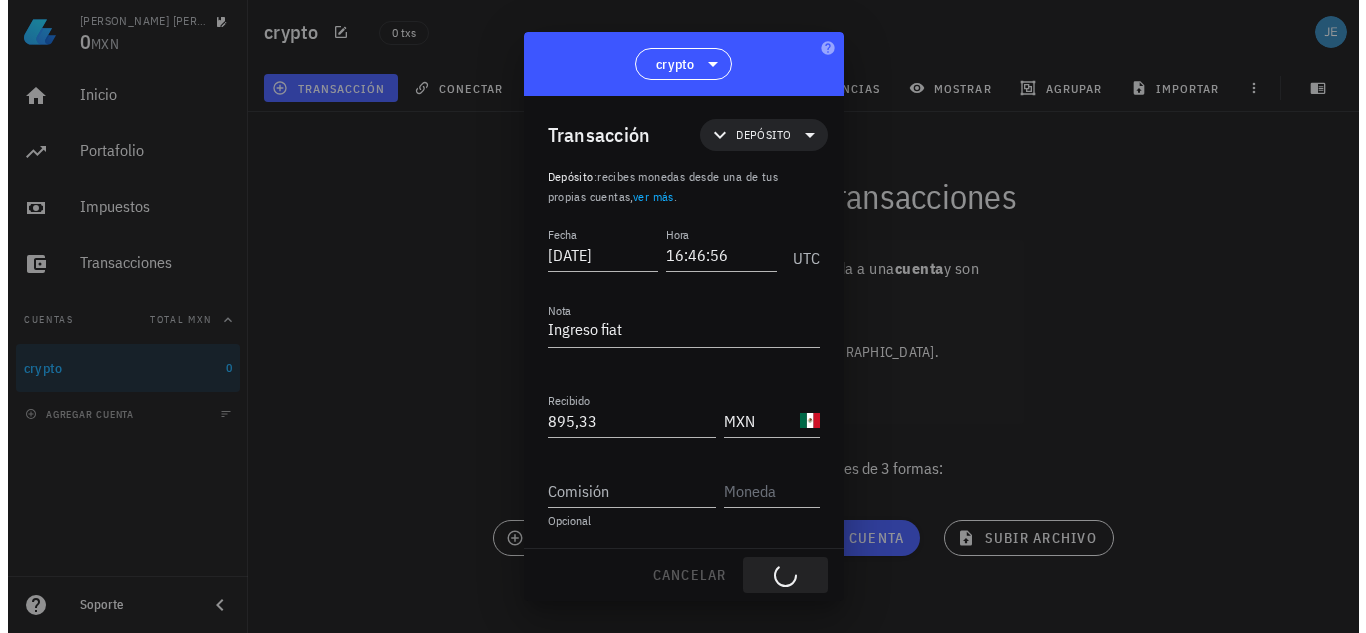 scroll, scrollTop: 0, scrollLeft: 0, axis: both 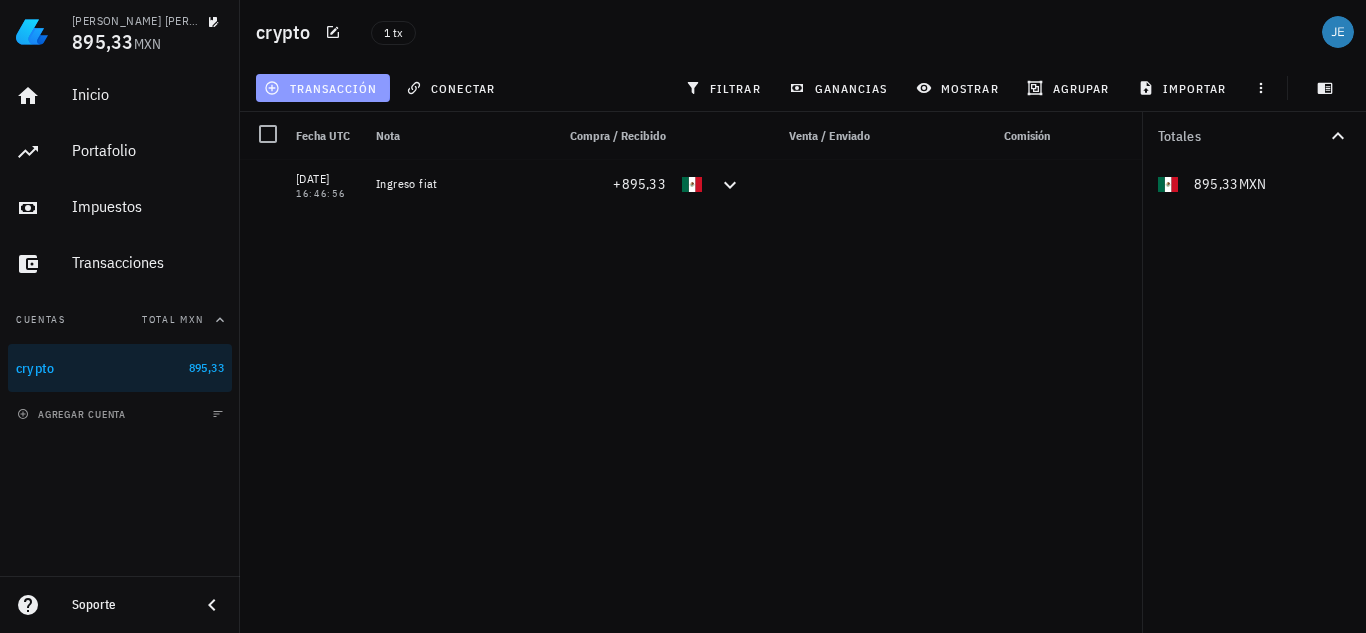 click on "transacción" at bounding box center (323, 88) 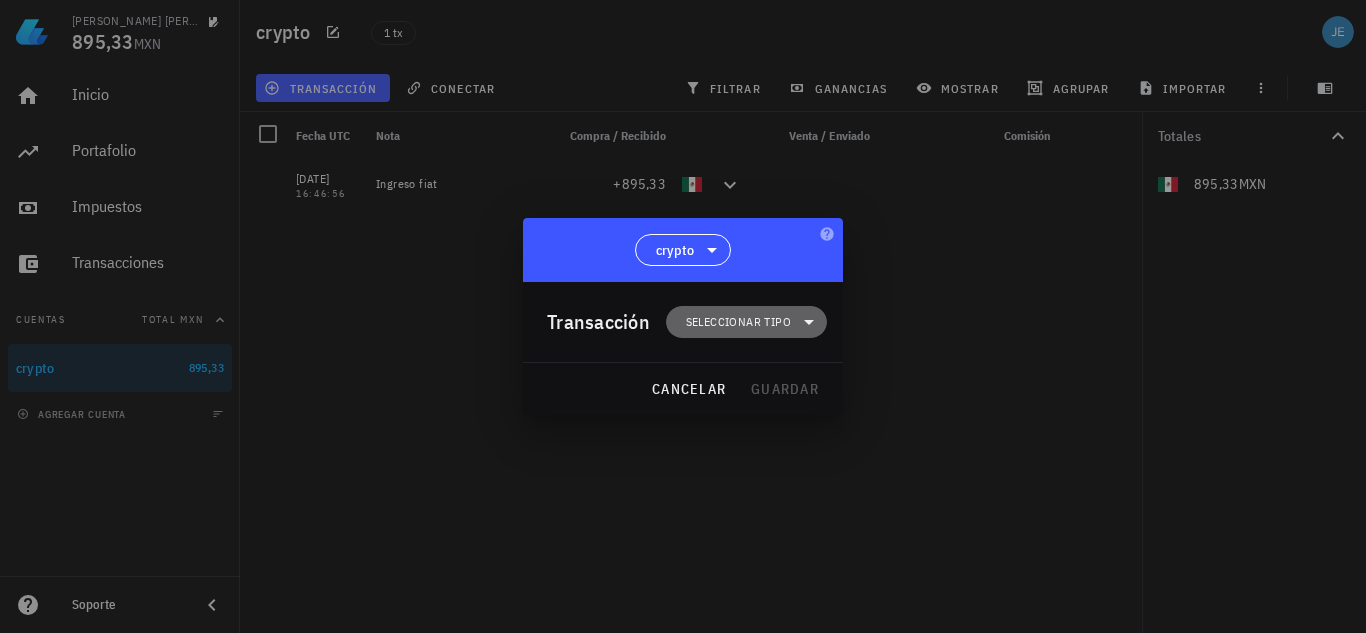 click on "Seleccionar tipo" at bounding box center (738, 322) 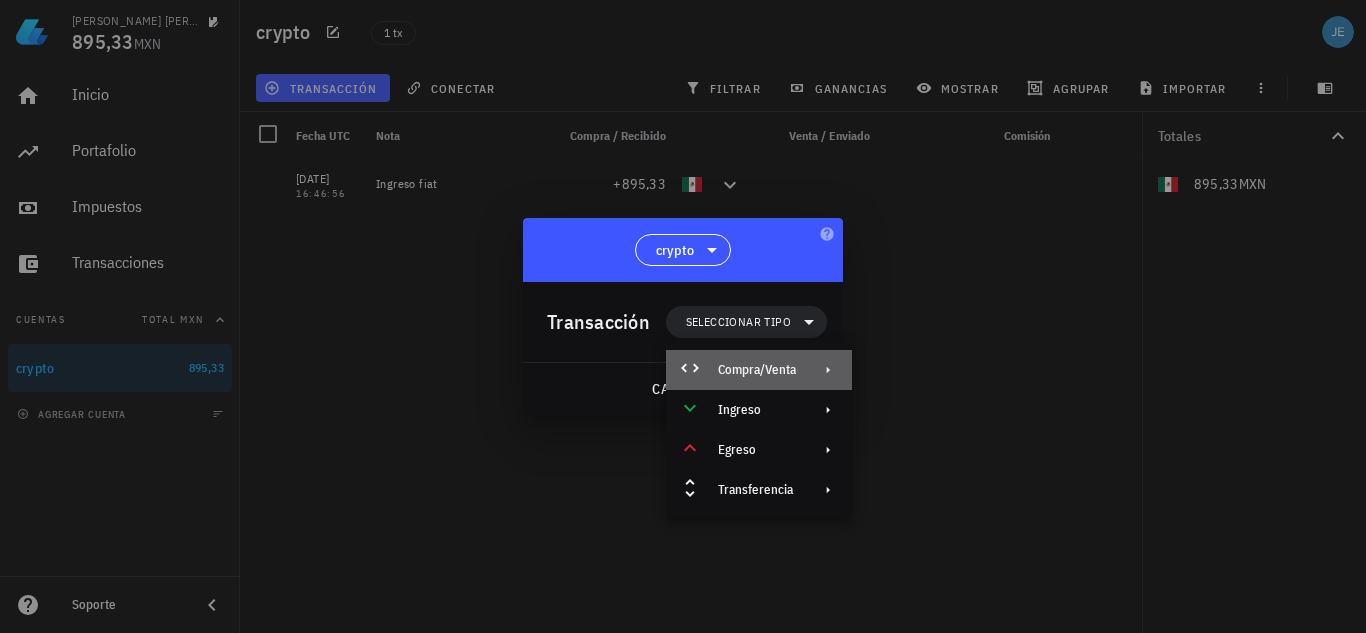 click on "Compra/Venta" at bounding box center (757, 370) 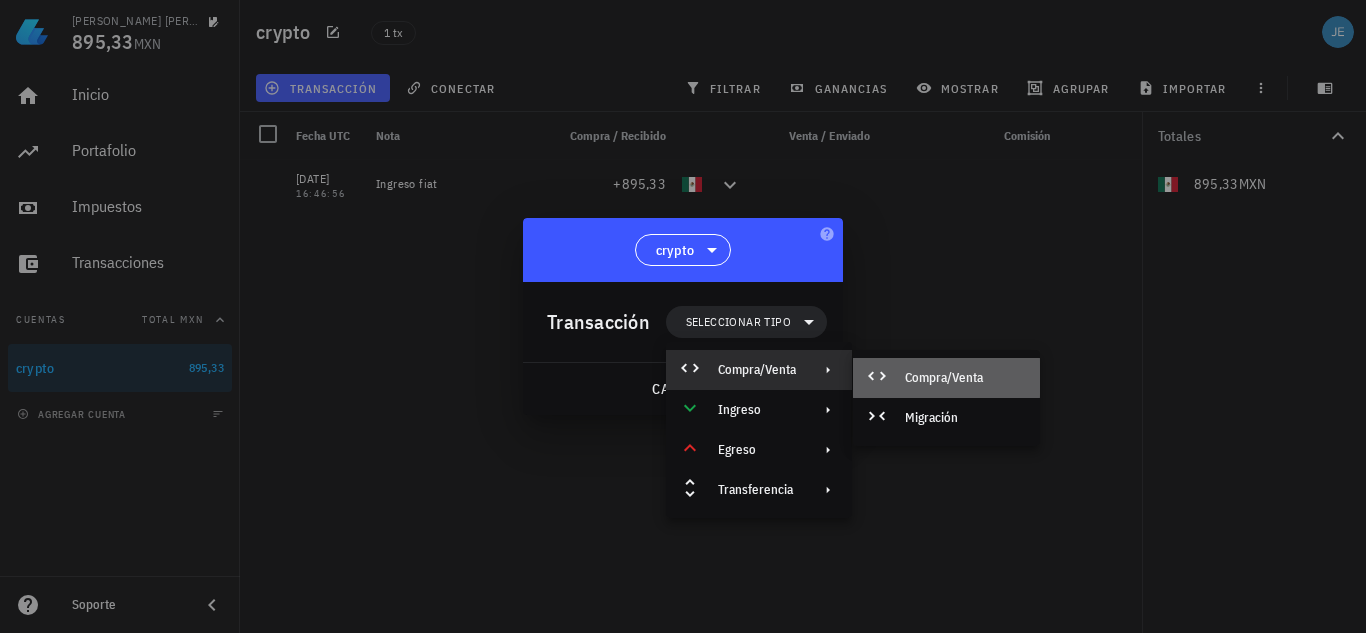click 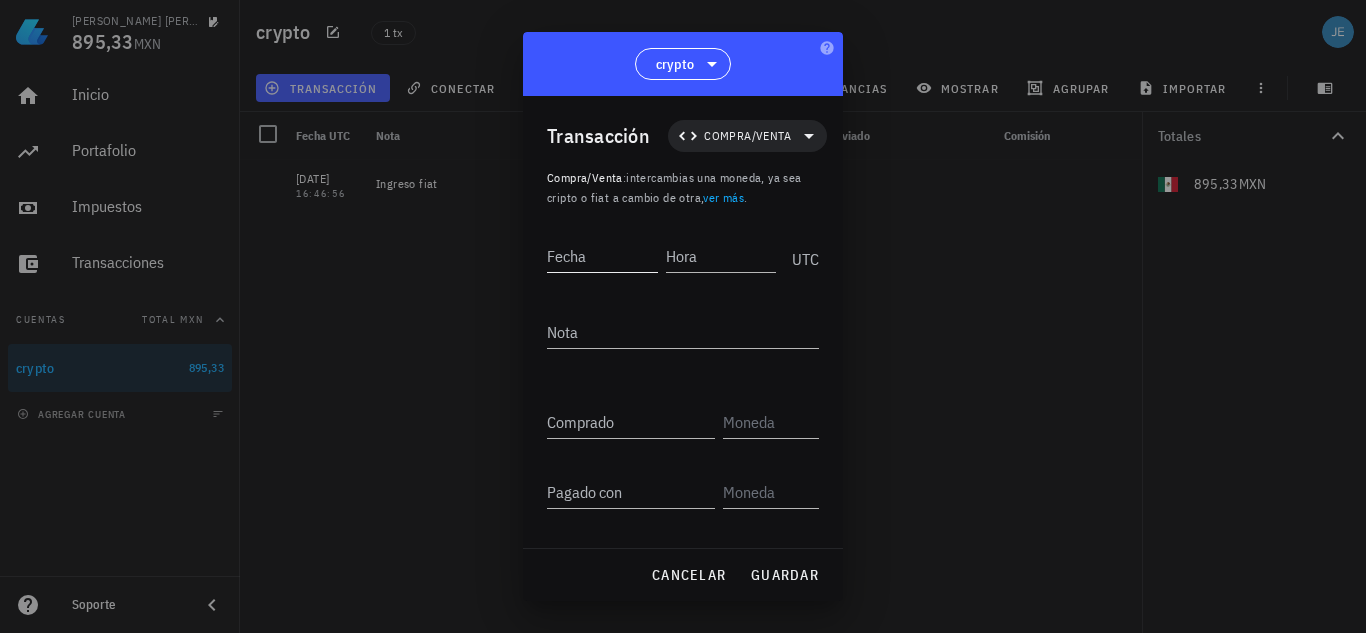 click on "Fecha" at bounding box center [602, 256] 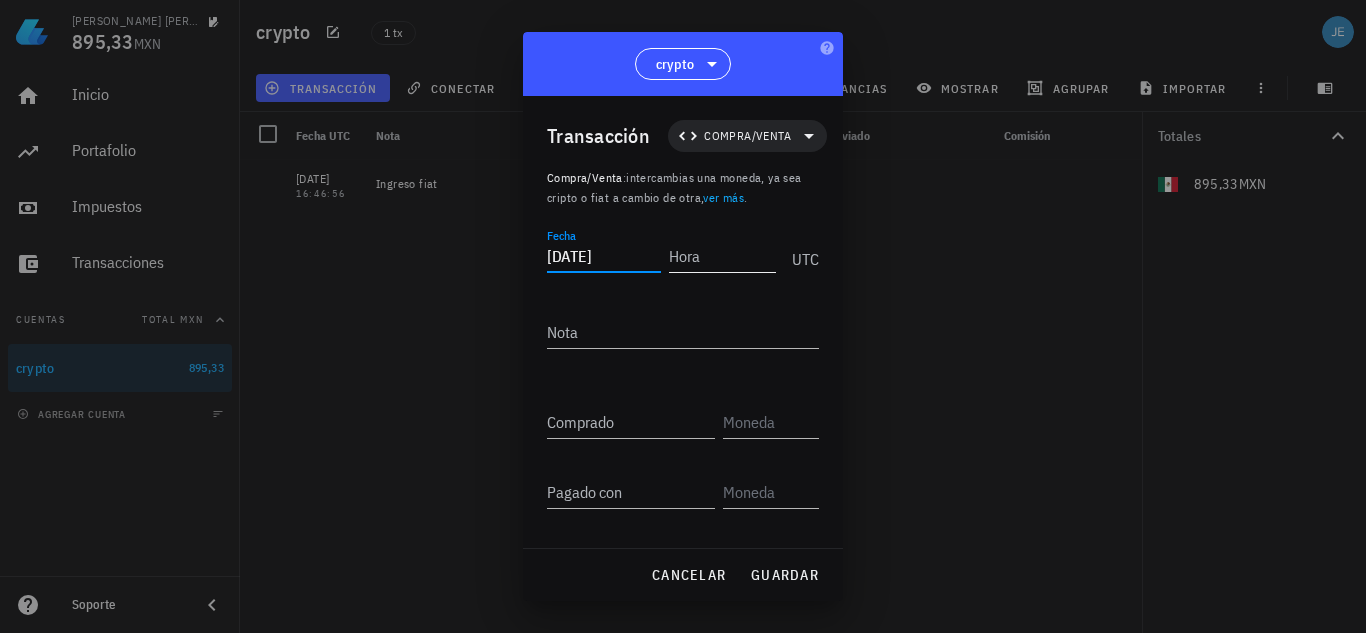 type on "[DATE]" 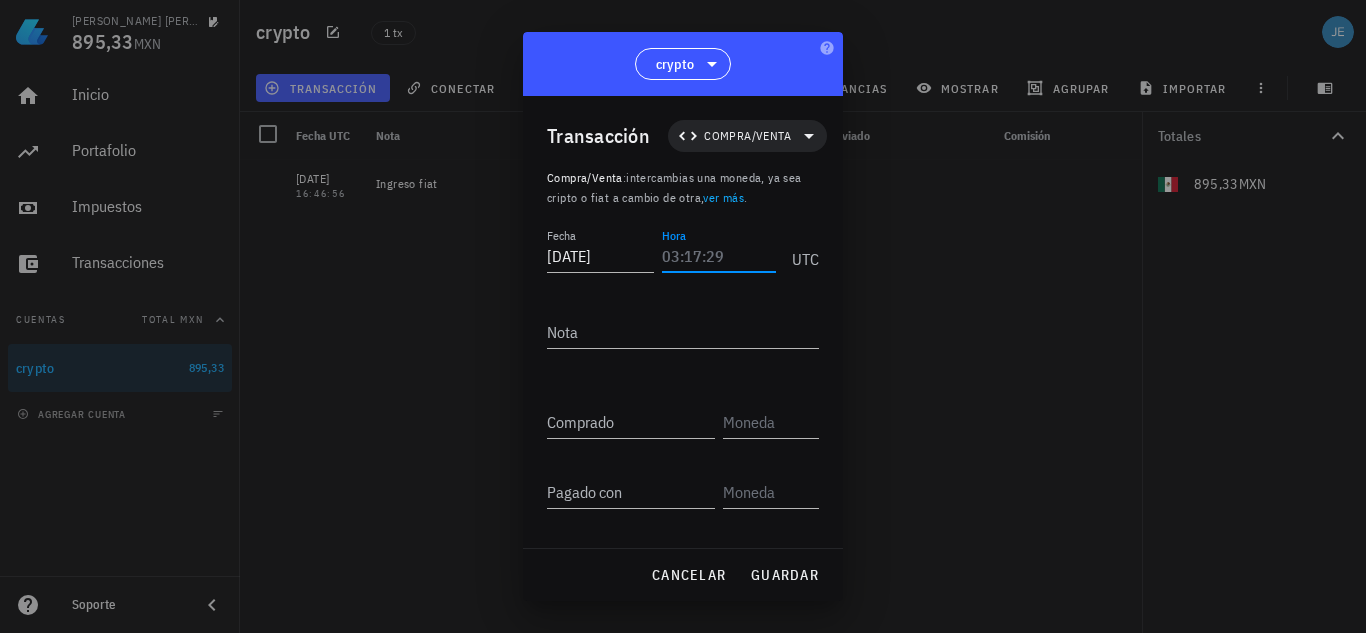 click on "Hora" at bounding box center [719, 256] 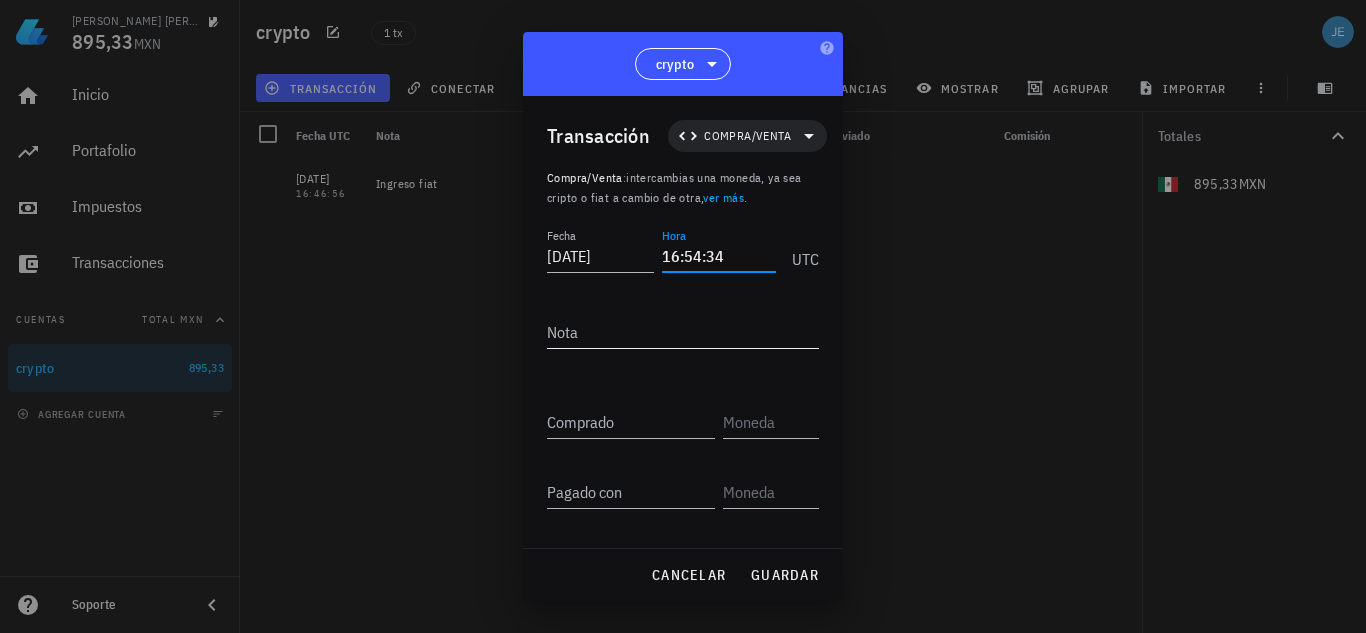 type on "16:54:34" 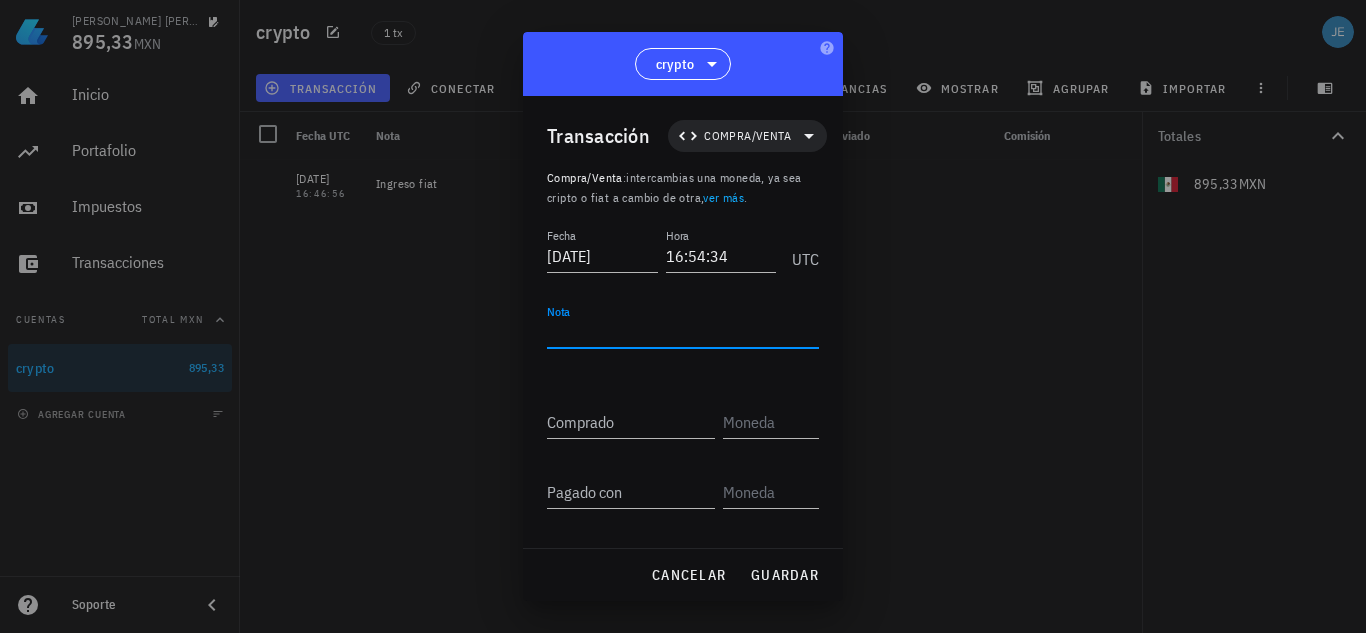 click on "Nota" at bounding box center (683, 332) 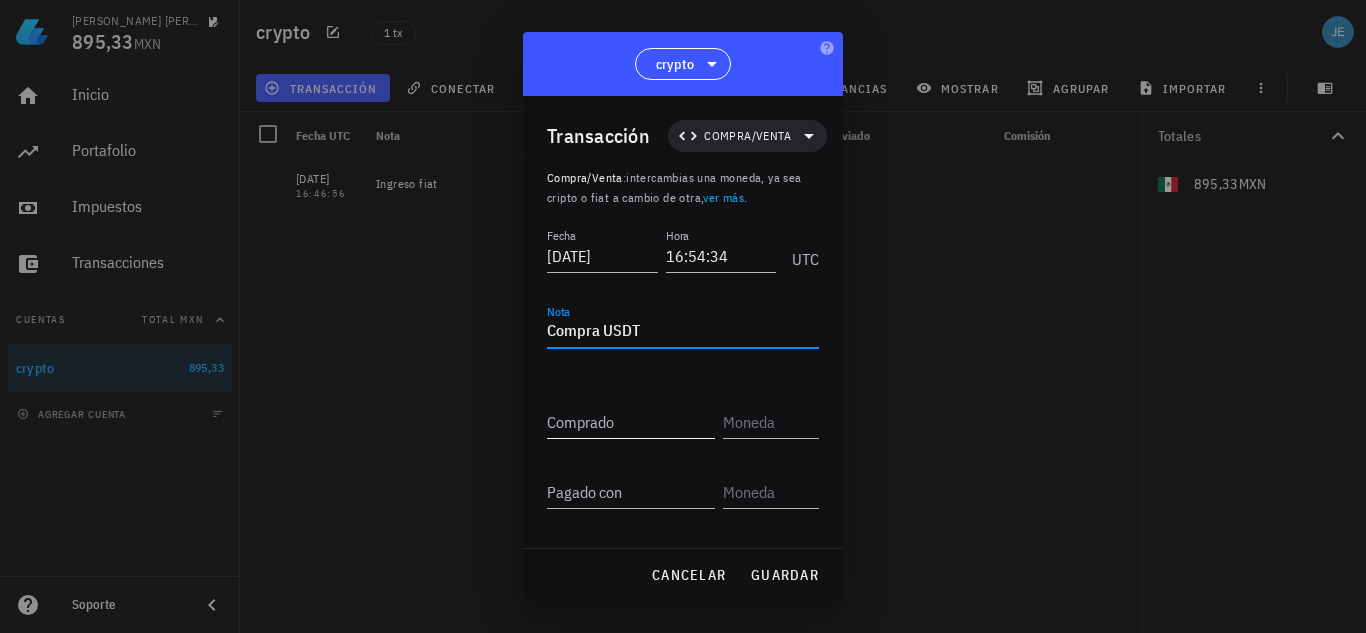 type on "Compra USDT" 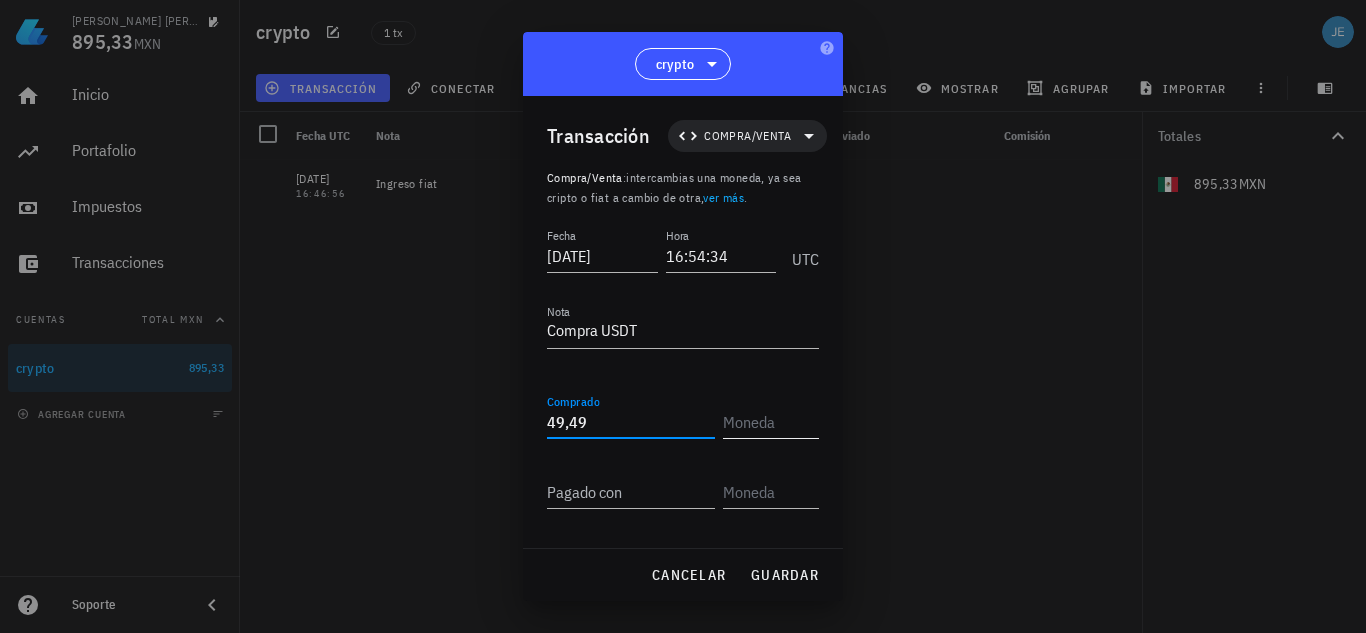 type on "49,49" 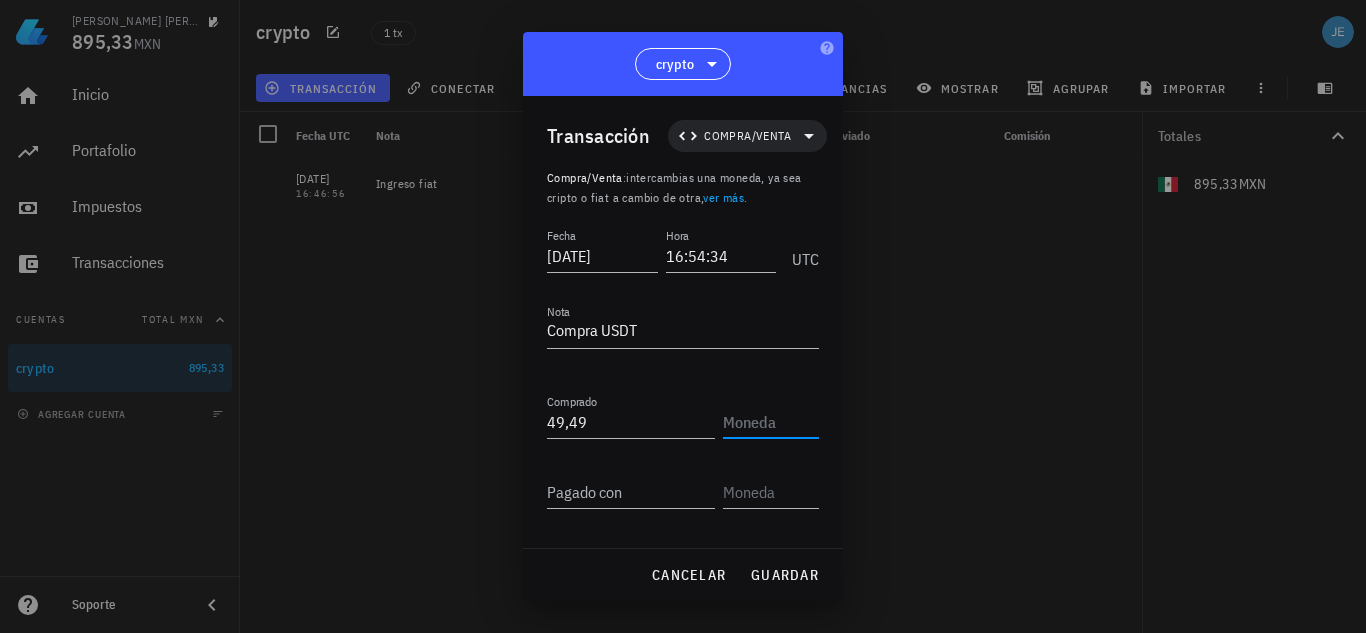 click at bounding box center [769, 422] 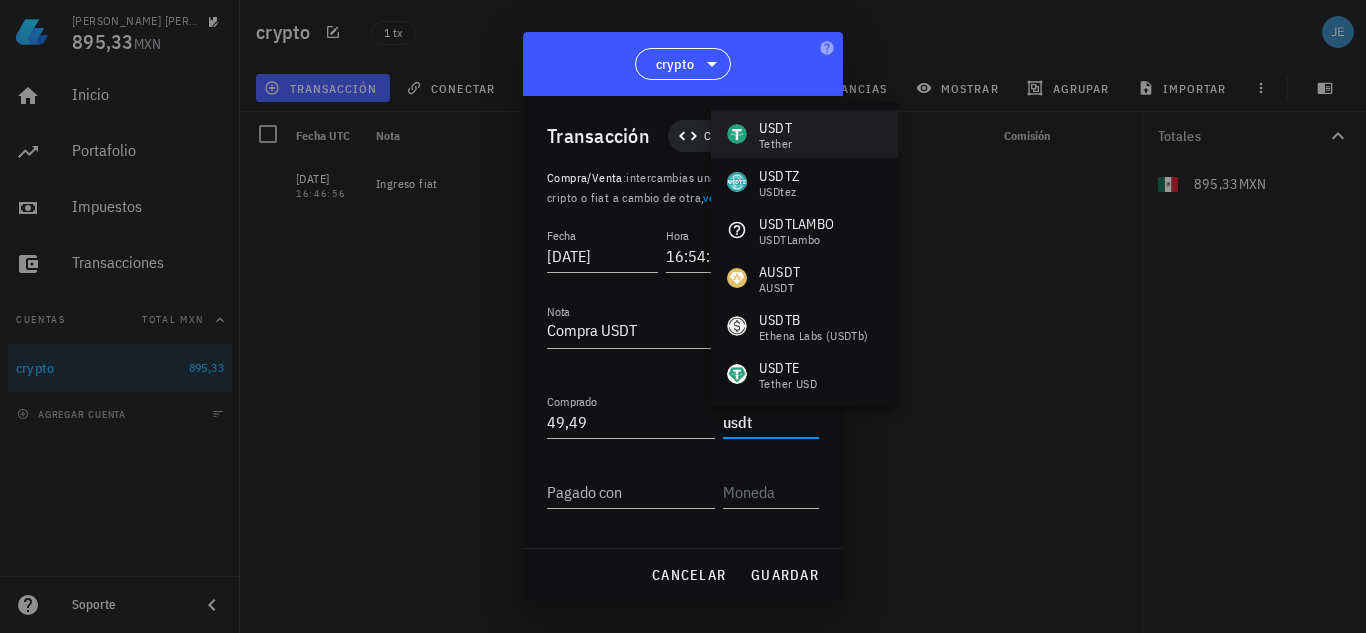 click on "USDT   Tether" at bounding box center [804, 134] 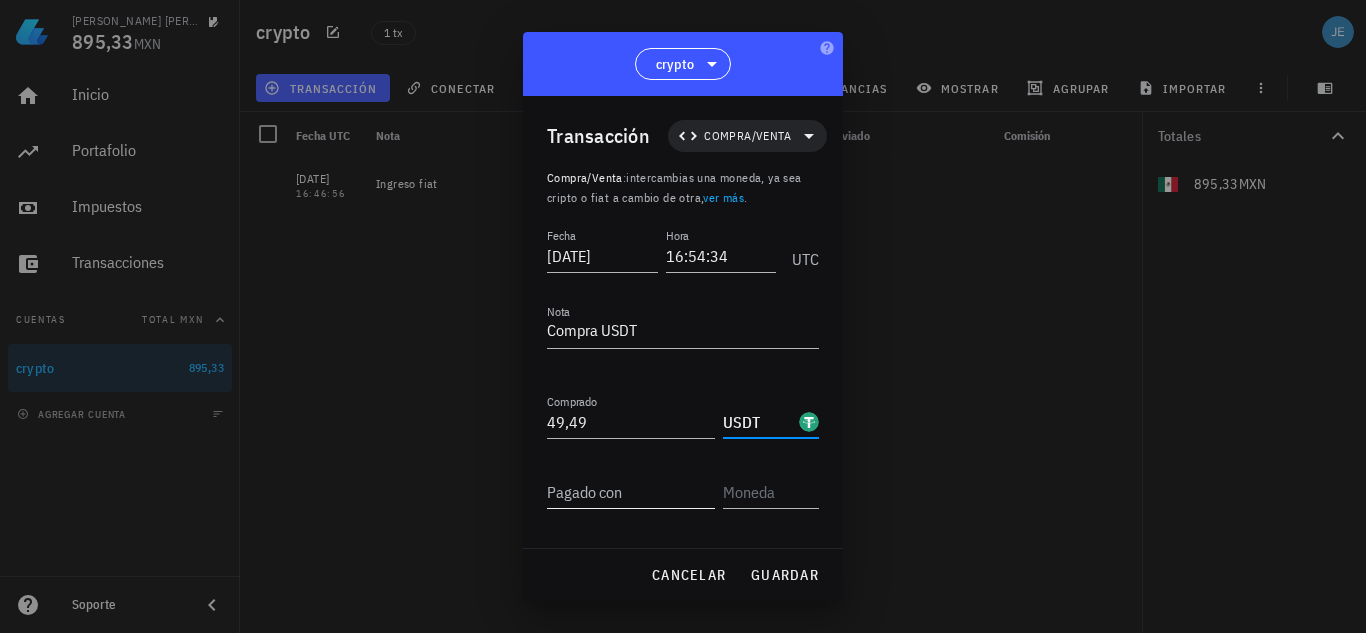 type on "USDT" 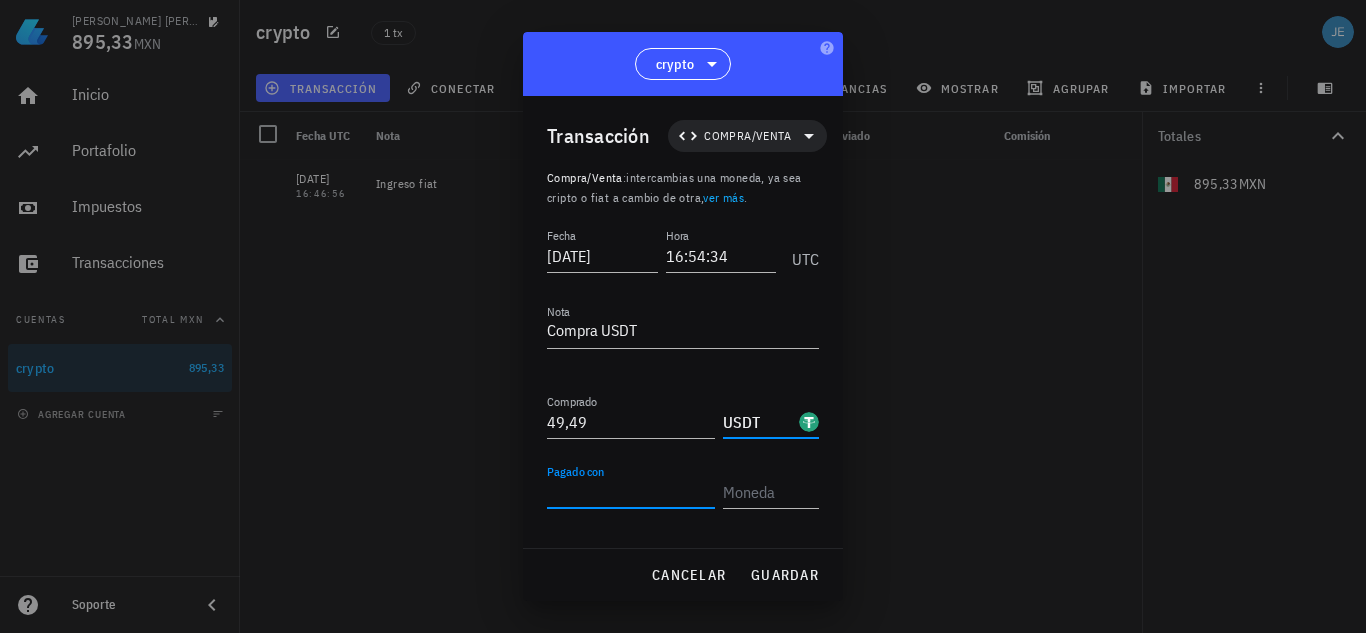 click on "Pagado con" at bounding box center (631, 492) 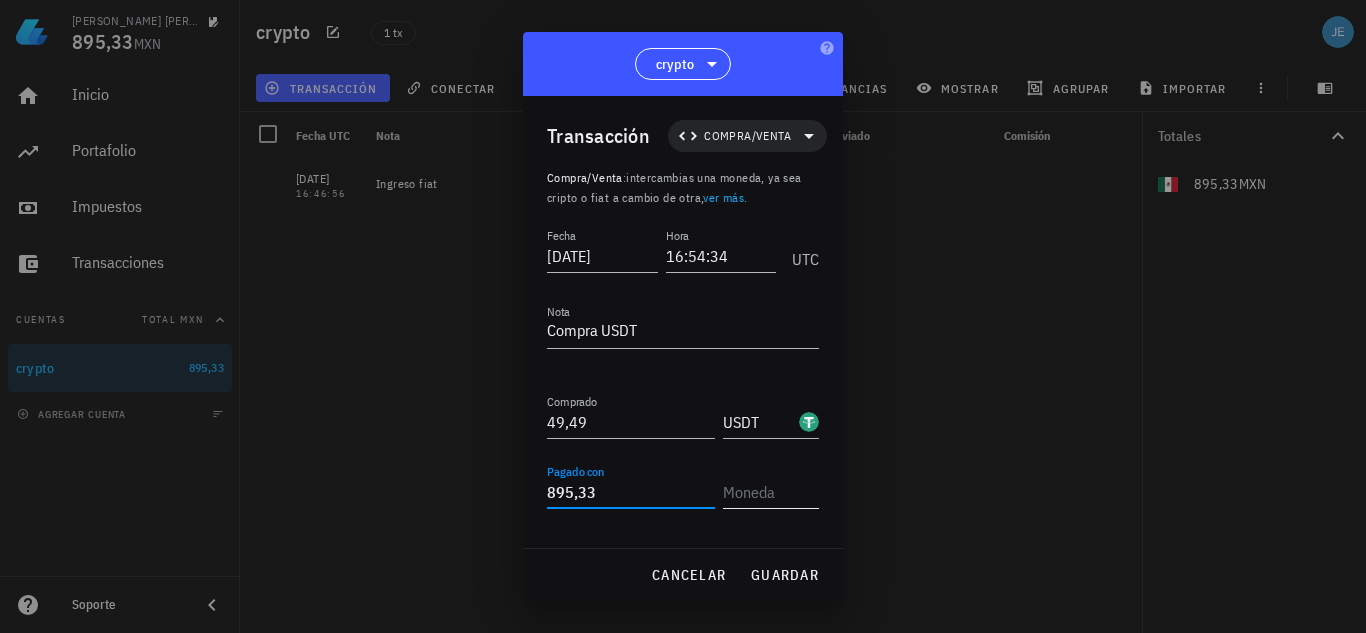type on "895,33" 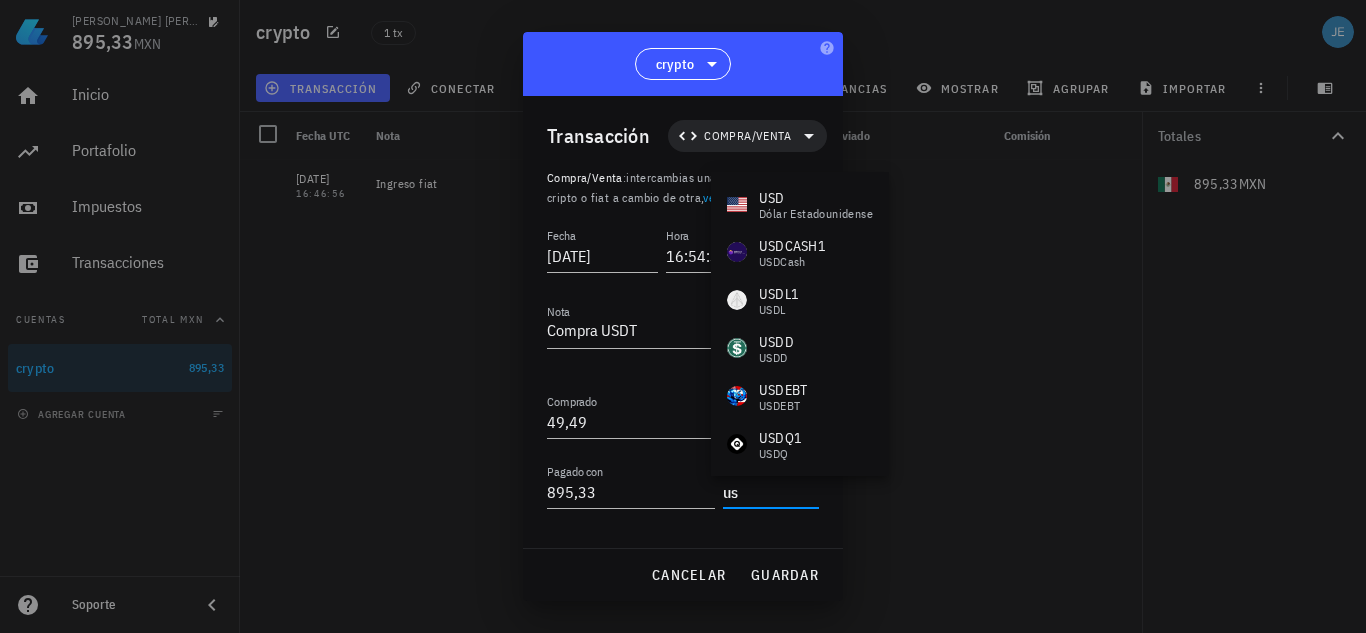 type on "u" 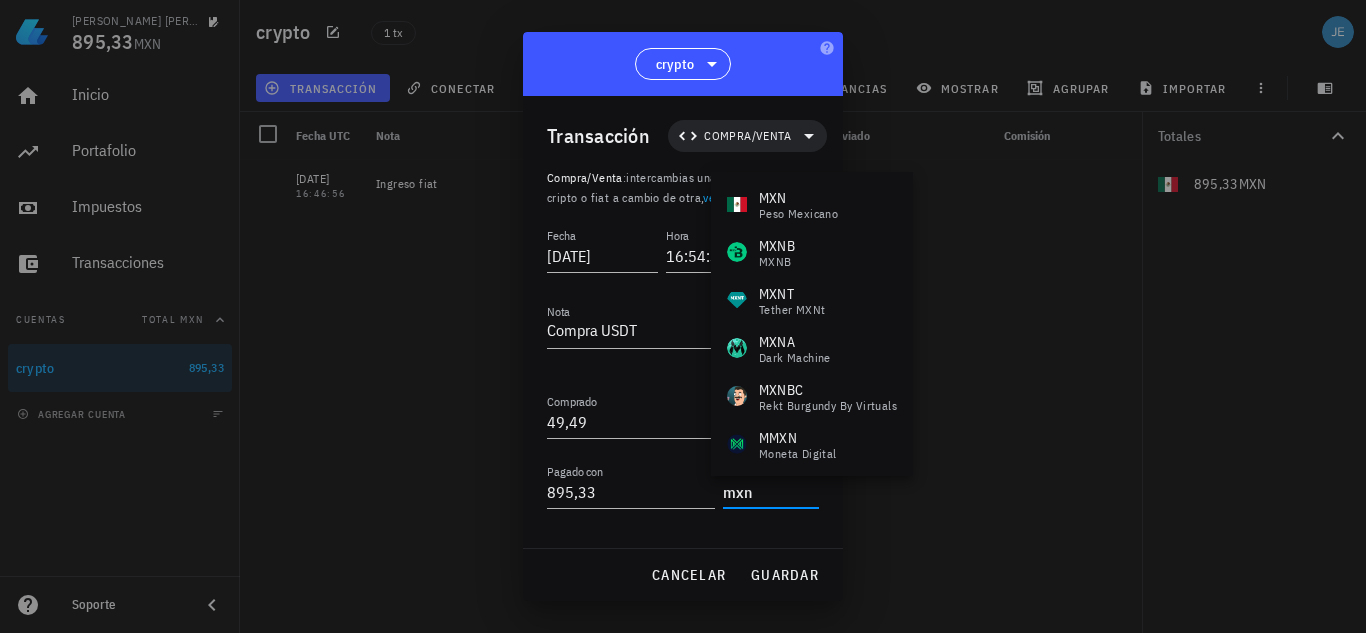 click on "MXN" at bounding box center (798, 198) 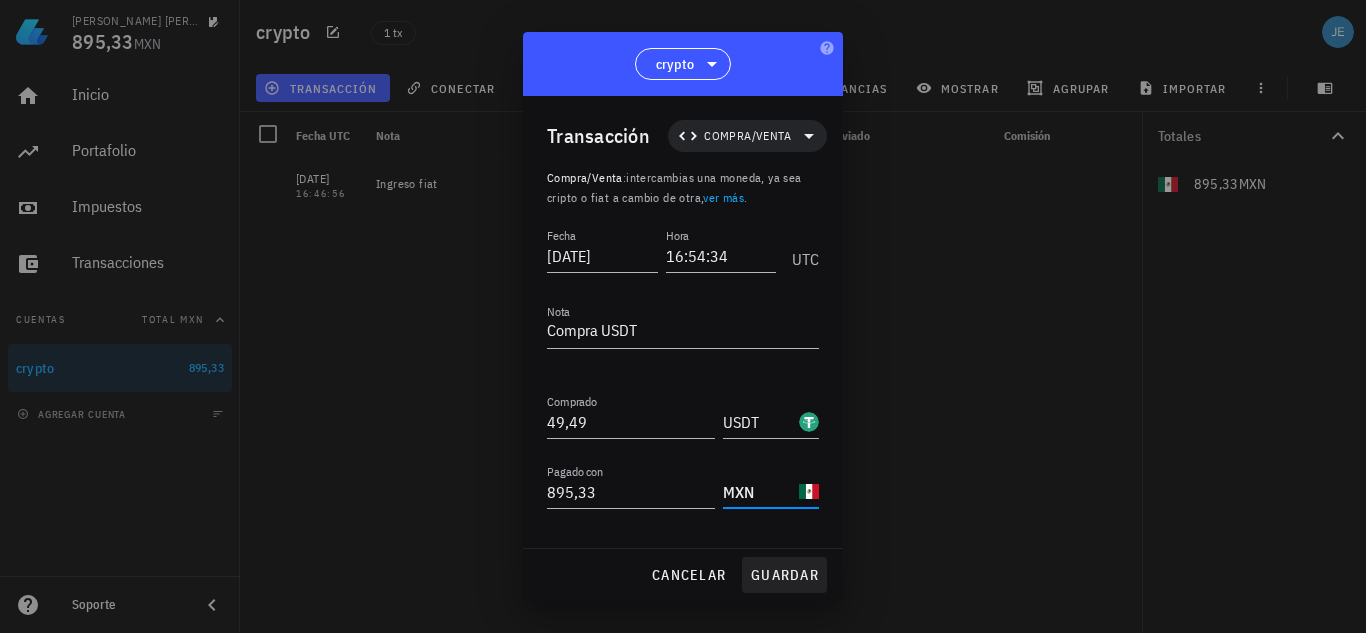 type on "MXN" 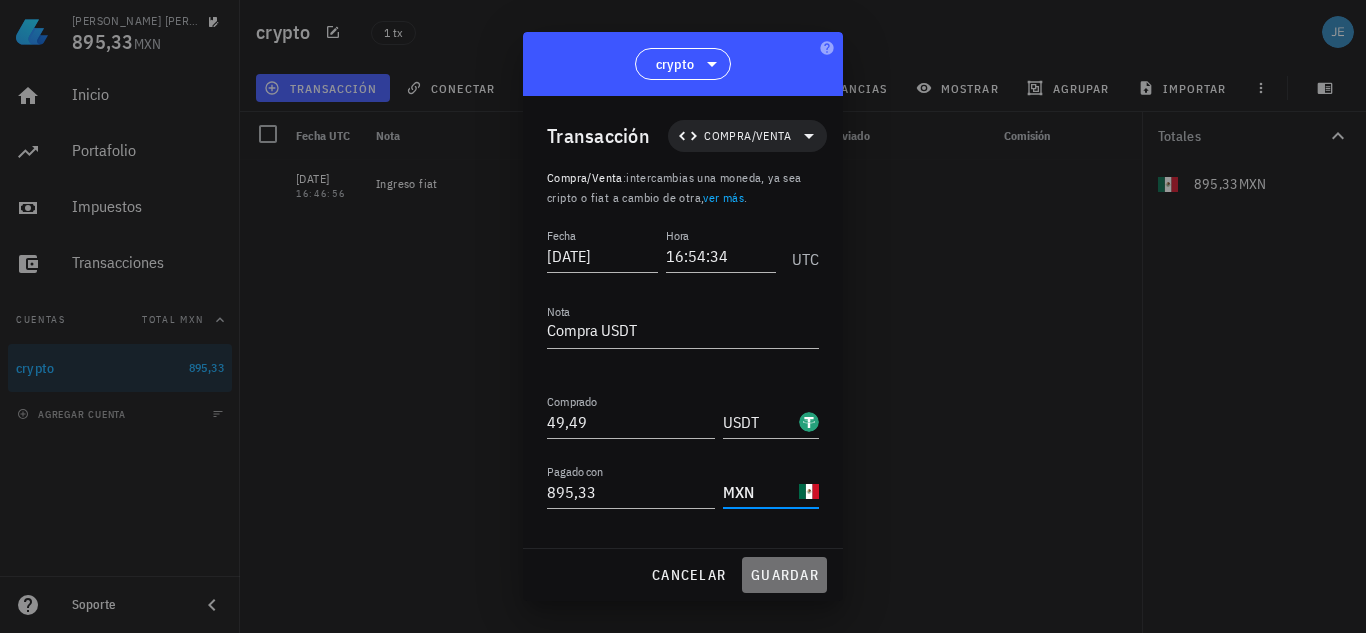 click on "guardar" at bounding box center (784, 575) 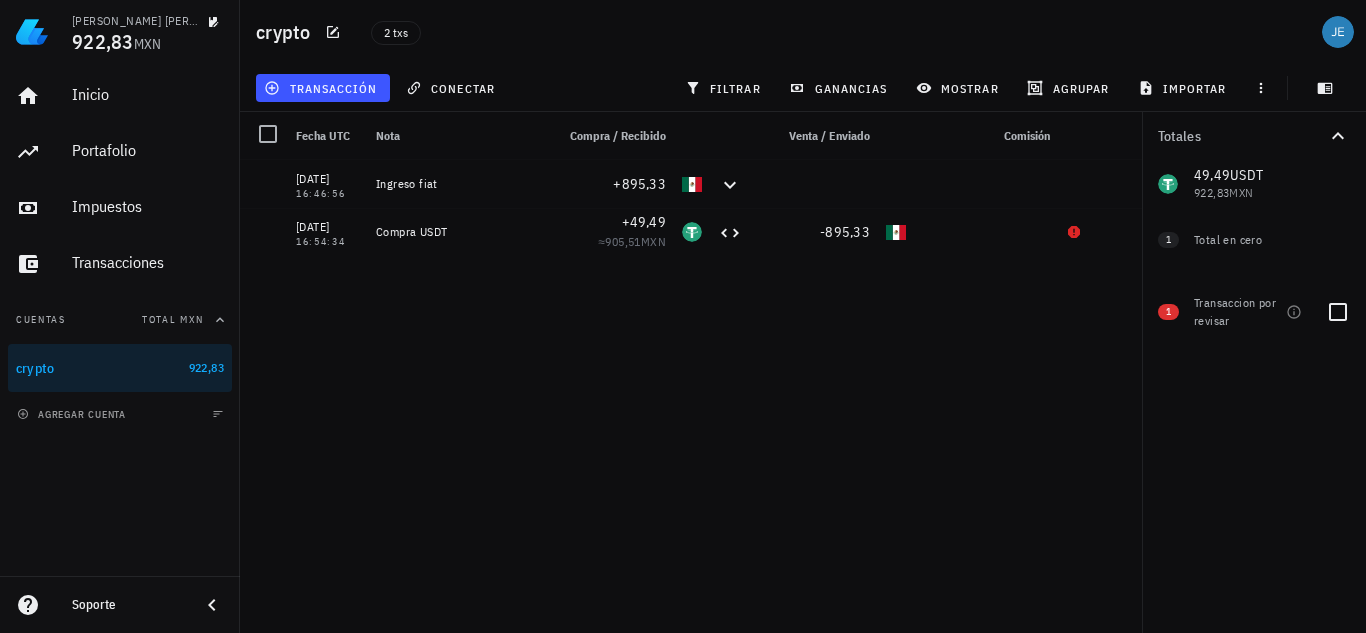click on "1" at bounding box center [1168, 312] 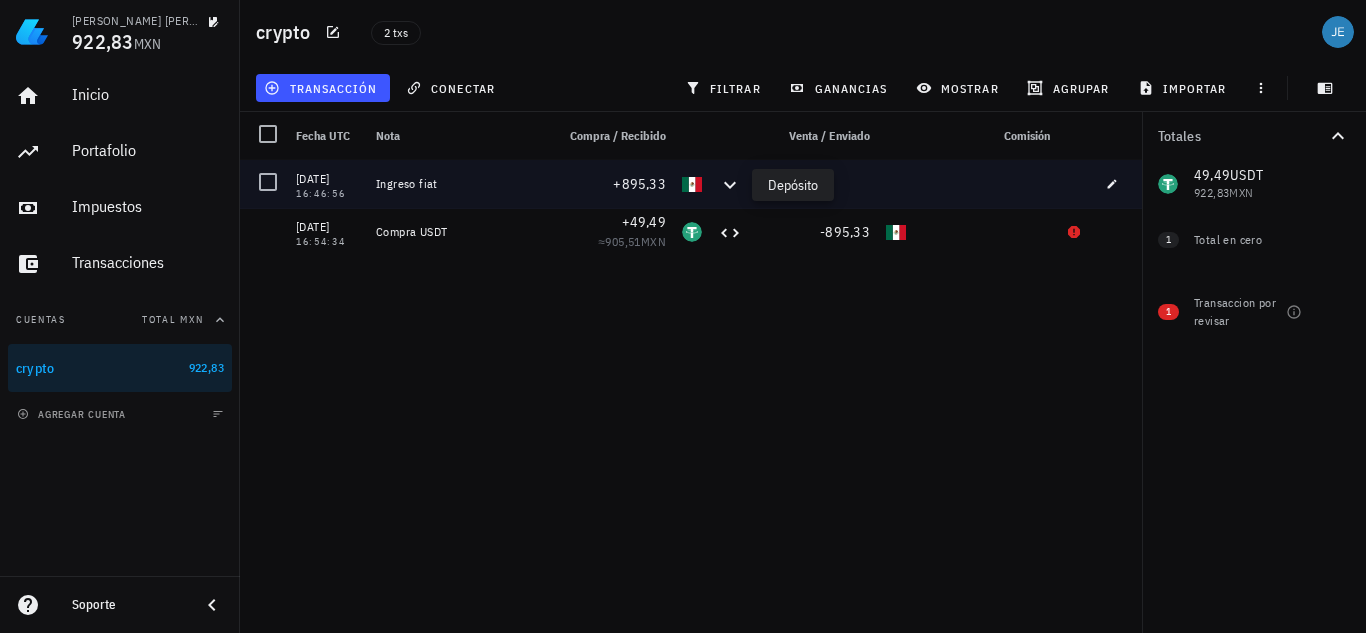 click 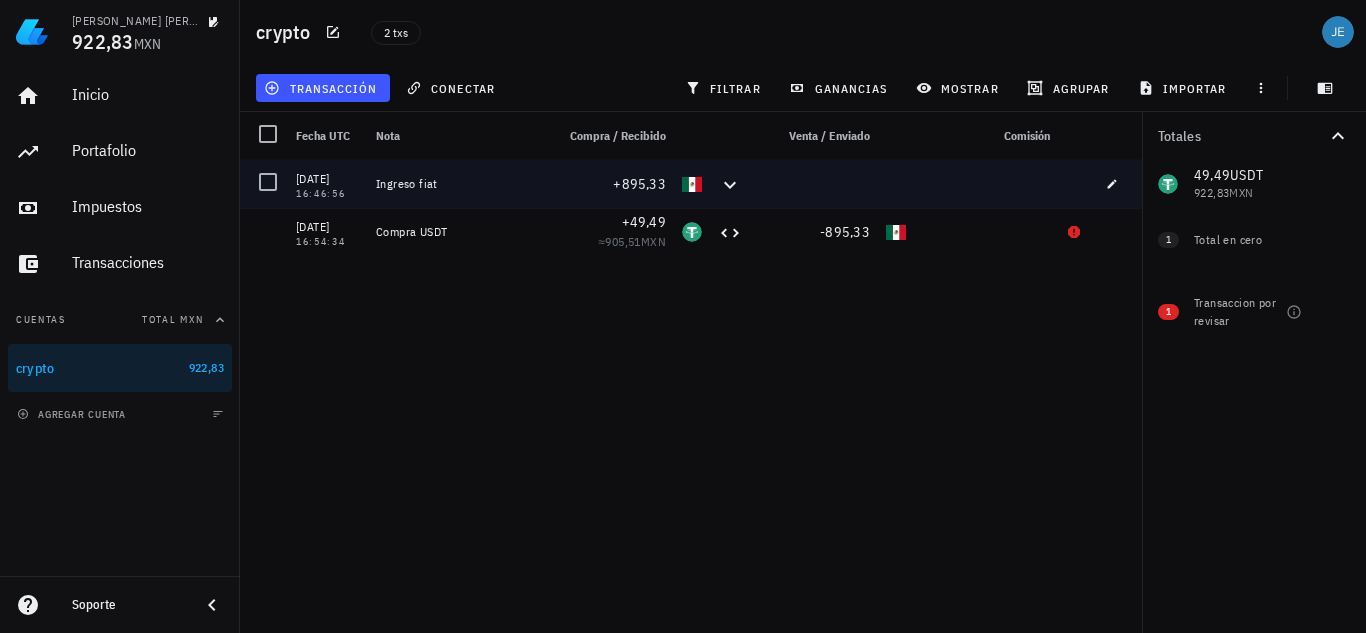 click at bounding box center [814, 184] 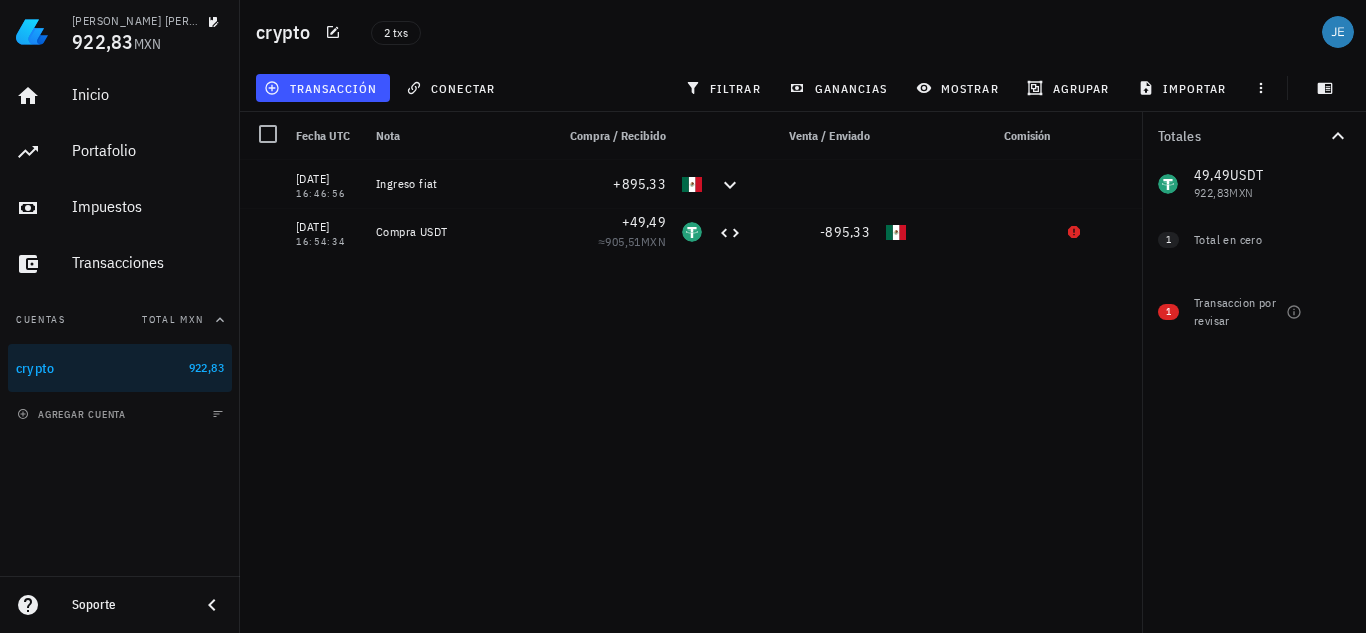 click on "[DATE]
16:46:56
Ingreso fiat
+895,33
[DATE]
16:54:34
Compra USDT
+49,49   ≈ 905,51  MXN     -895,33" at bounding box center (691, 388) 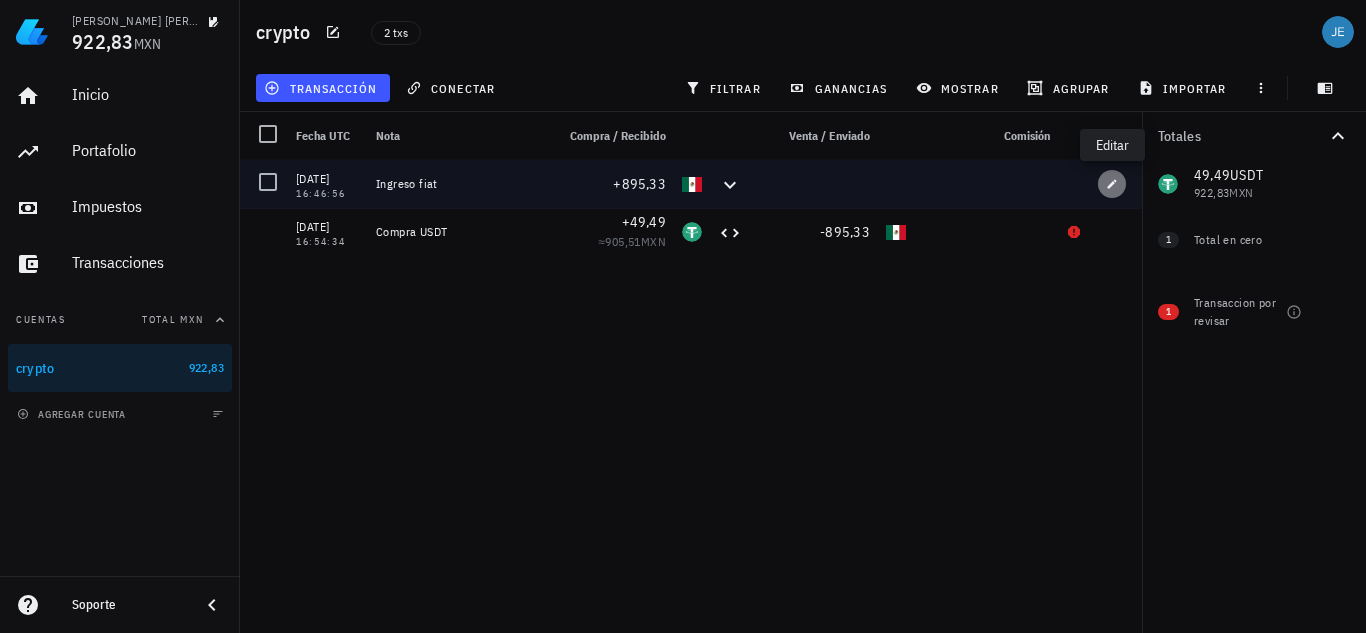 click 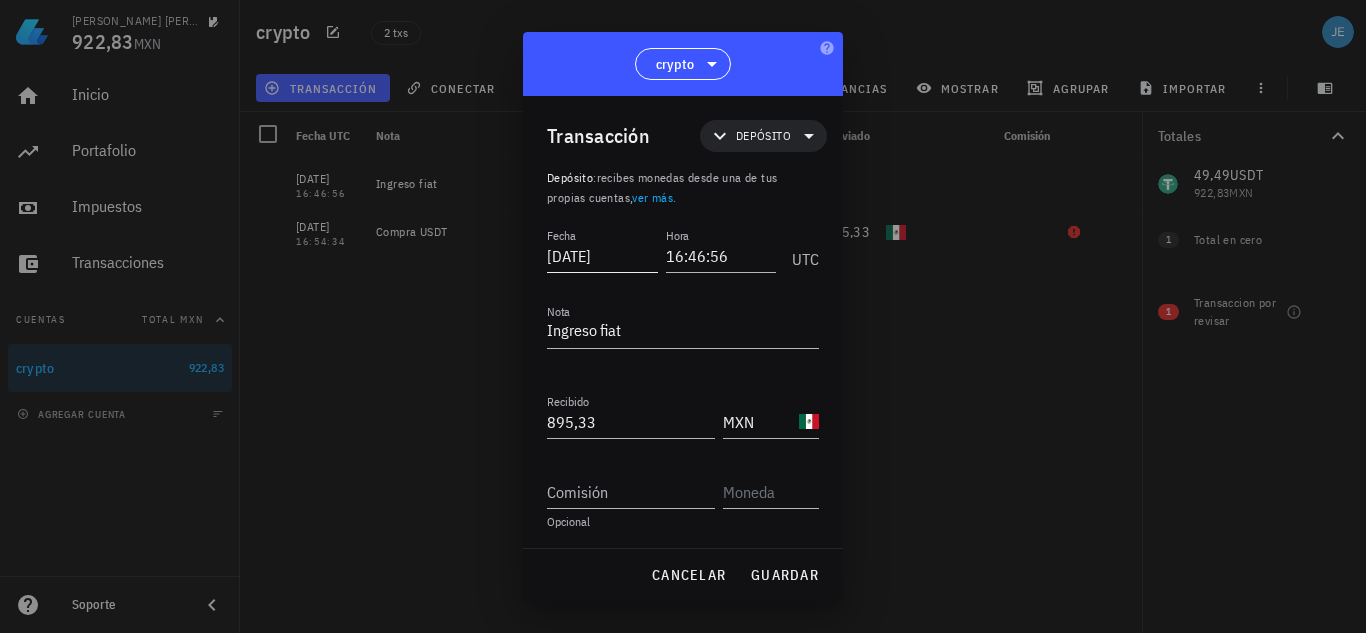 click on "[DATE]" at bounding box center (602, 256) 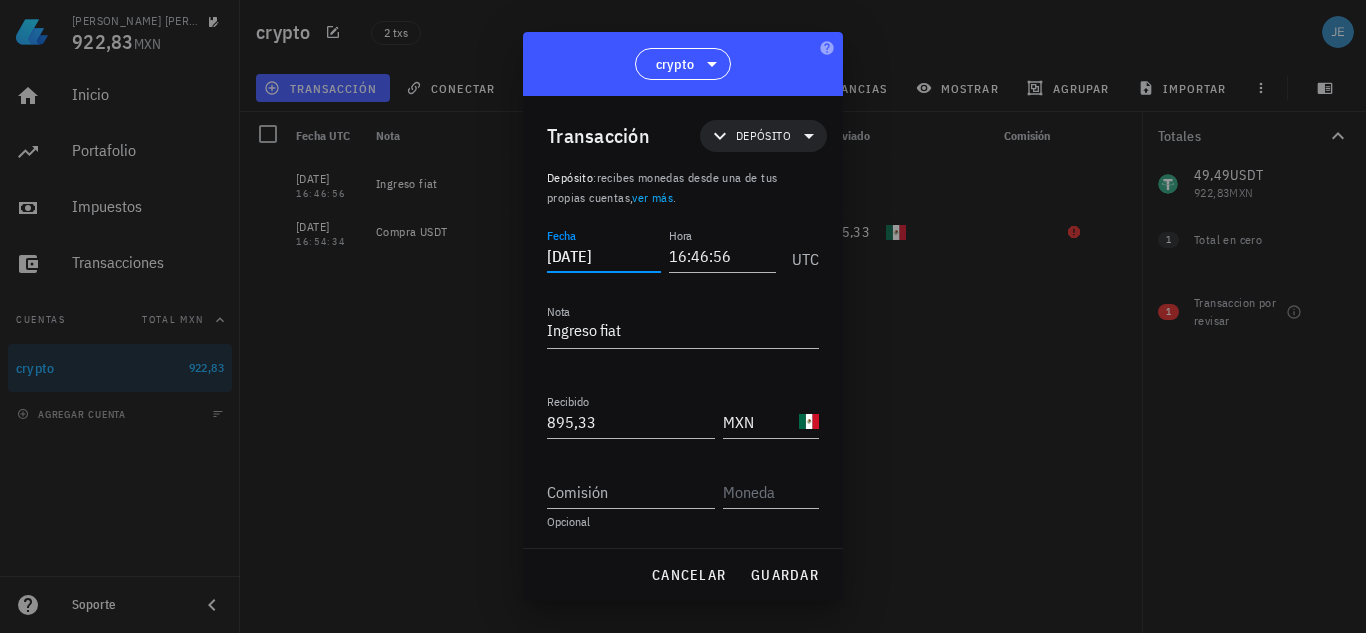 click on "[DATE]" at bounding box center [604, 256] 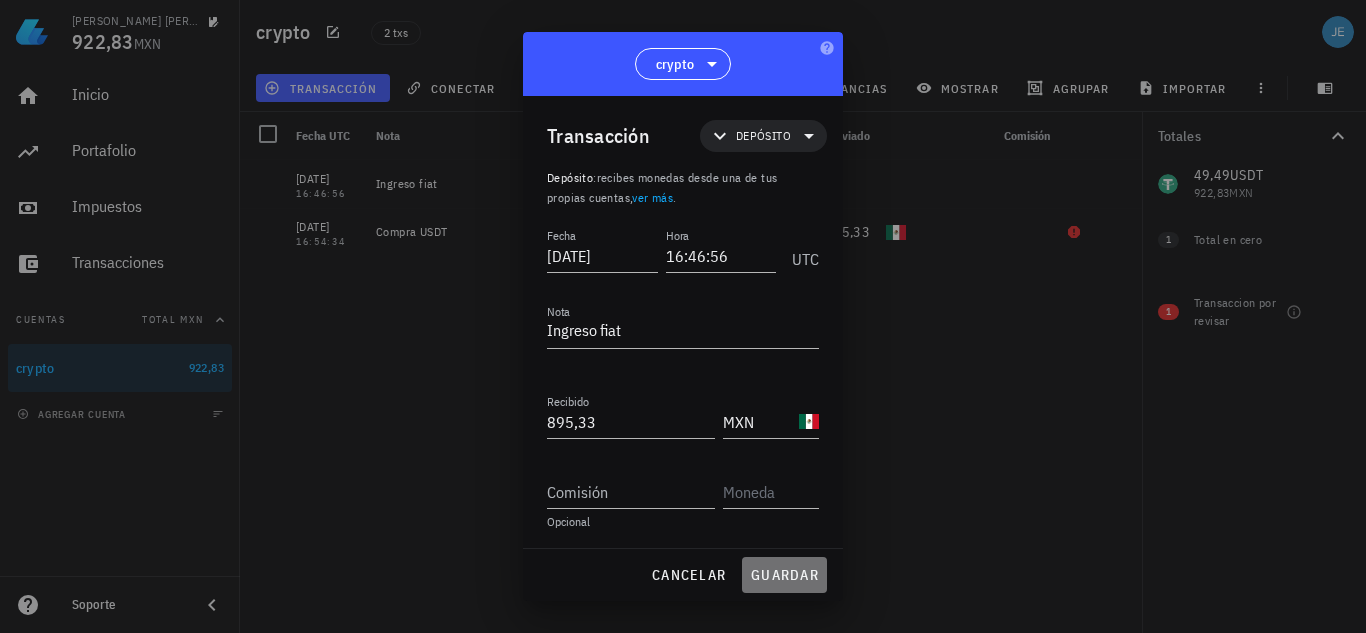click on "guardar" at bounding box center (784, 575) 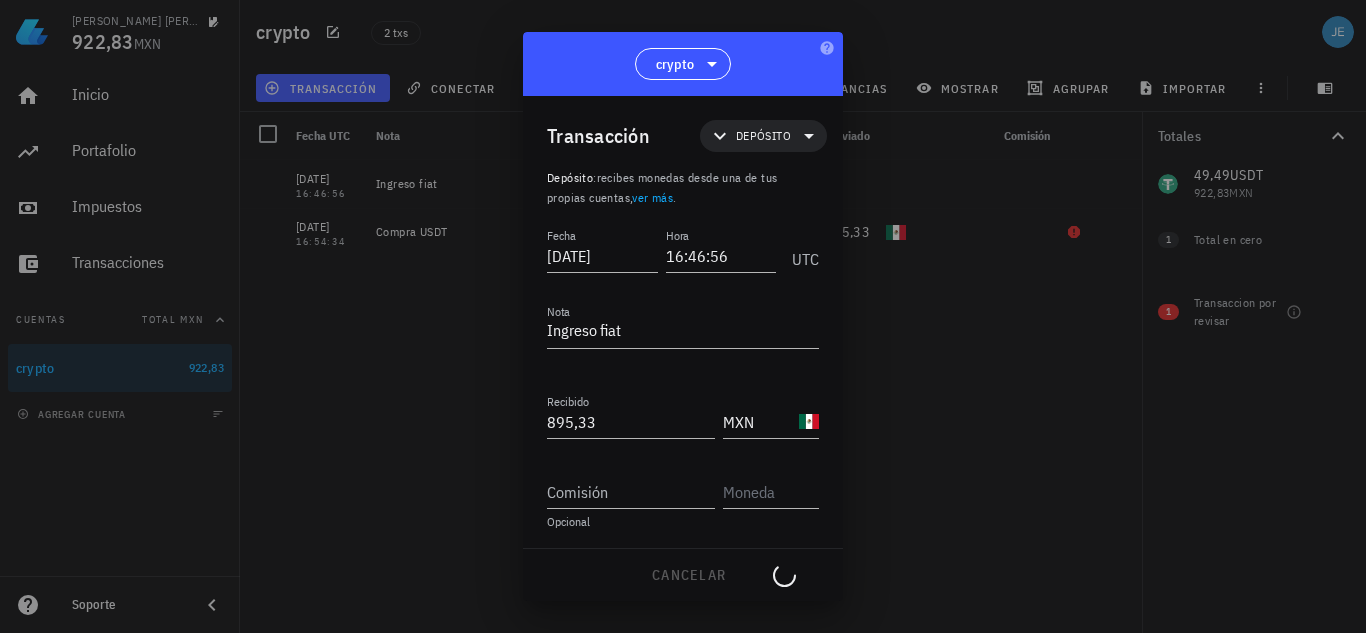 type on "[DATE]" 